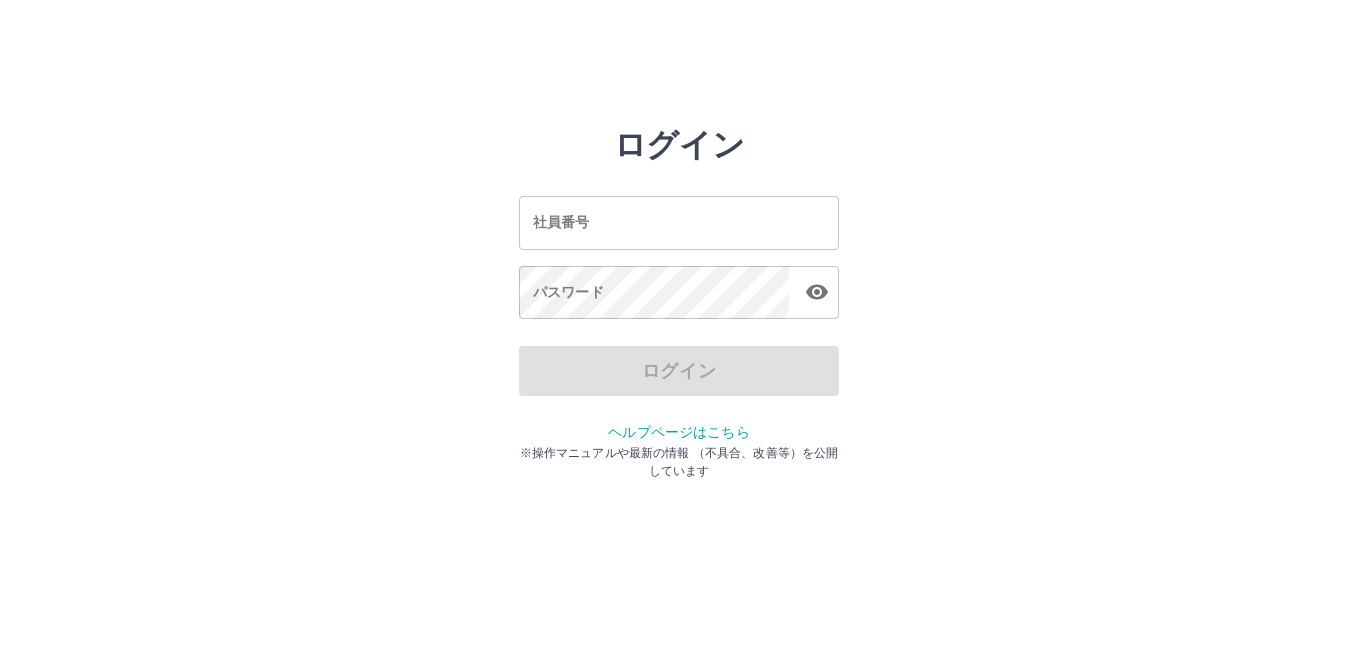 scroll, scrollTop: 0, scrollLeft: 0, axis: both 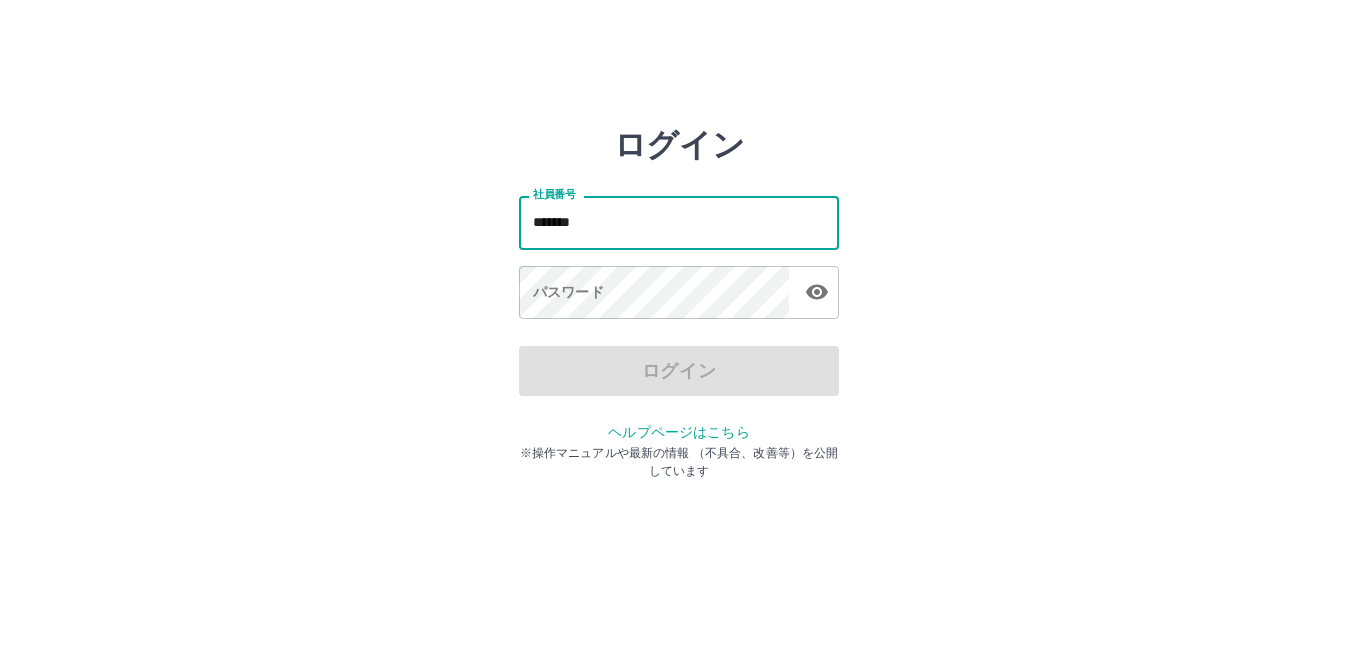 type on "*******" 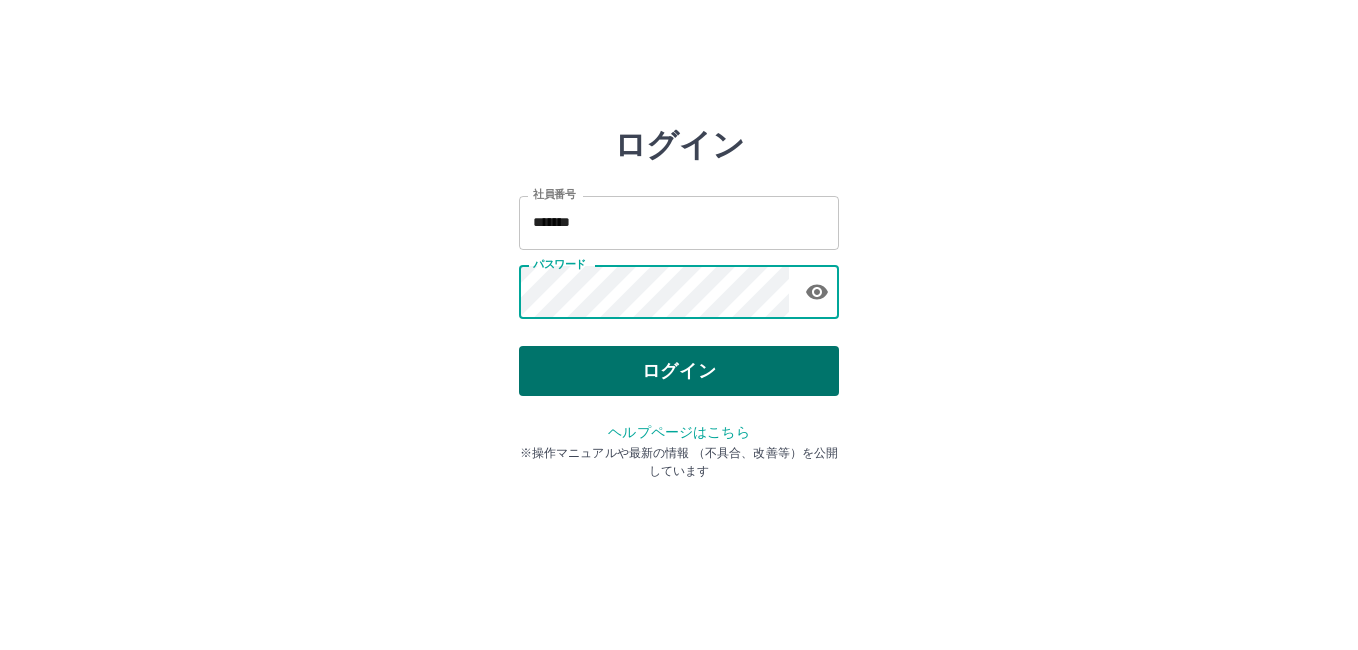 click on "ログイン" at bounding box center [679, 371] 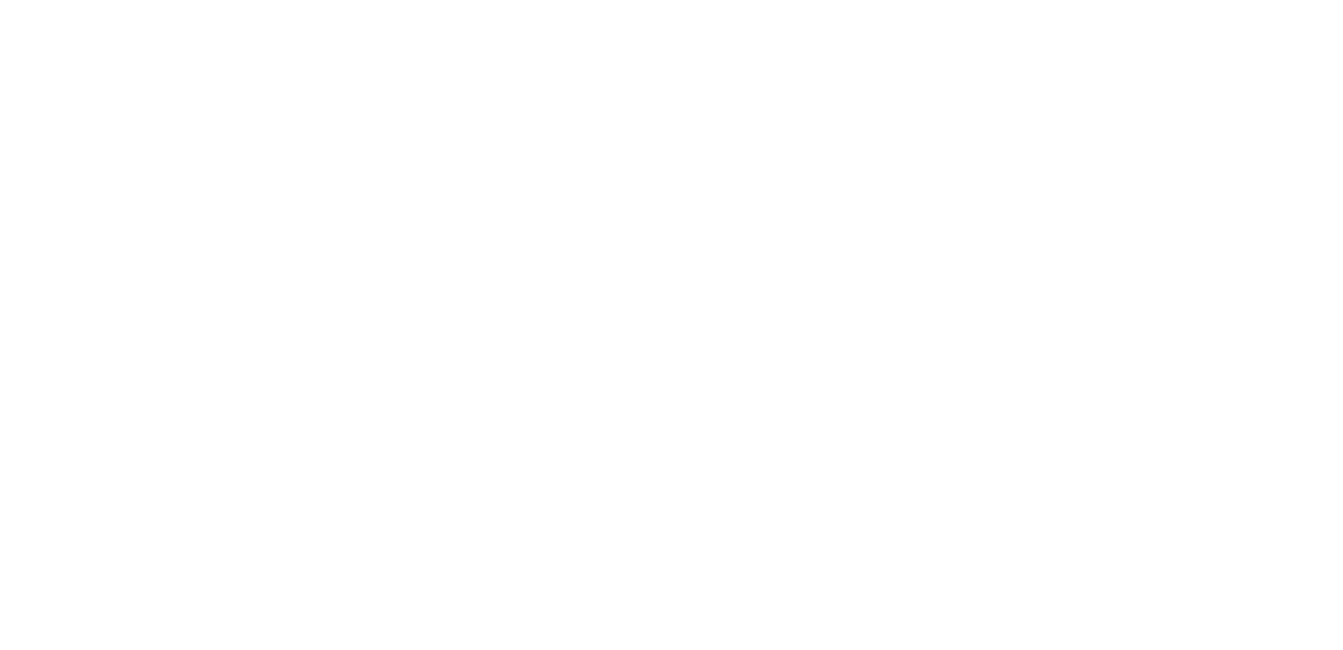 scroll, scrollTop: 0, scrollLeft: 0, axis: both 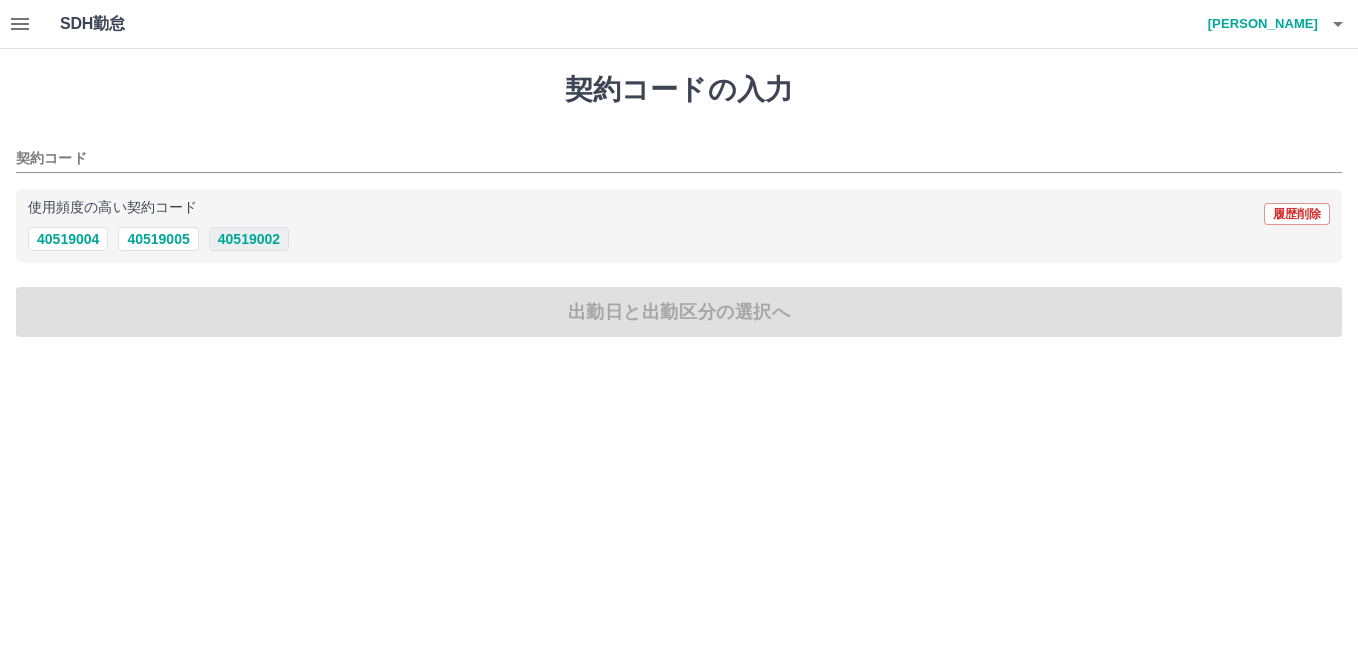 click on "40519002" at bounding box center (249, 239) 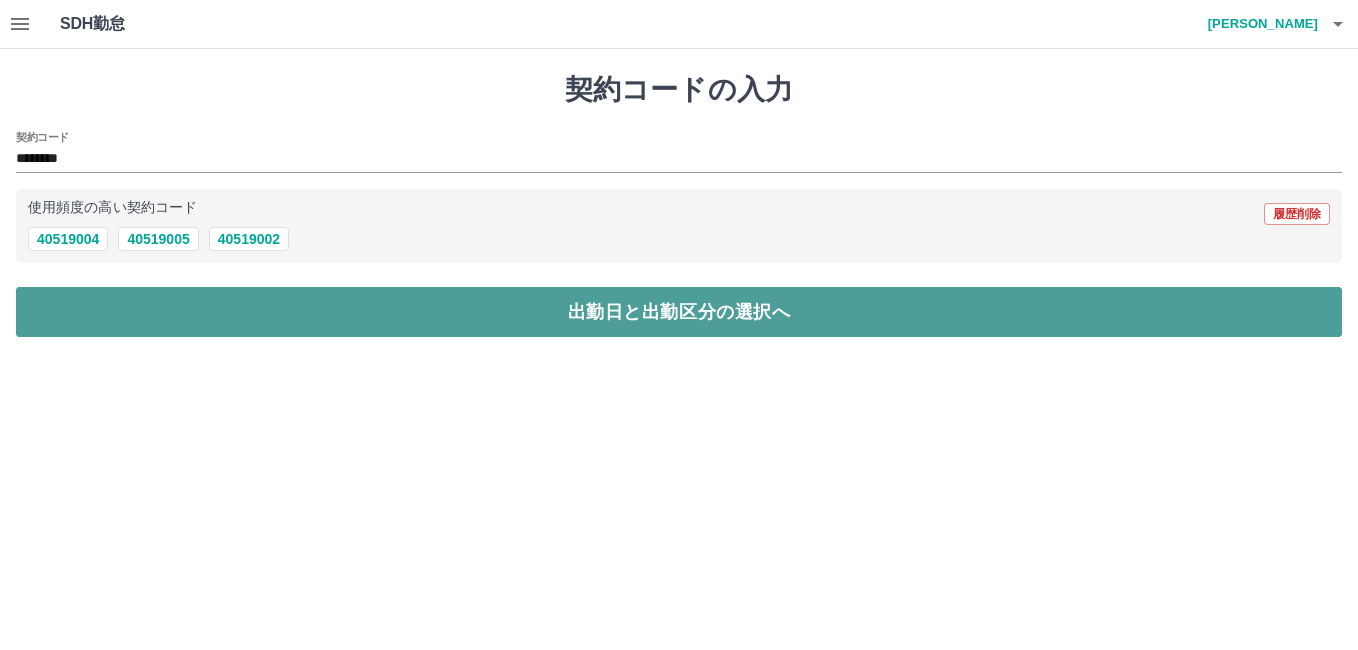 click on "出勤日と出勤区分の選択へ" at bounding box center [679, 312] 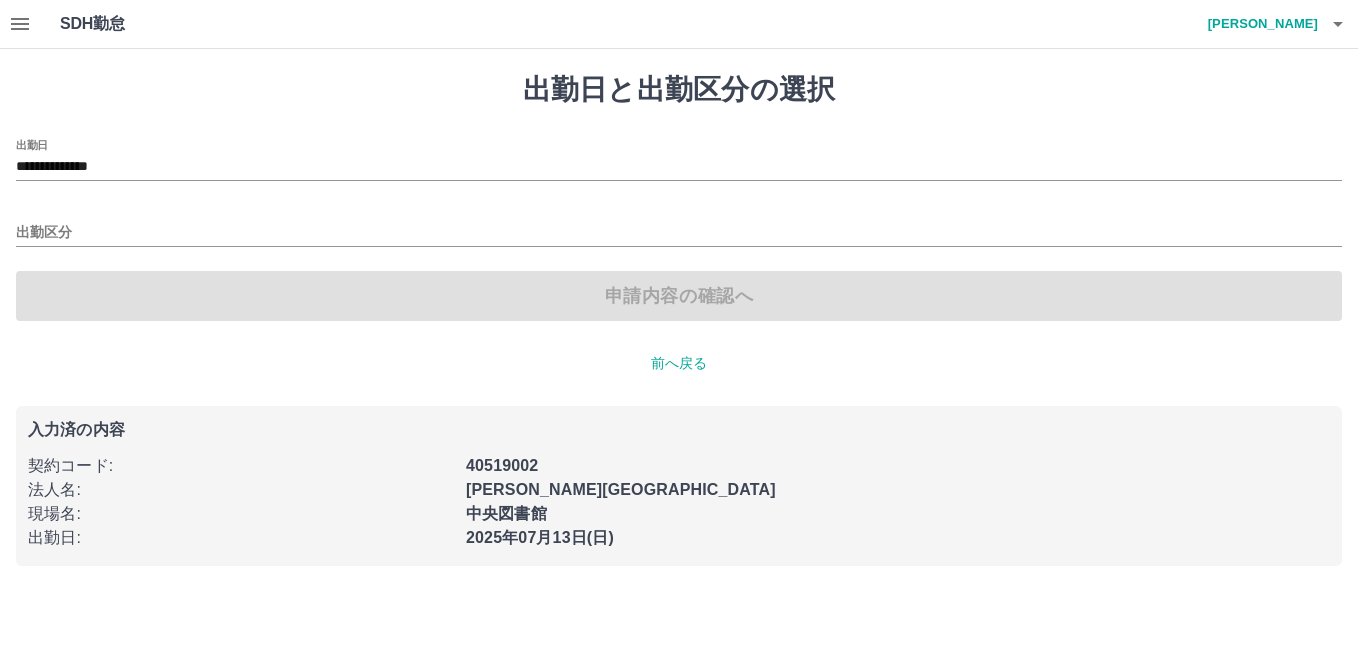 click on "出勤区分" at bounding box center (679, 226) 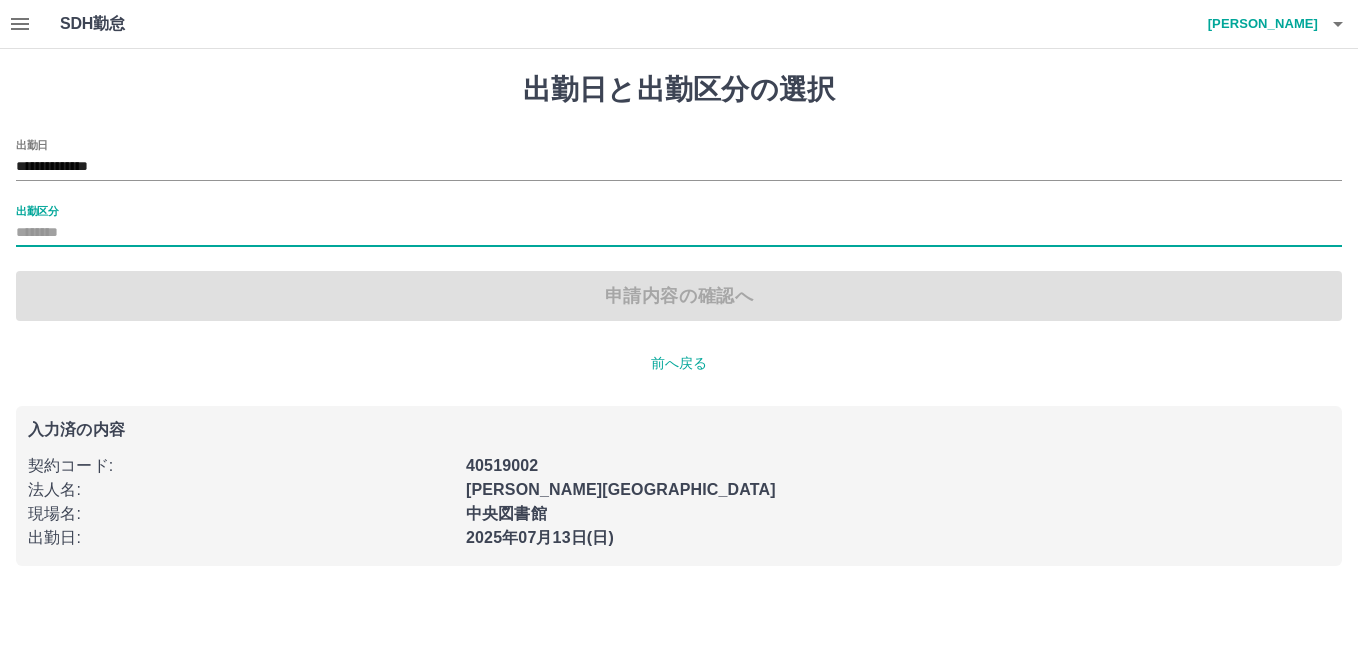 click on "出勤区分" at bounding box center (679, 233) 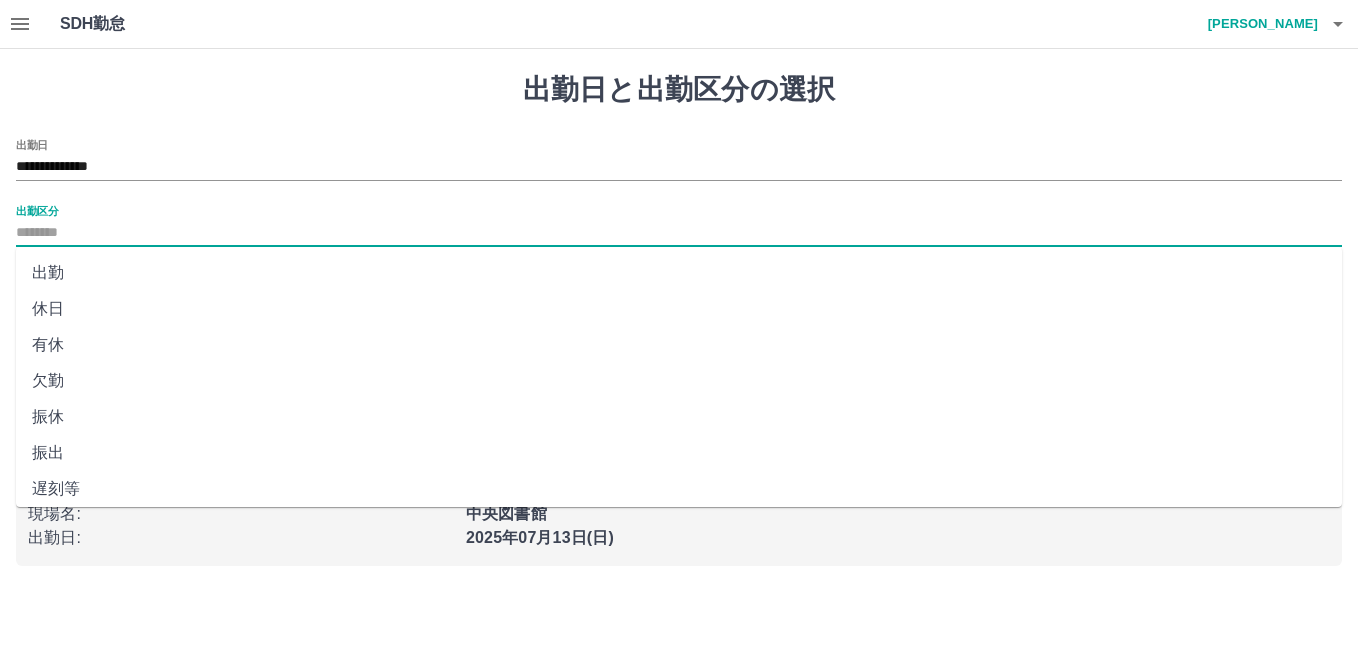 click on "振出" at bounding box center [679, 453] 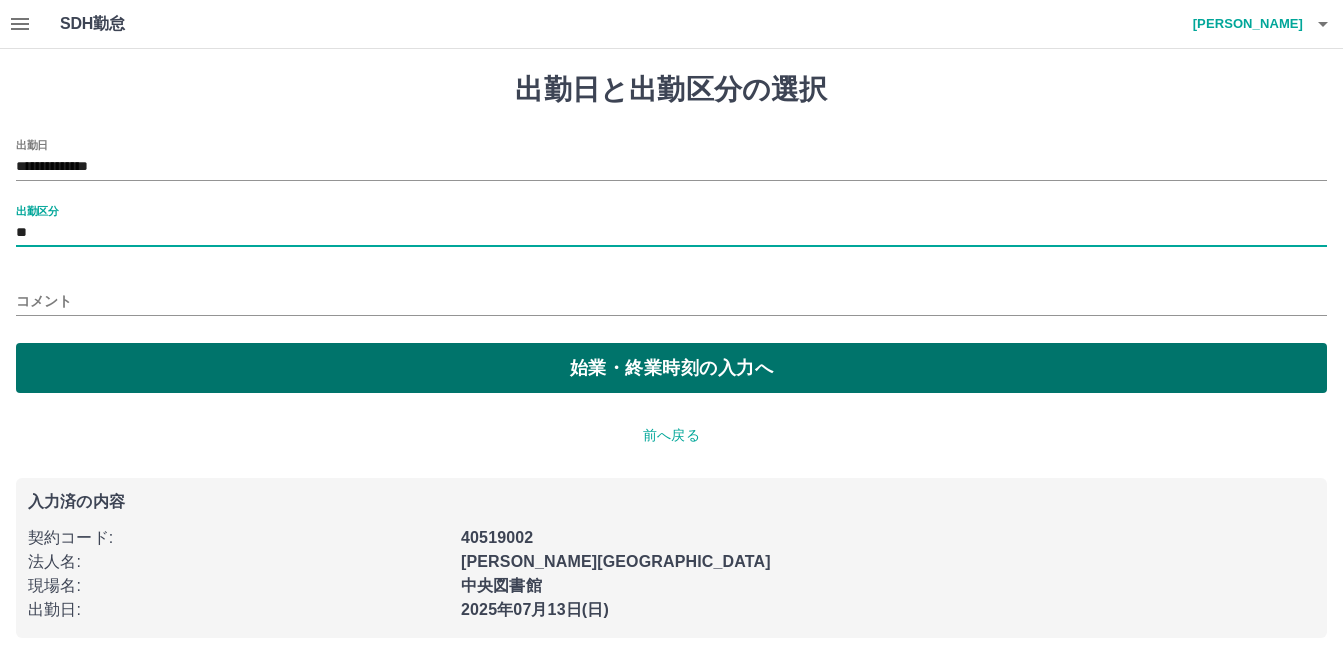click on "始業・終業時刻の入力へ" at bounding box center [671, 368] 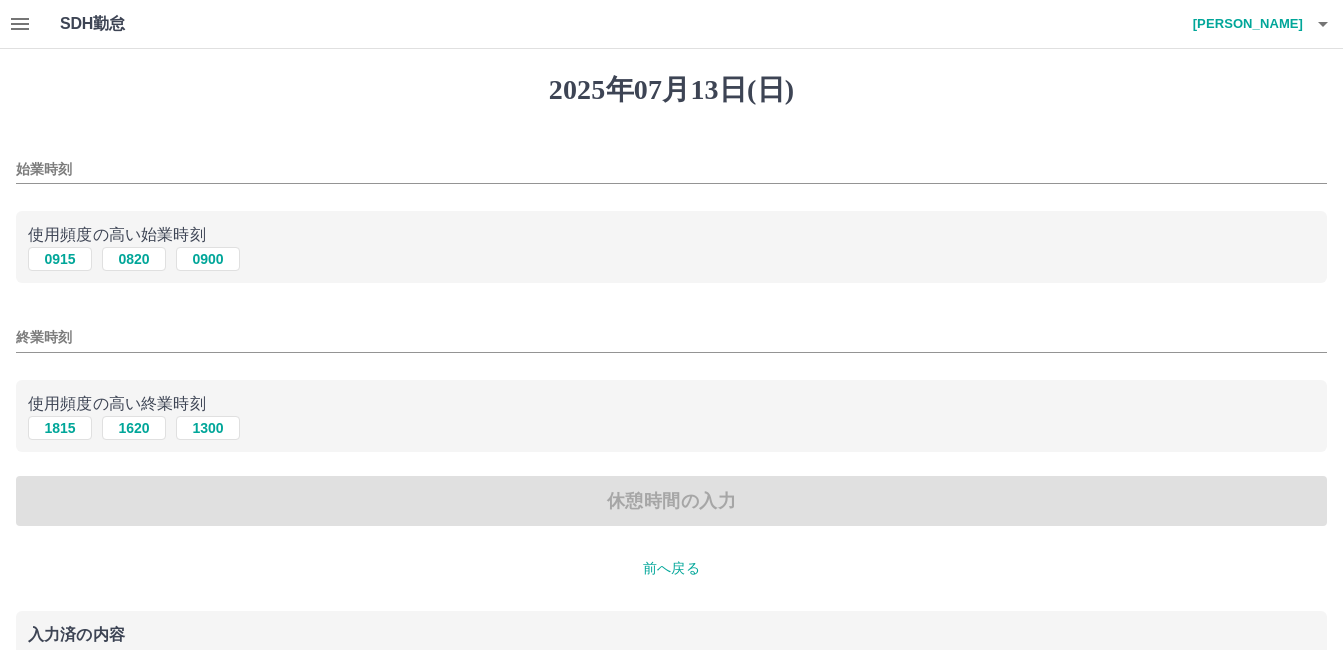 click on "始業時刻" at bounding box center (671, 163) 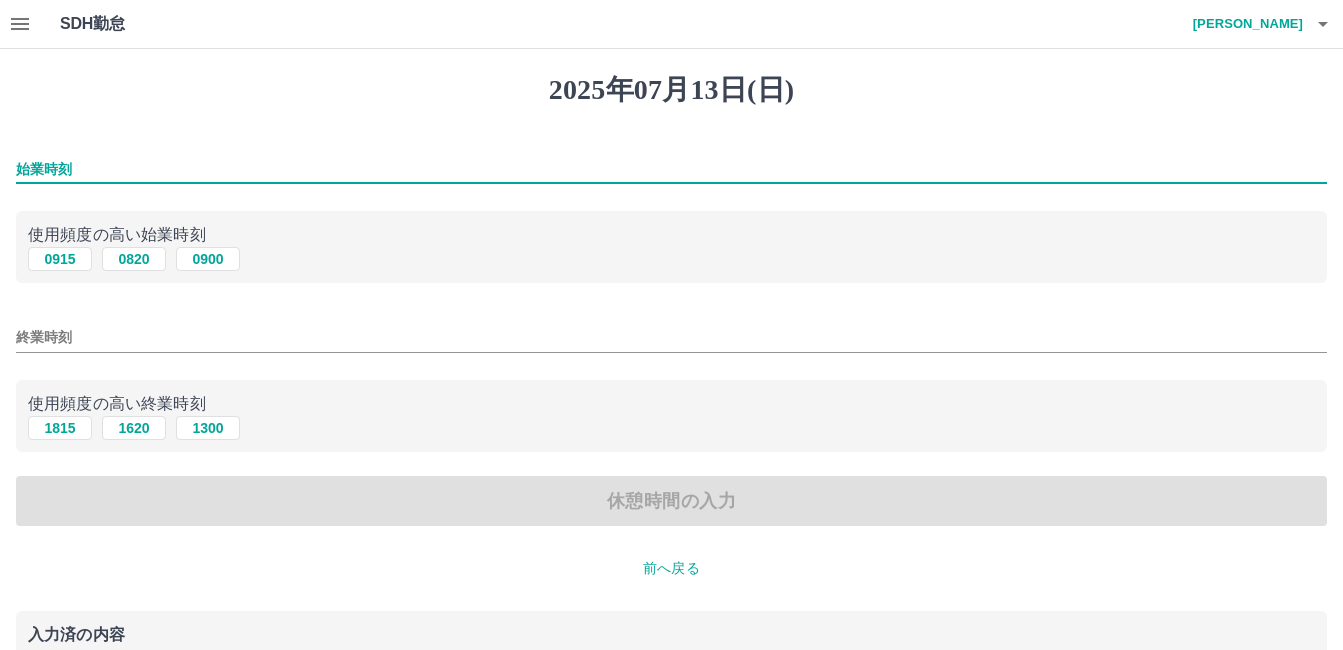 type on "****" 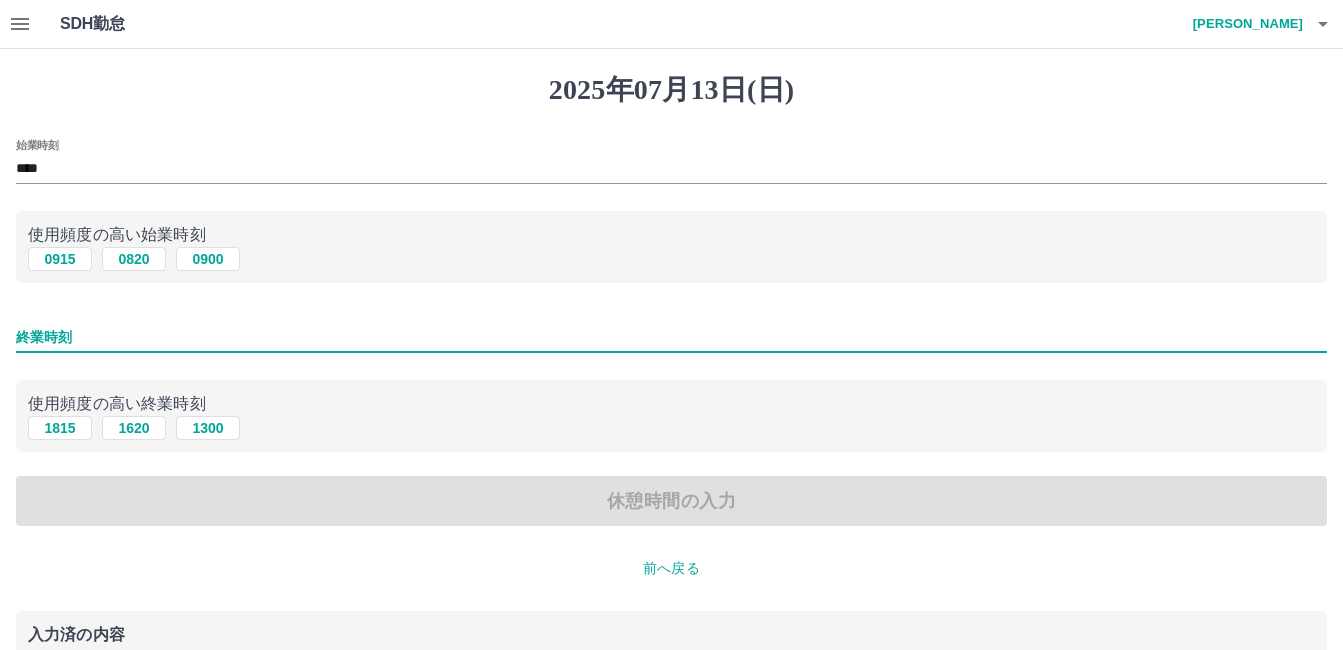 click on "終業時刻" at bounding box center [671, 337] 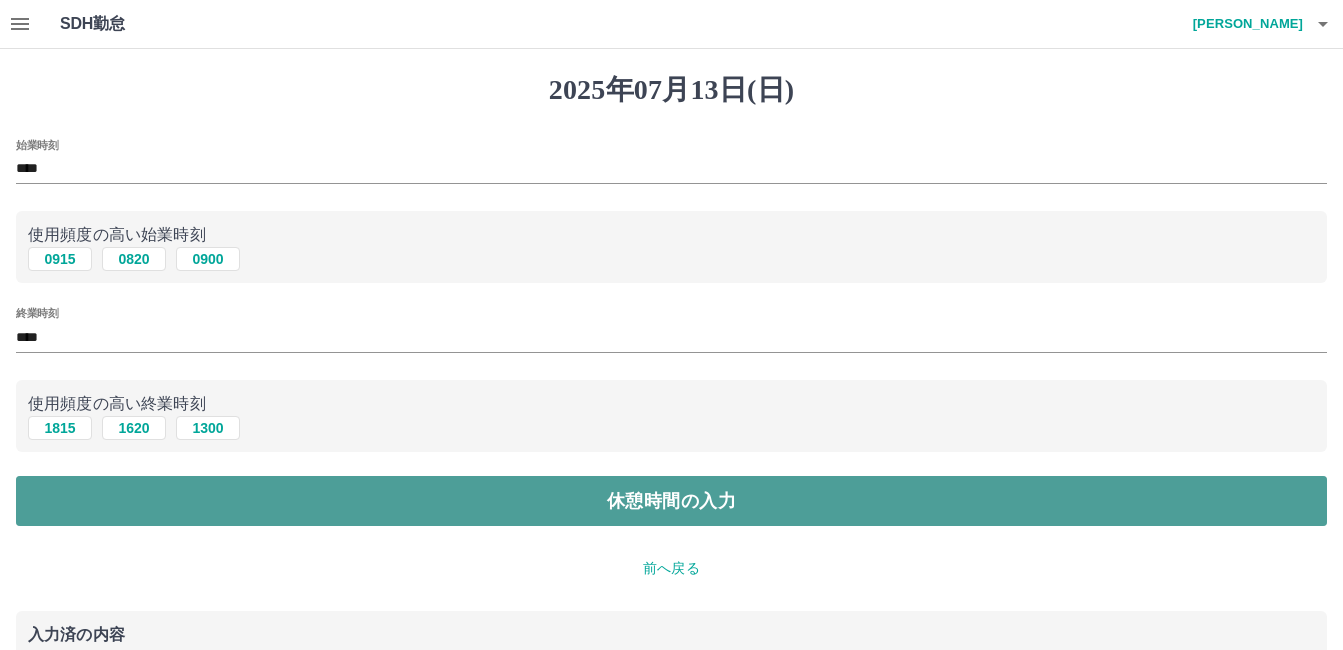 click on "休憩時間の入力" at bounding box center [671, 501] 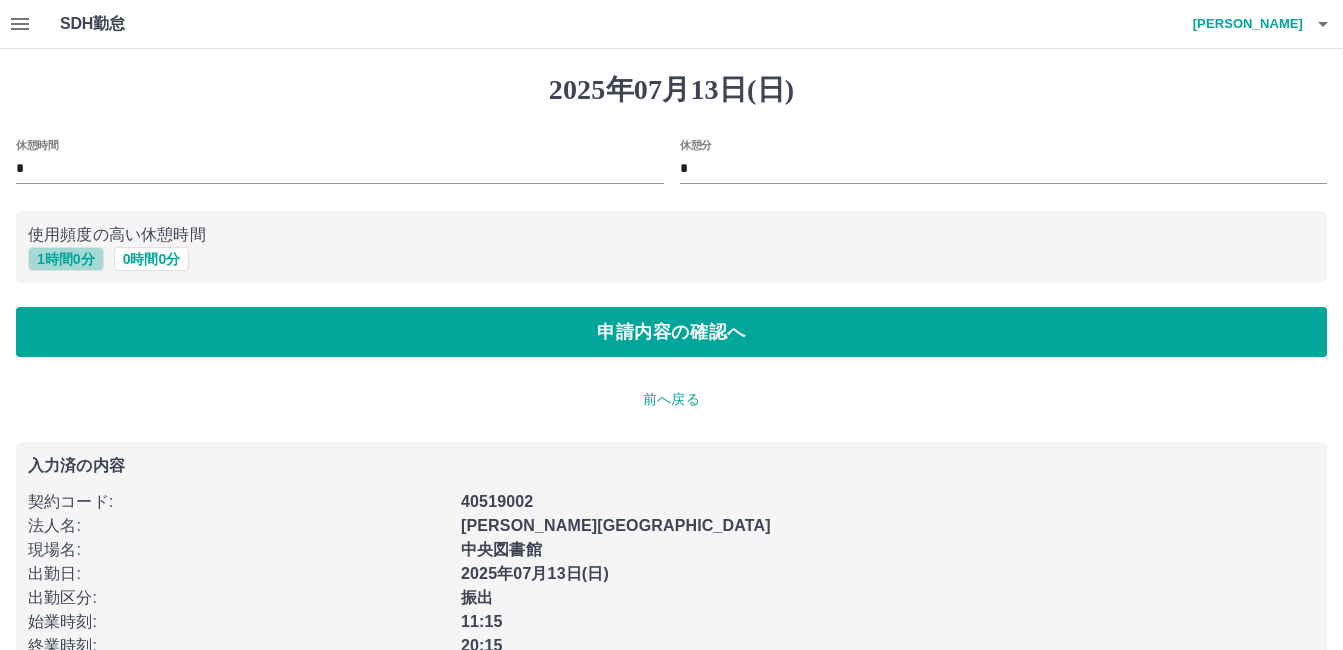 click on "1 時間 0 分" at bounding box center [66, 259] 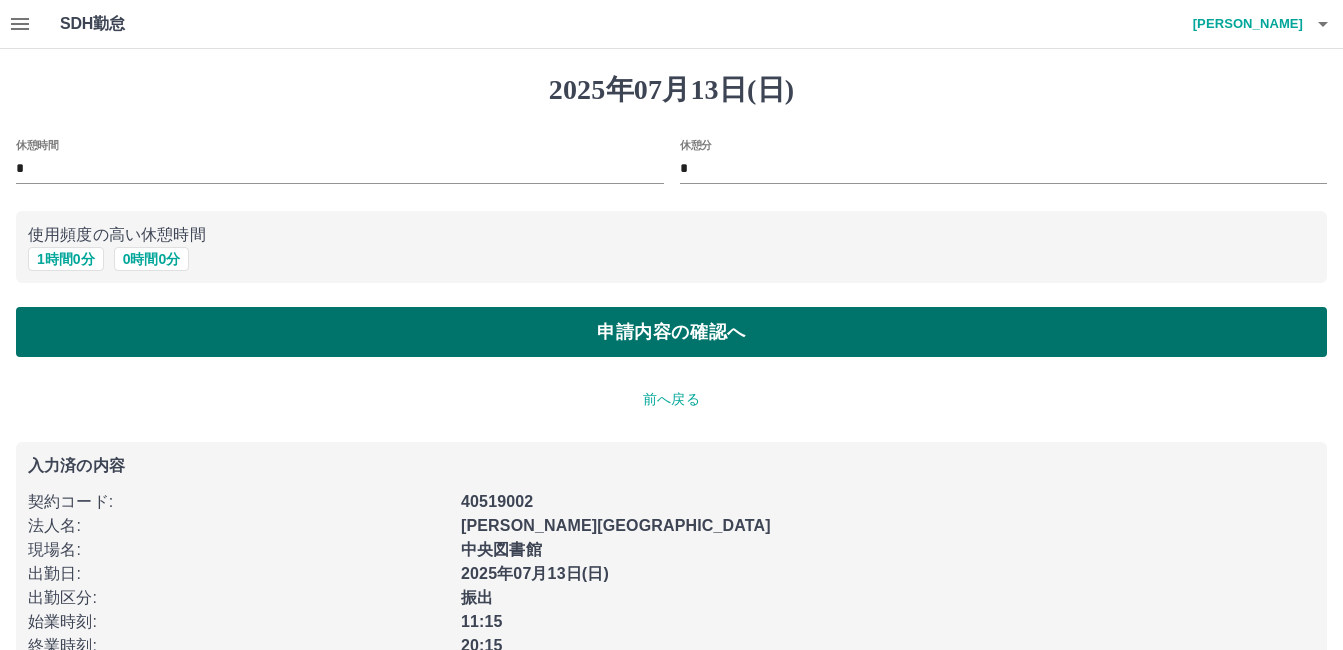 click on "申請内容の確認へ" at bounding box center [671, 332] 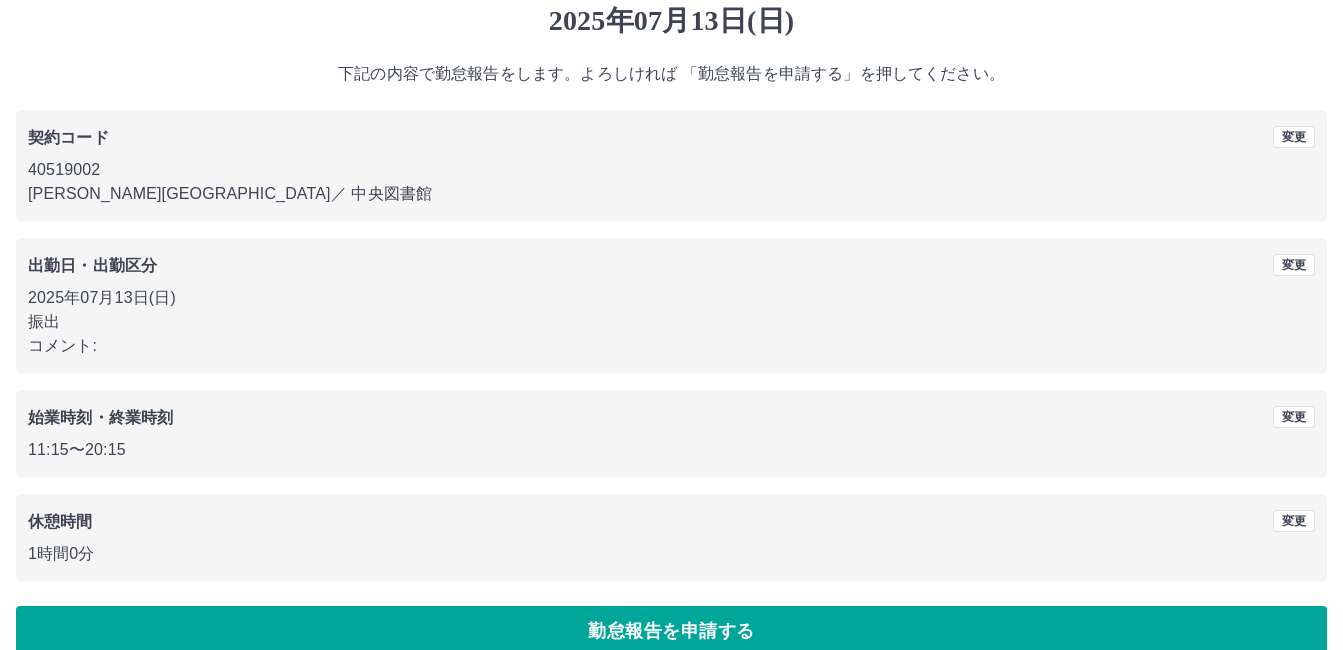 scroll, scrollTop: 99, scrollLeft: 0, axis: vertical 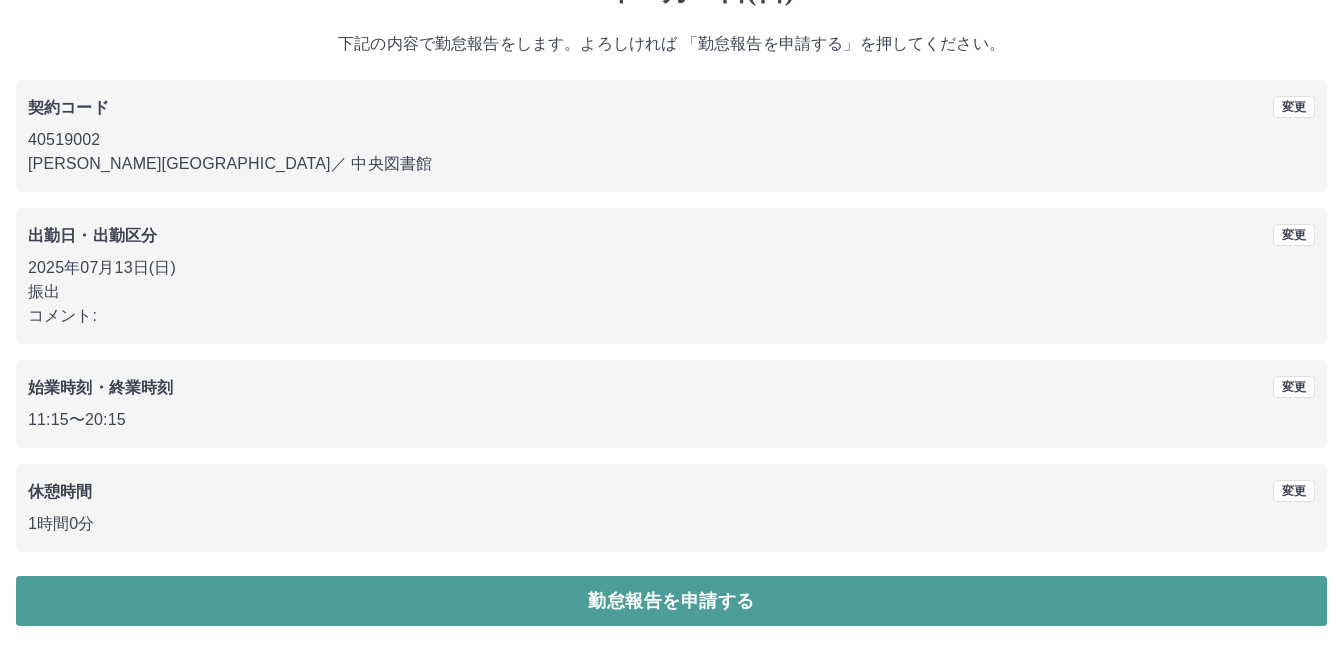click on "勤怠報告を申請する" at bounding box center [671, 601] 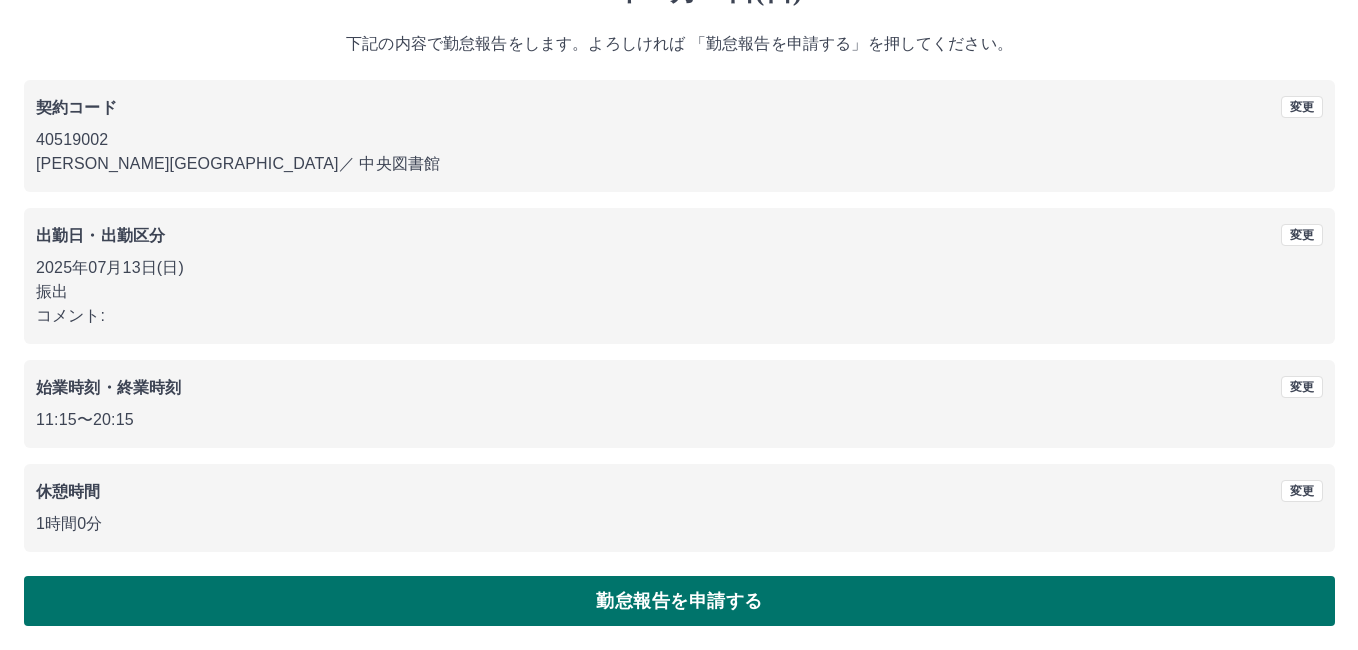 scroll, scrollTop: 0, scrollLeft: 0, axis: both 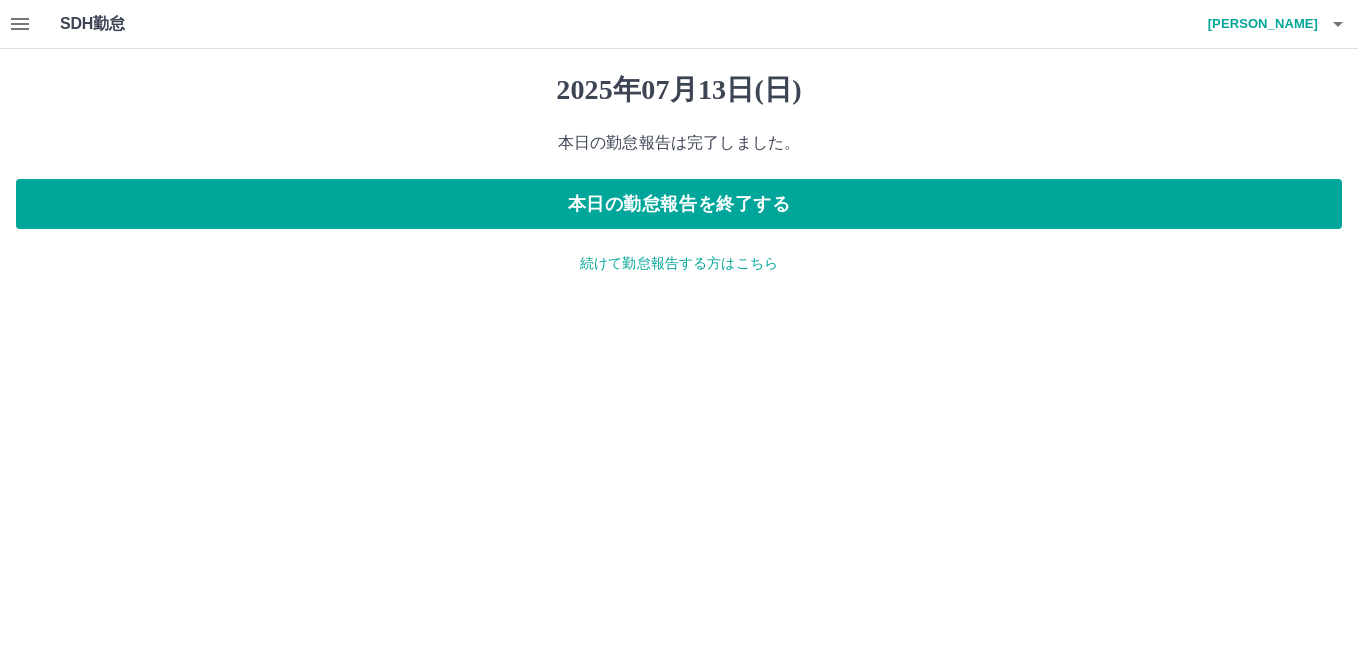 click on "続けて勤怠報告する方はこちら" at bounding box center [679, 263] 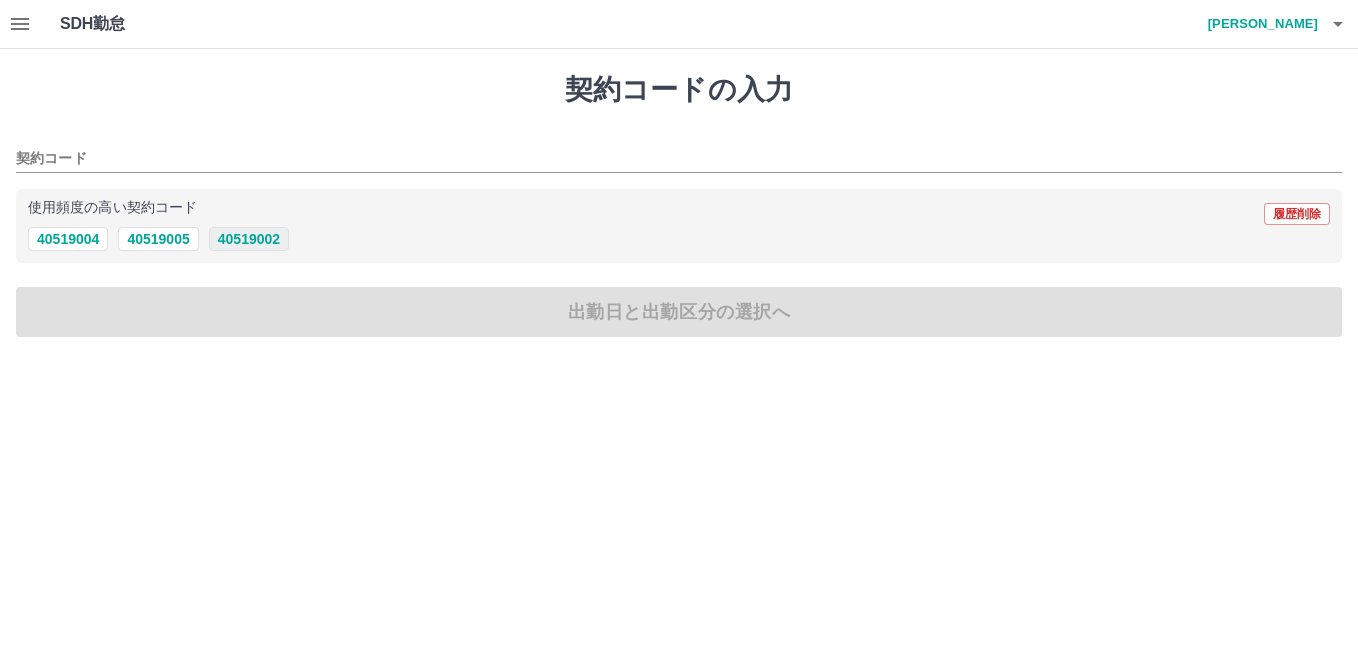 click on "40519002" at bounding box center (249, 239) 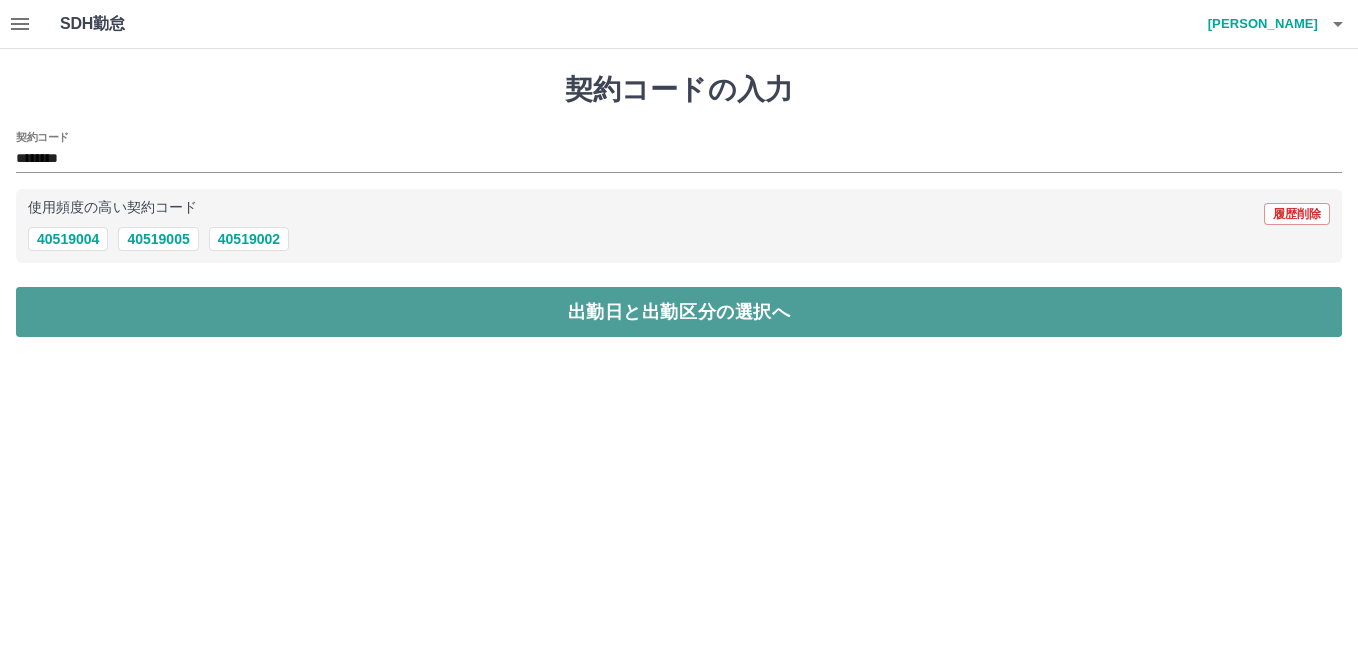click on "出勤日と出勤区分の選択へ" at bounding box center (679, 312) 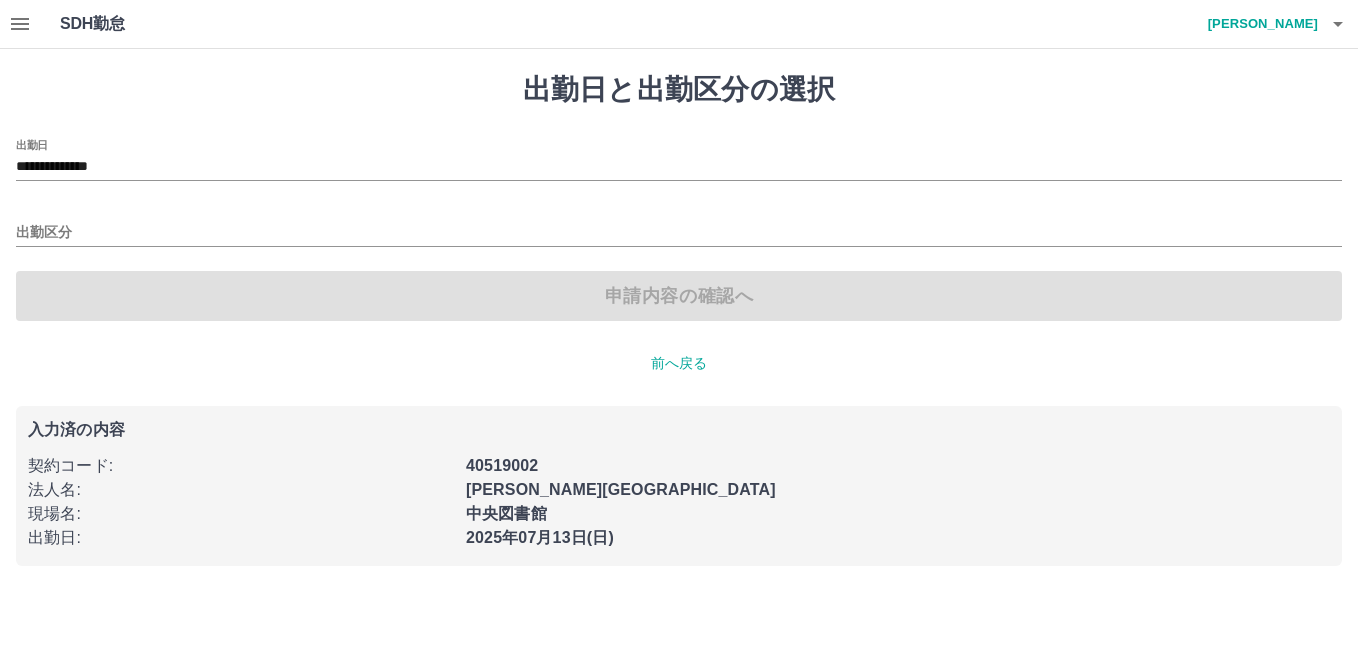click on "**********" at bounding box center [679, 160] 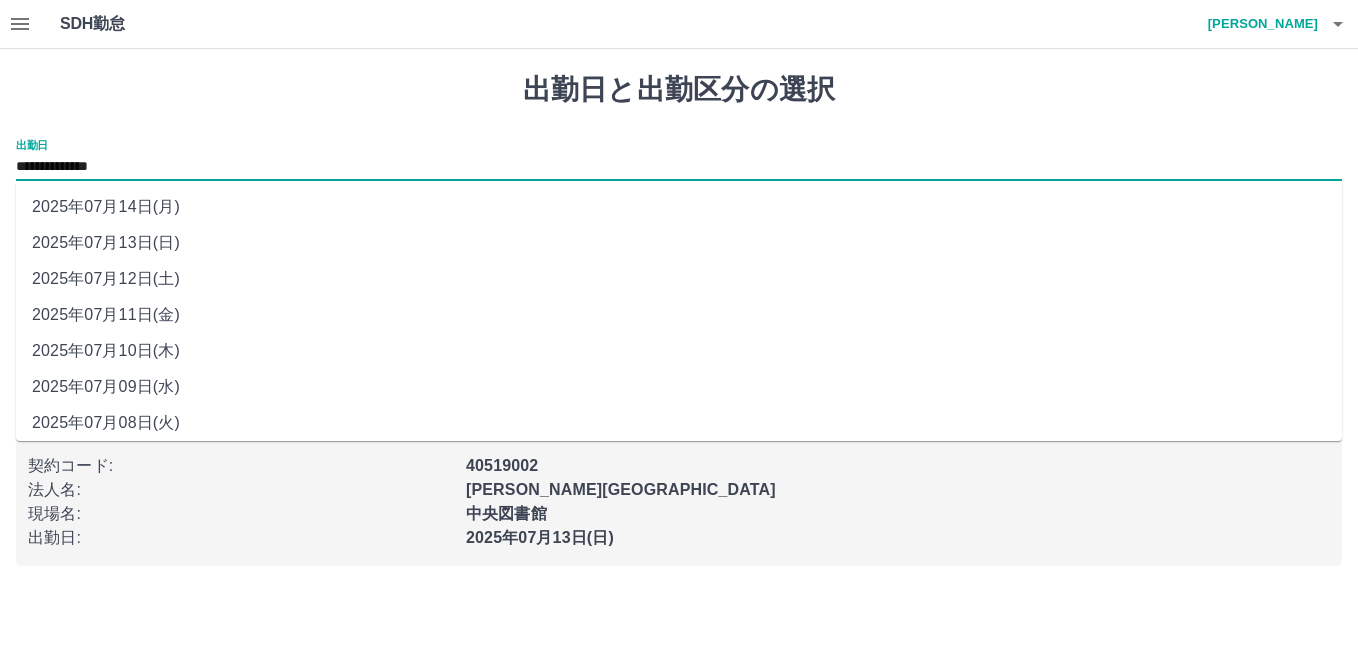 drag, startPoint x: 251, startPoint y: 151, endPoint x: 181, endPoint y: 176, distance: 74.330345 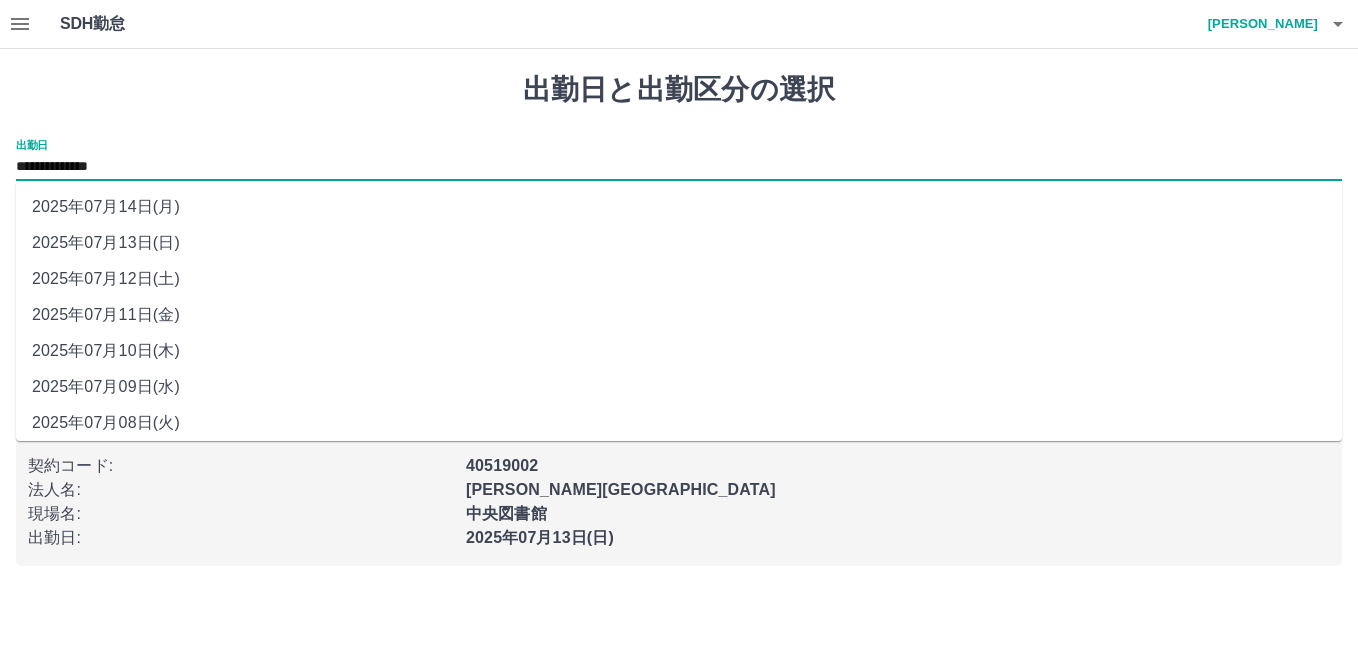 click on "2025年07月14日(月)" at bounding box center (679, 207) 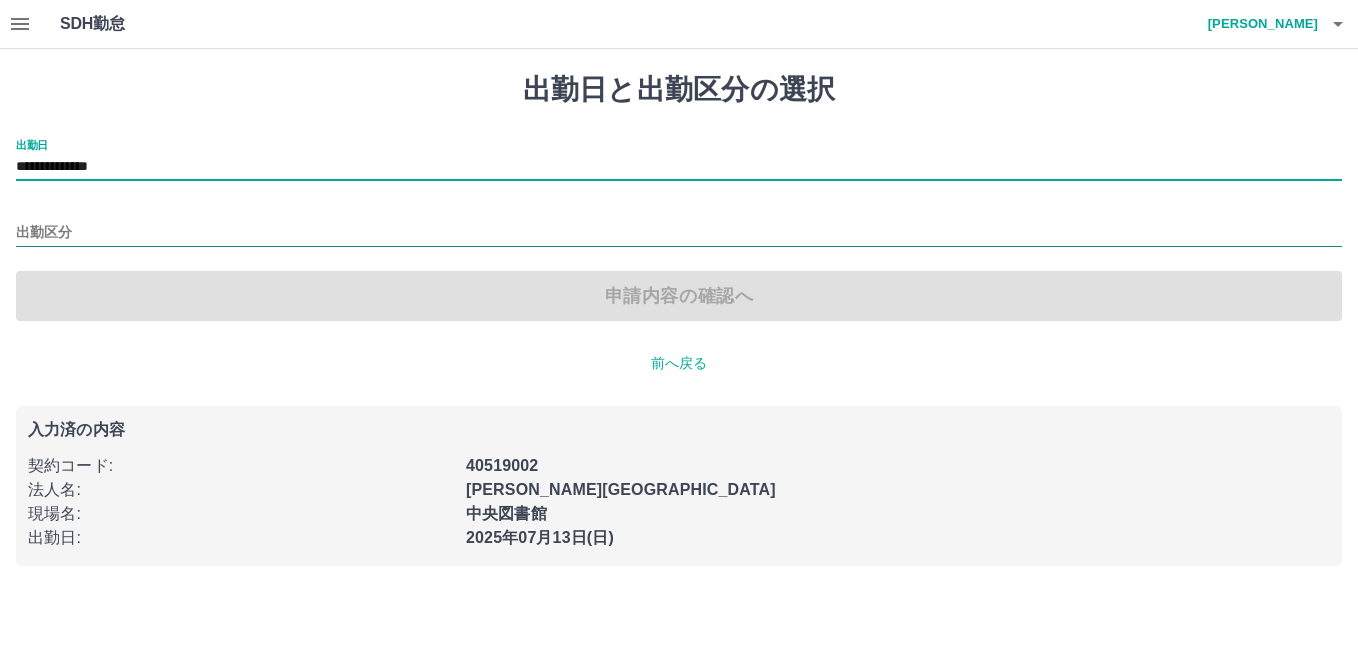 click on "出勤区分" at bounding box center [679, 233] 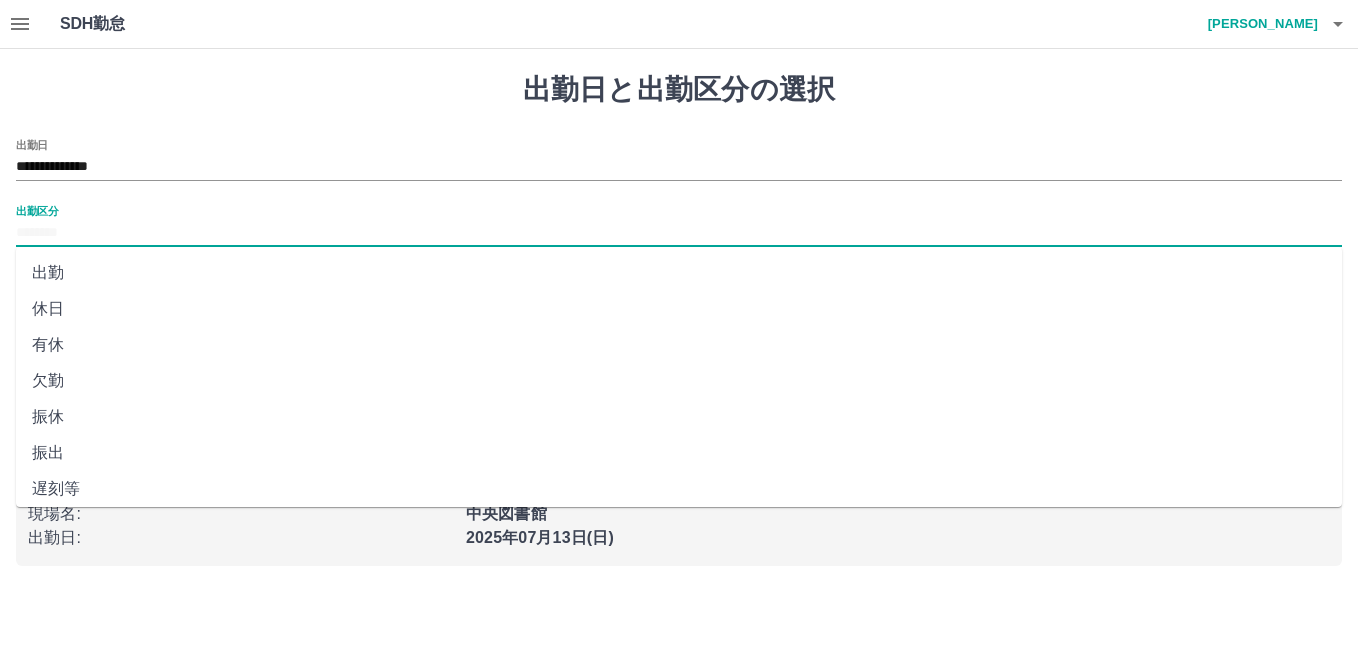 click on "振休" at bounding box center [679, 417] 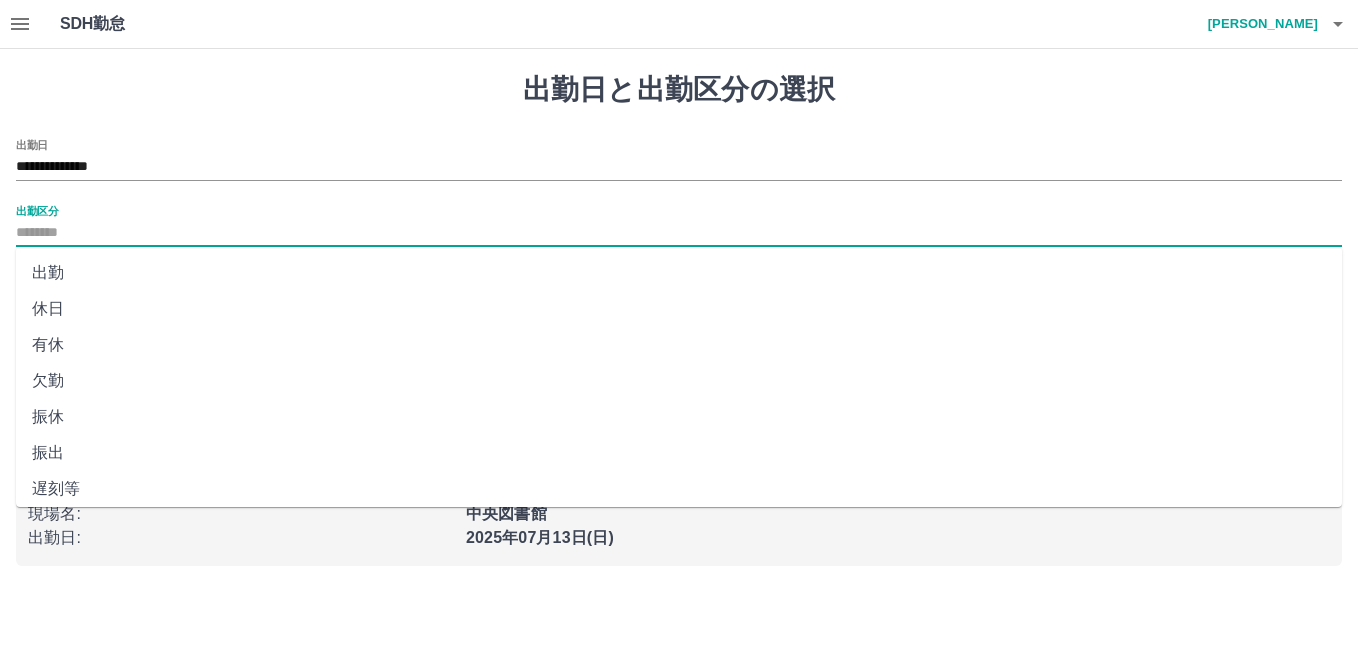 type on "**" 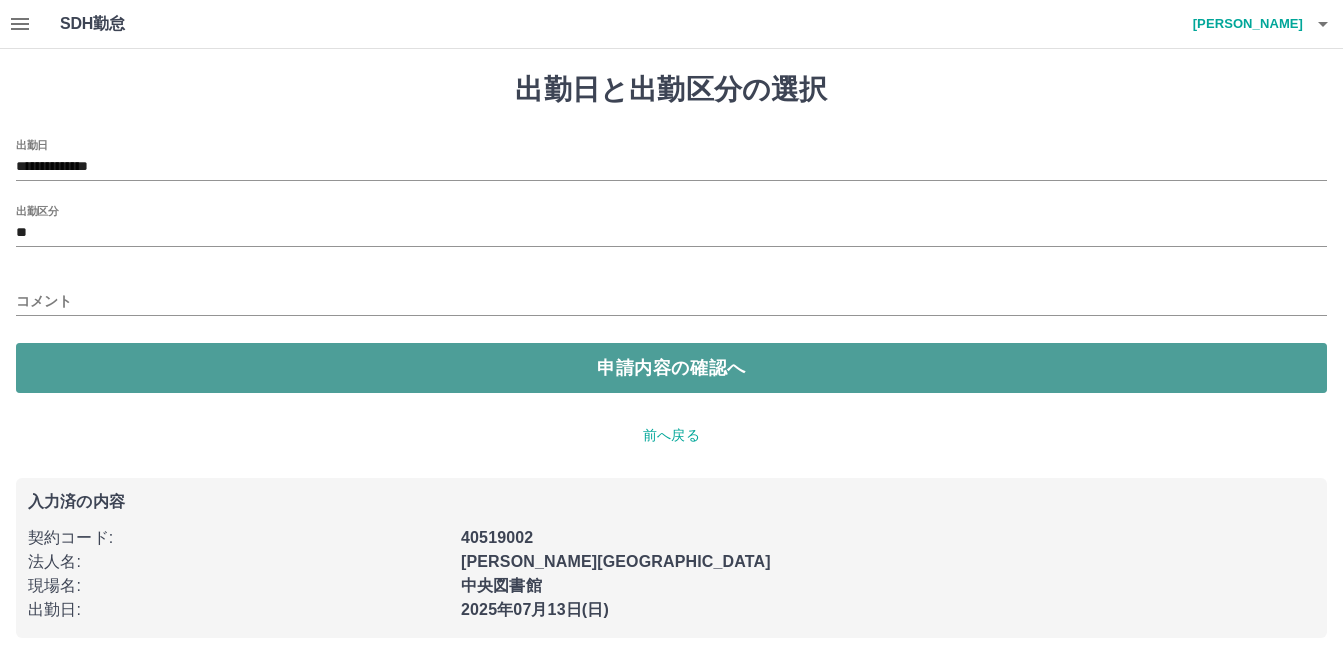 click on "申請内容の確認へ" at bounding box center [671, 368] 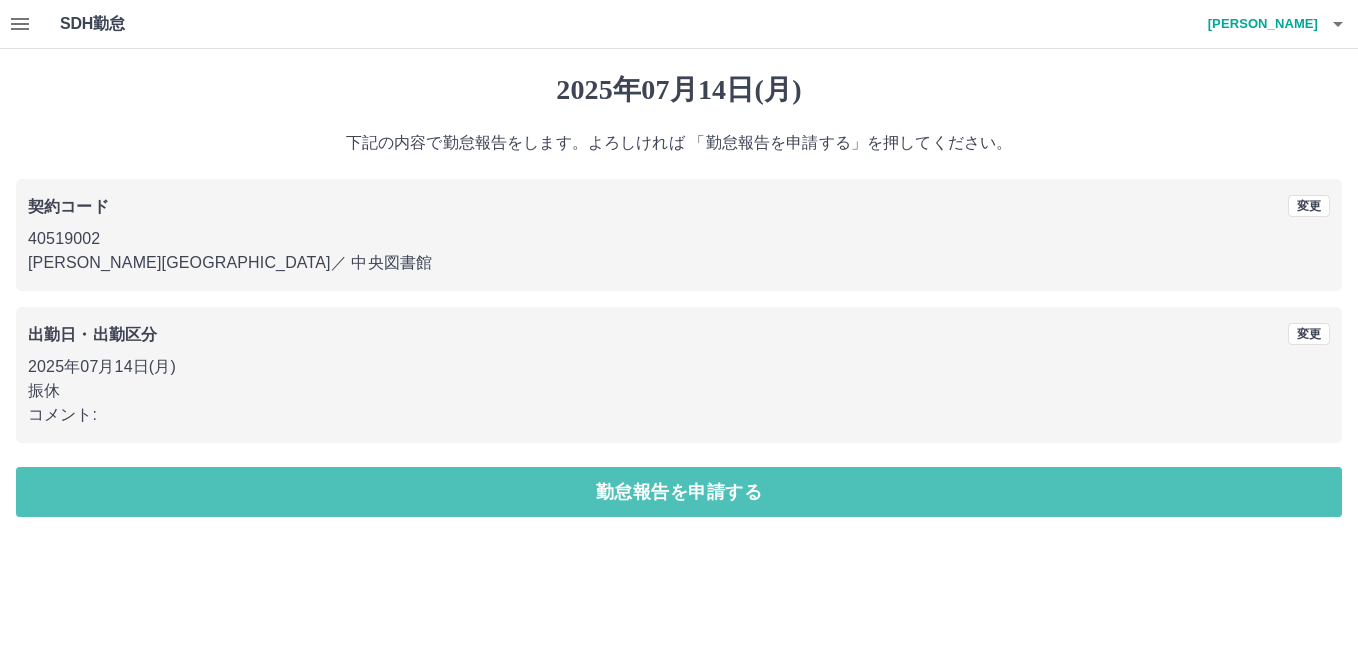click on "勤怠報告を申請する" at bounding box center (679, 492) 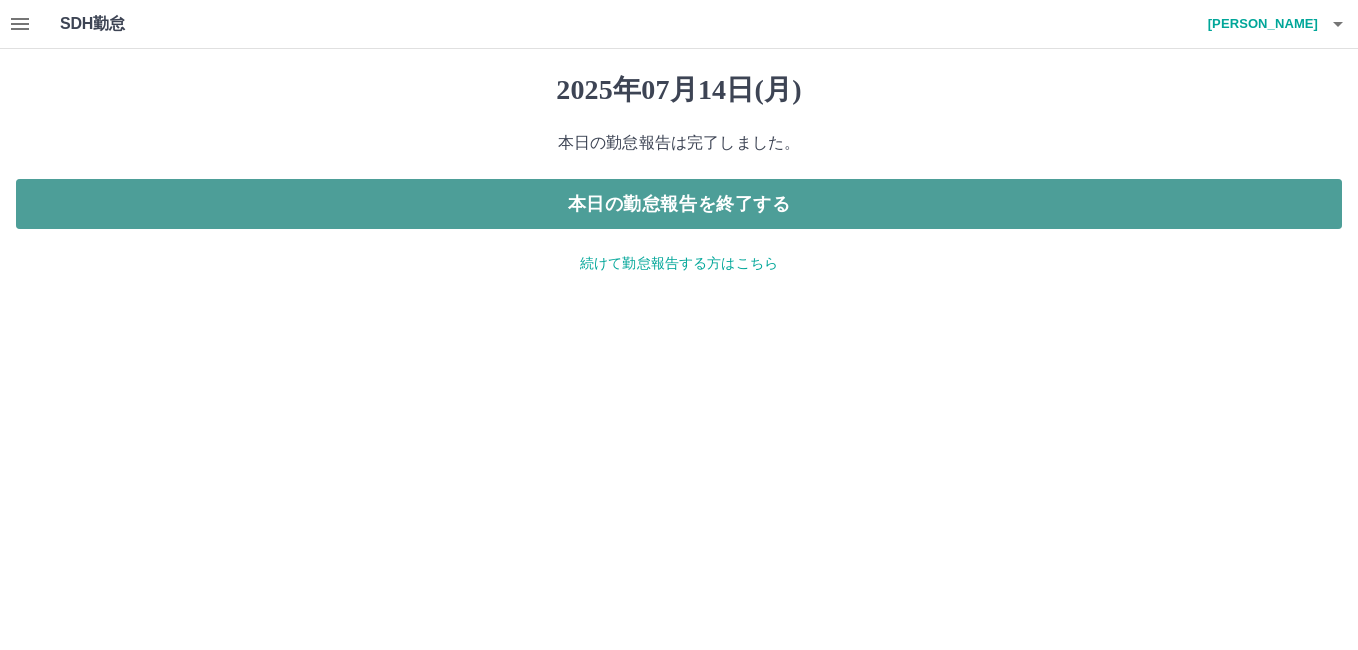 click on "本日の勤怠報告を終了する" at bounding box center [679, 204] 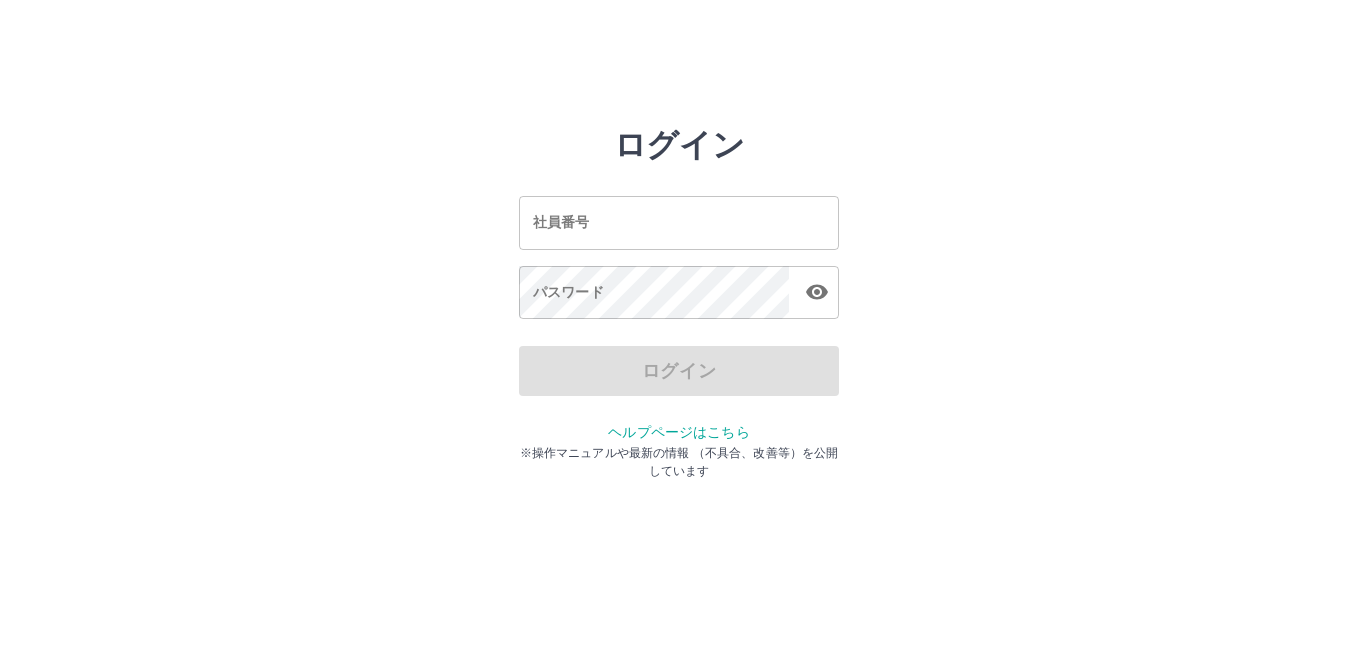 scroll, scrollTop: 0, scrollLeft: 0, axis: both 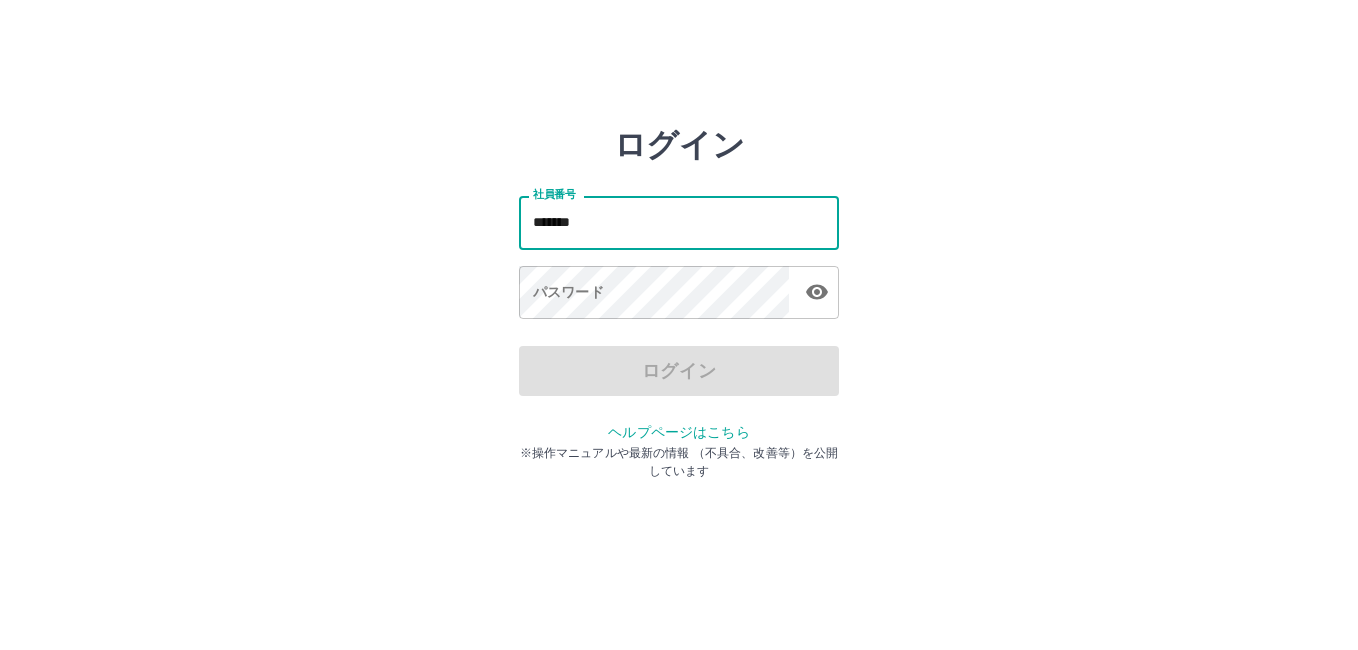 type on "*******" 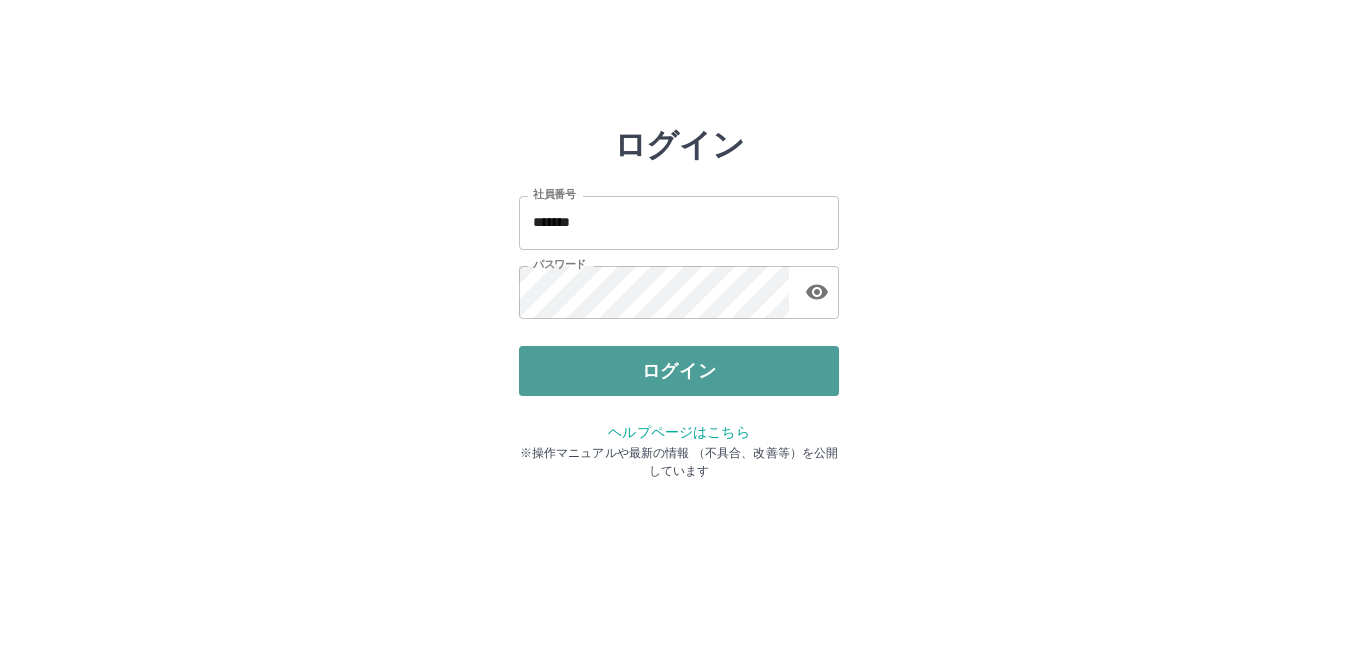 click on "ログイン" at bounding box center (679, 371) 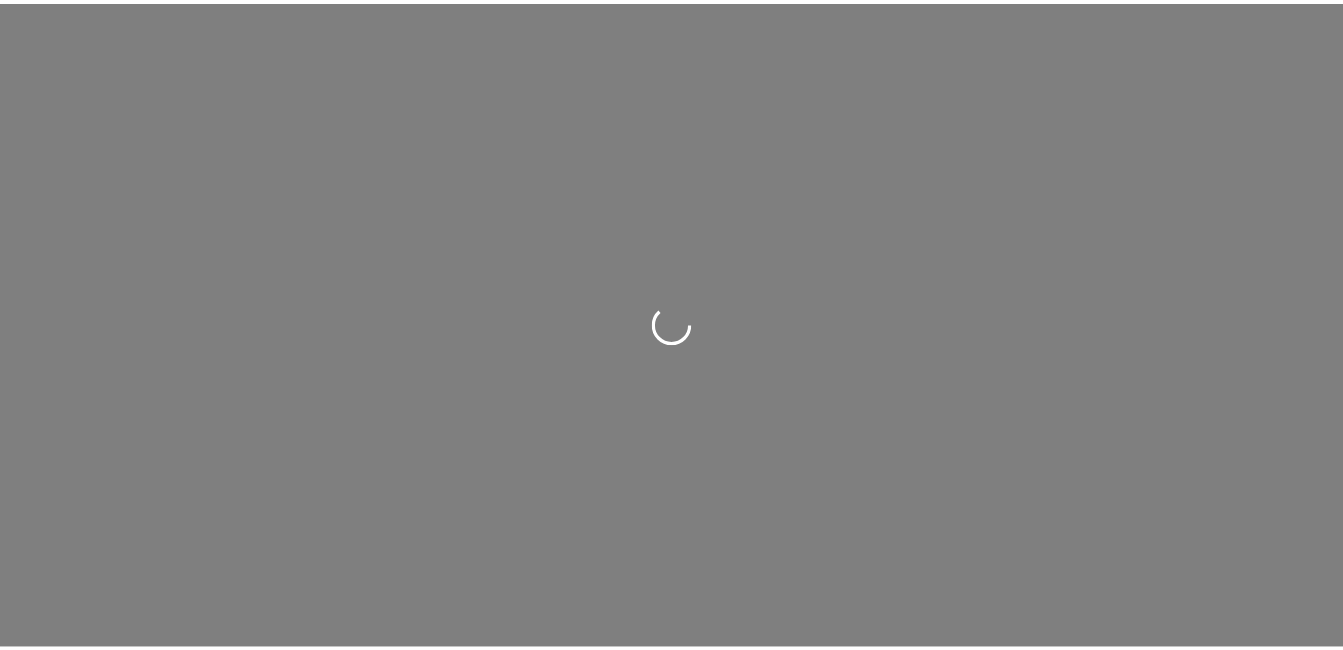 scroll, scrollTop: 0, scrollLeft: 0, axis: both 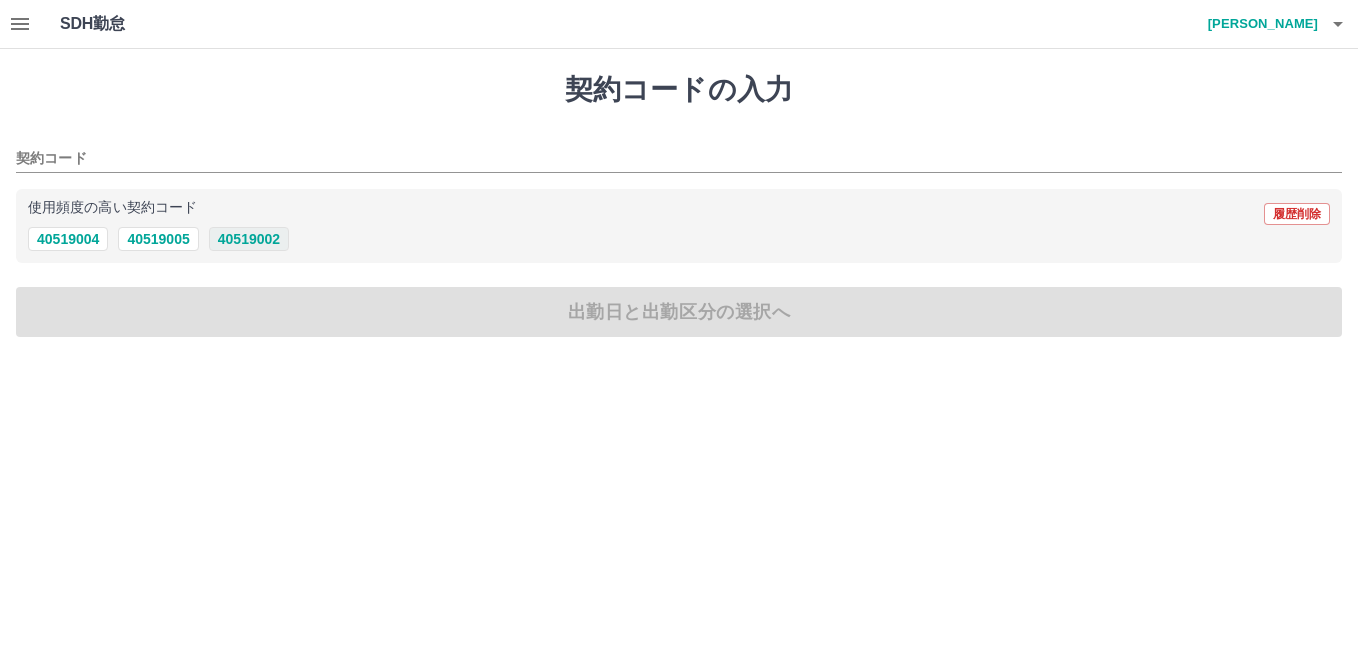 click on "40519002" at bounding box center [249, 239] 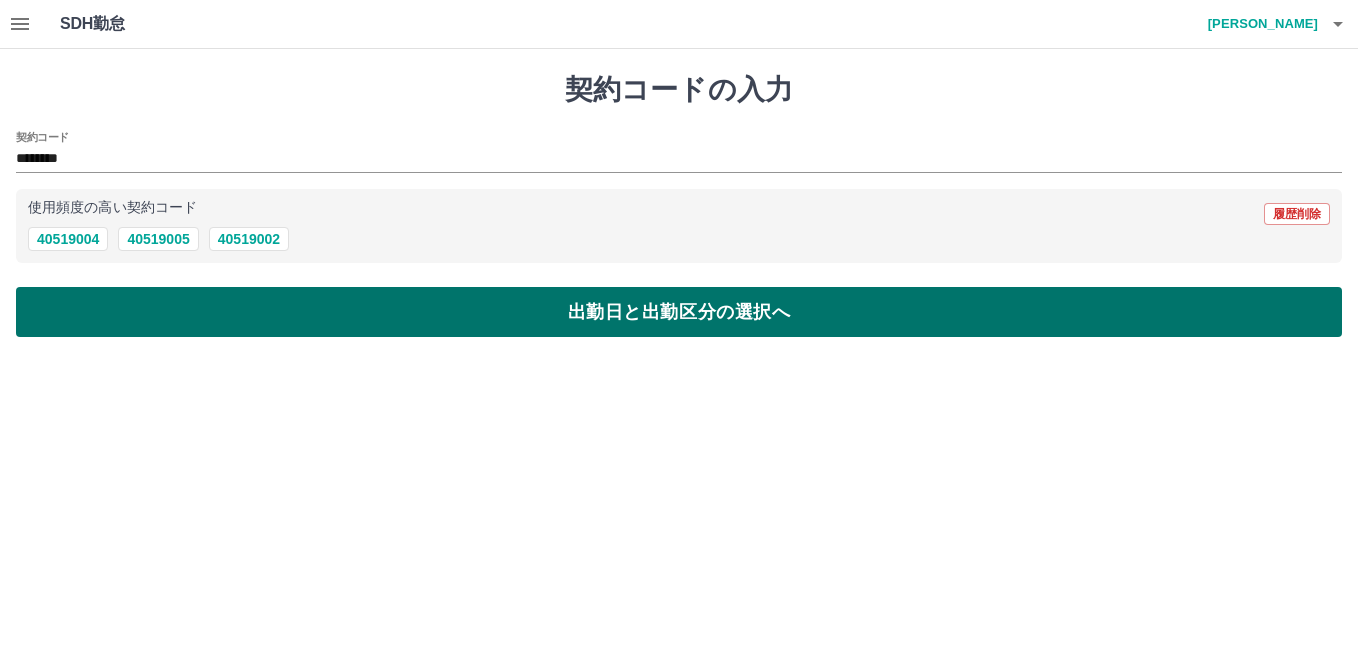 click on "出勤日と出勤区分の選択へ" at bounding box center (679, 312) 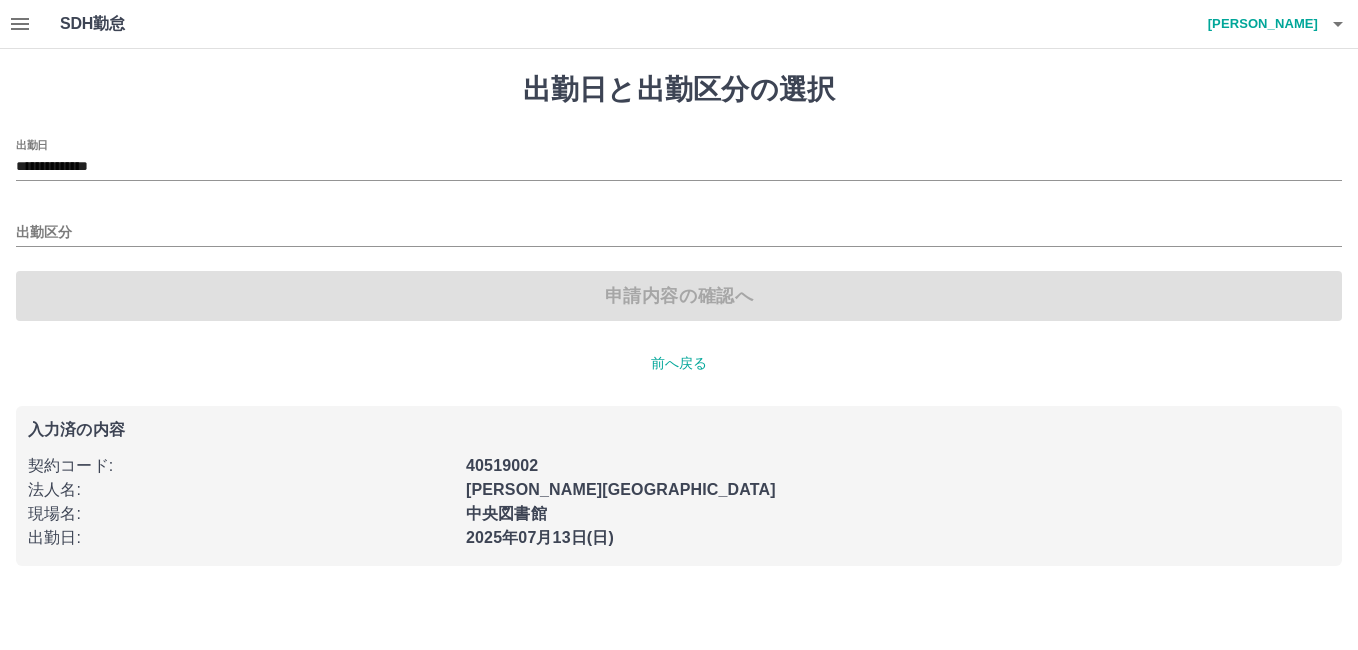 click on "出勤区分" at bounding box center (679, 226) 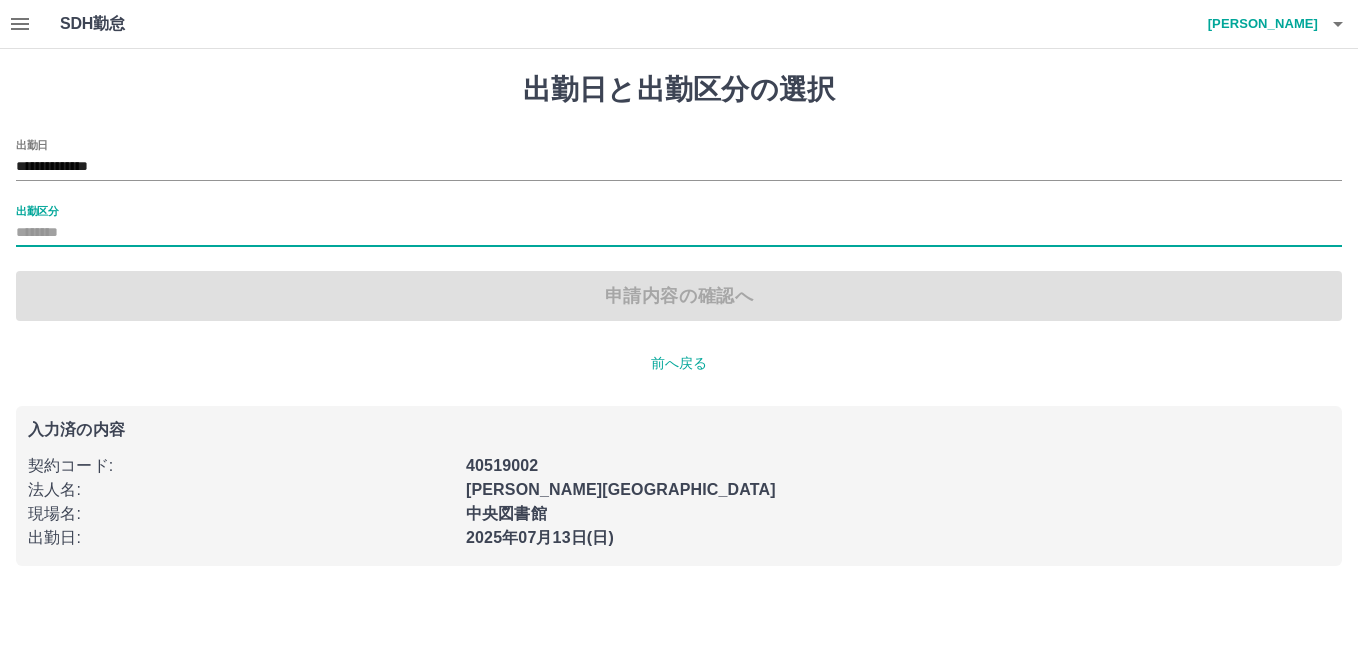 click on "出勤区分" at bounding box center (679, 233) 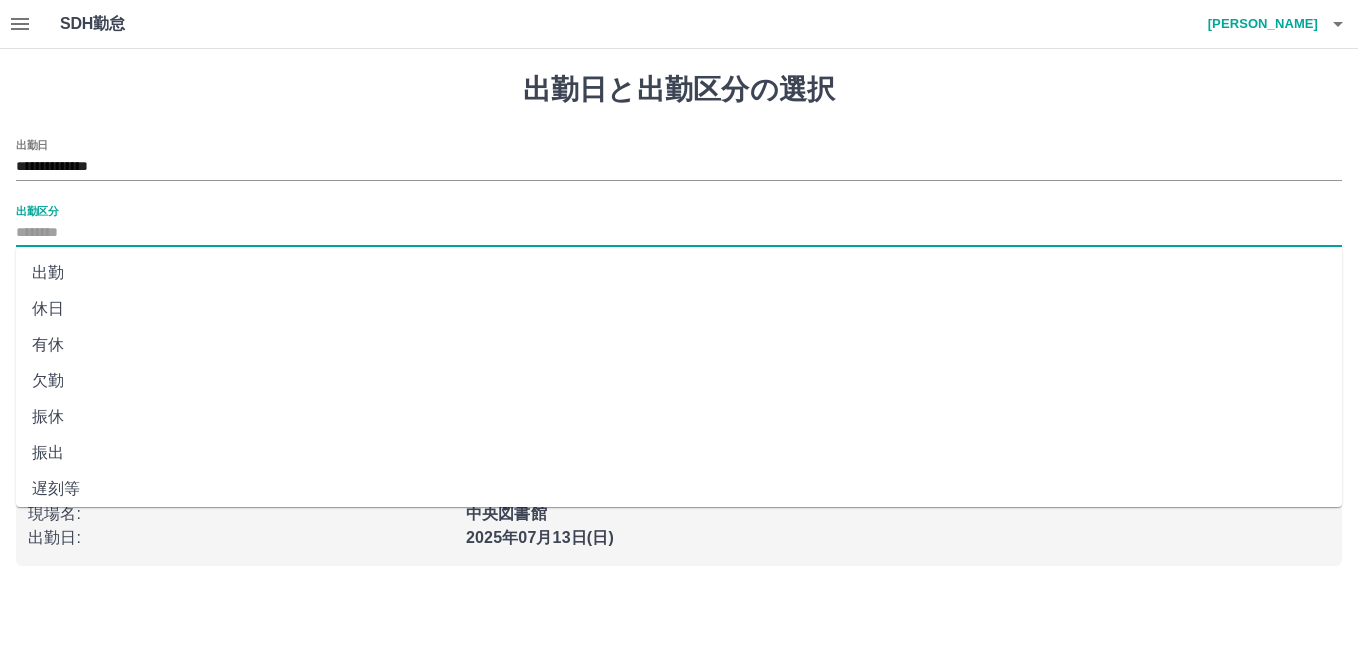 click on "振出" at bounding box center [679, 453] 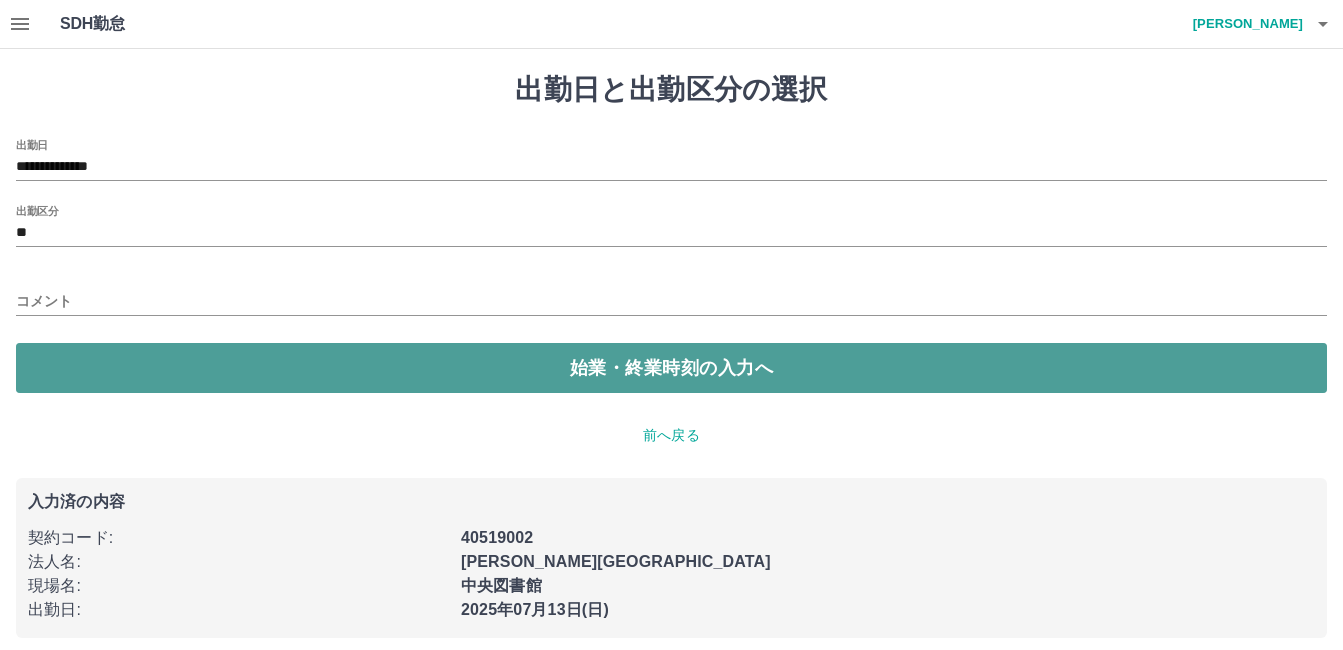 click on "始業・終業時刻の入力へ" at bounding box center [671, 368] 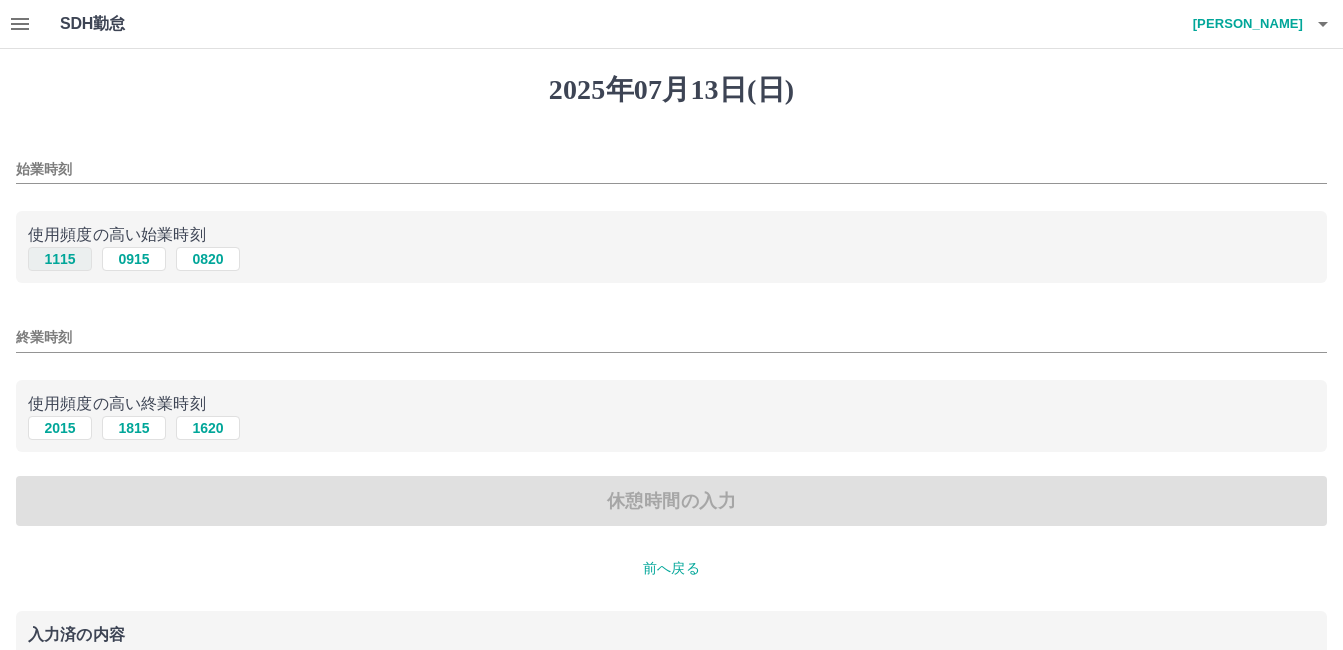 click on "1115" at bounding box center (60, 259) 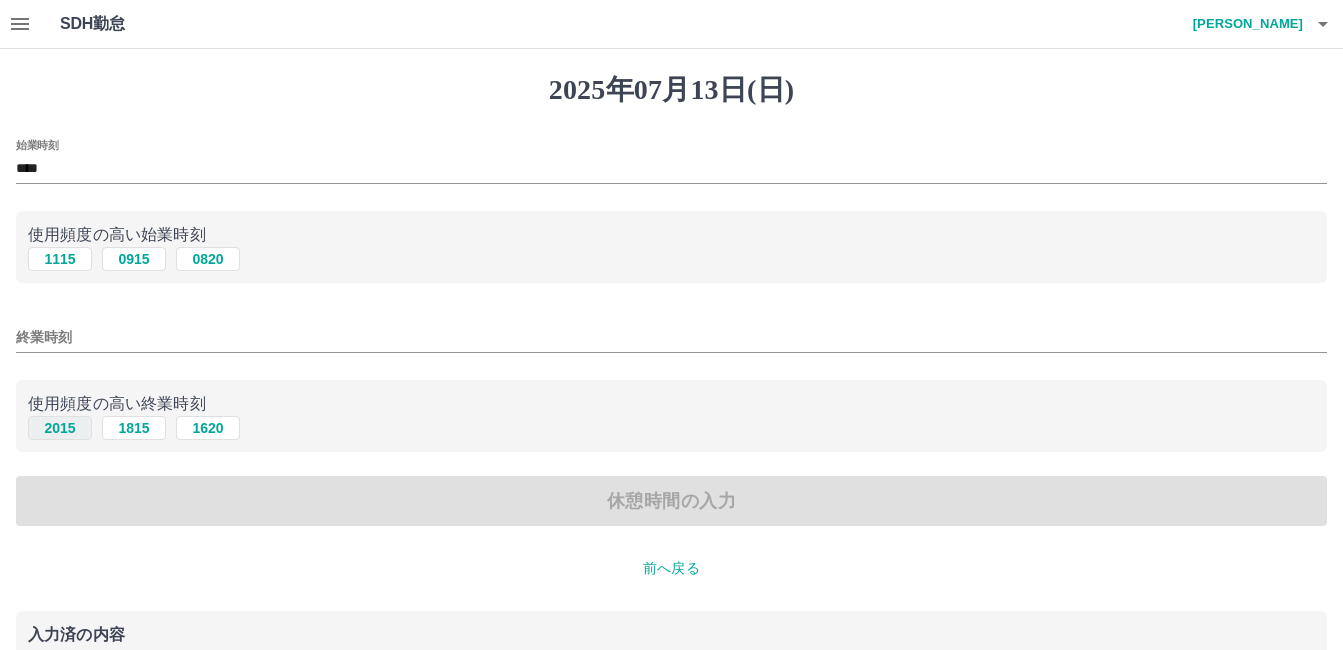 click on "2015" at bounding box center [60, 428] 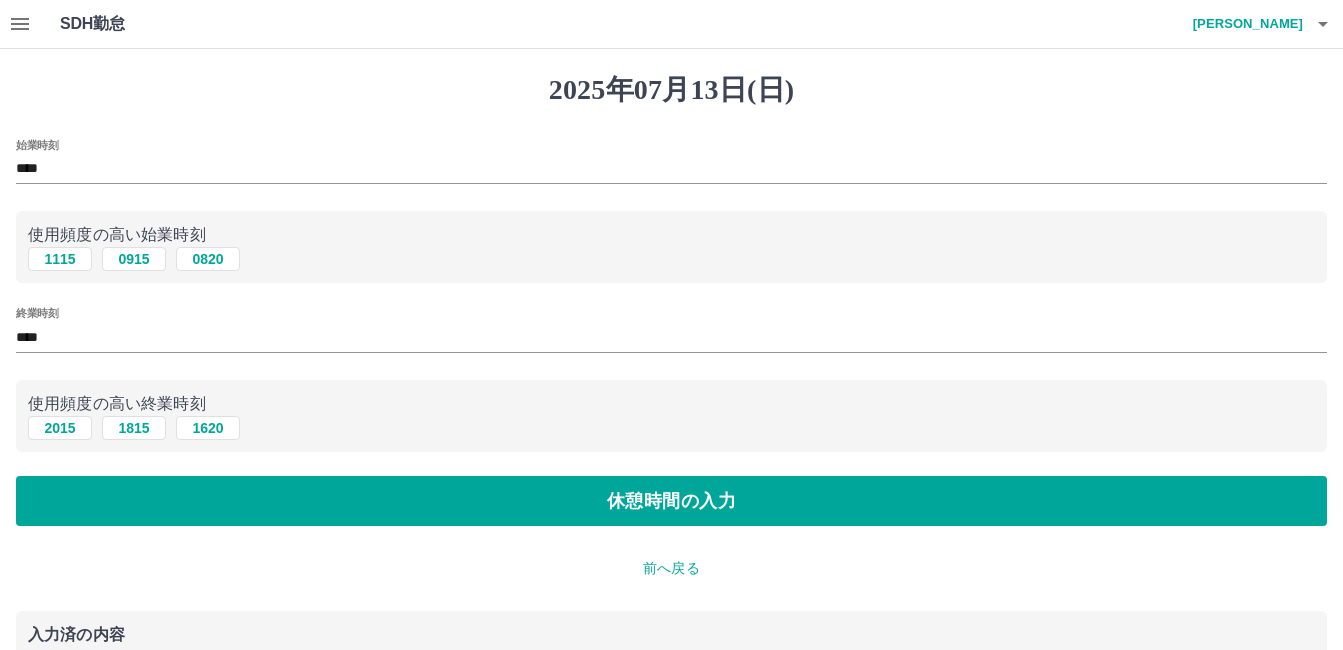 click on "始業時刻 **** 使用頻度の高い始業時刻 1115 0915 0820 終業時刻 **** 使用頻度の高い終業時刻 2015 1815 1620 休憩時間の入力" at bounding box center (671, 333) 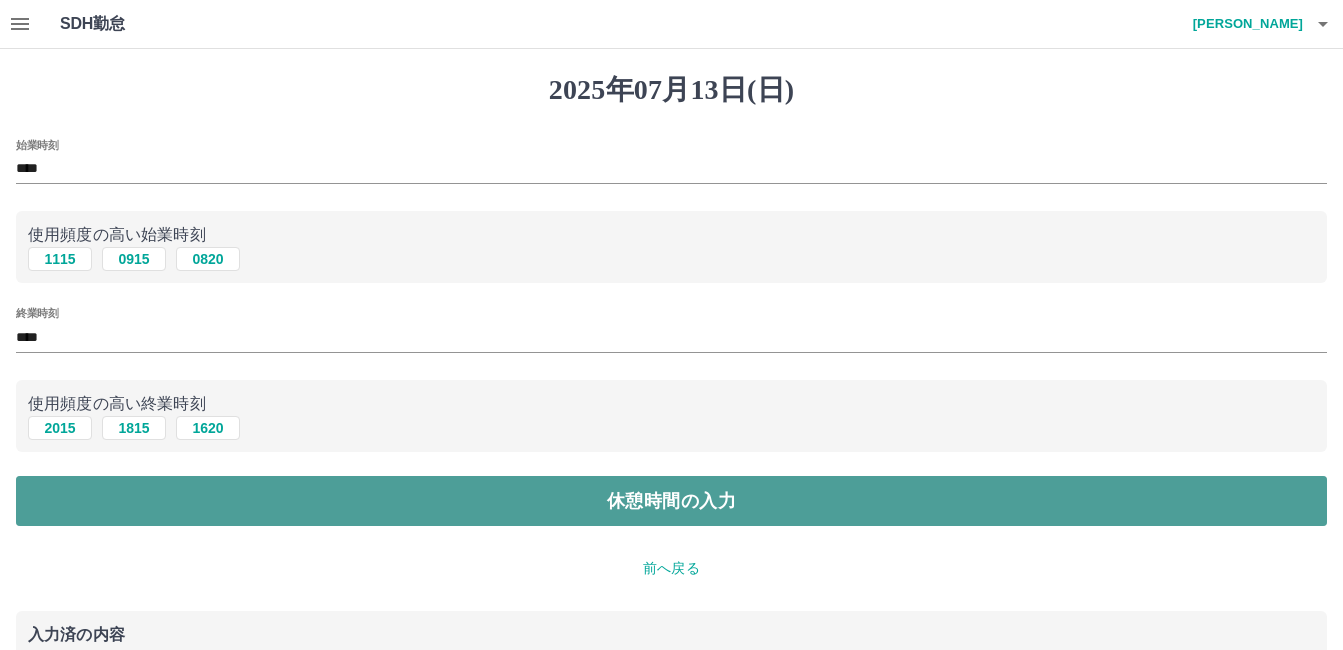 click on "休憩時間の入力" at bounding box center (671, 501) 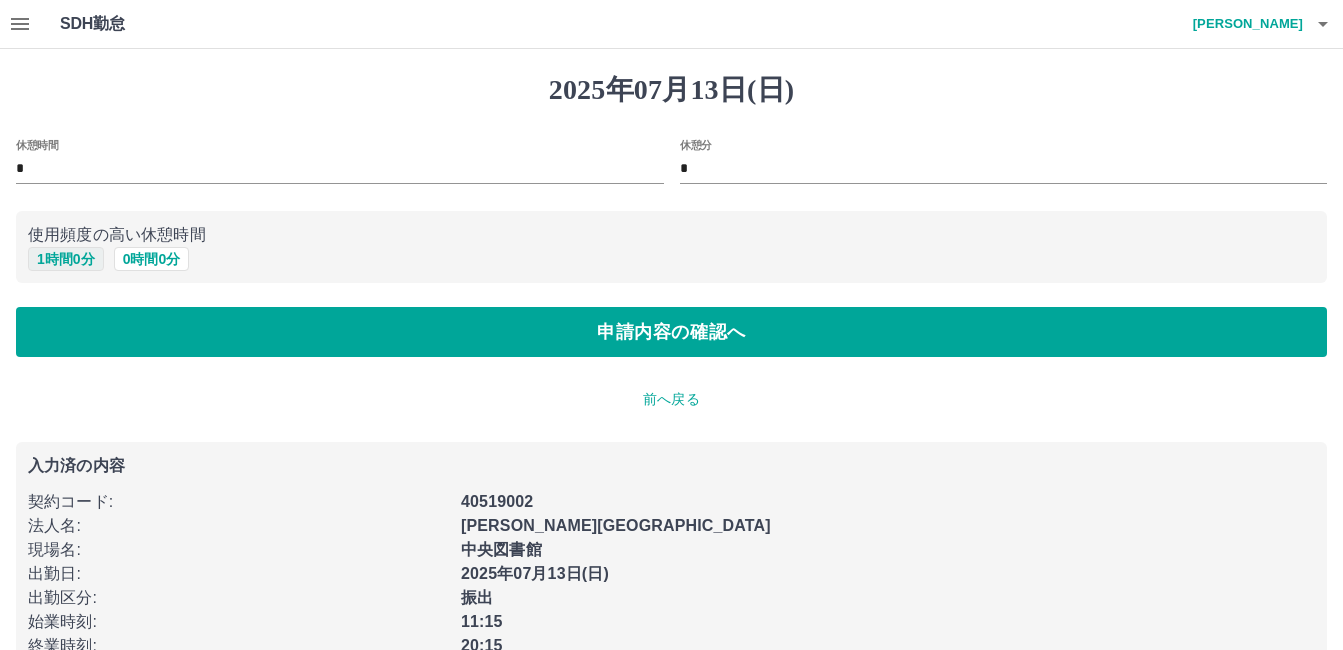 click on "1 時間 0 分" at bounding box center (66, 259) 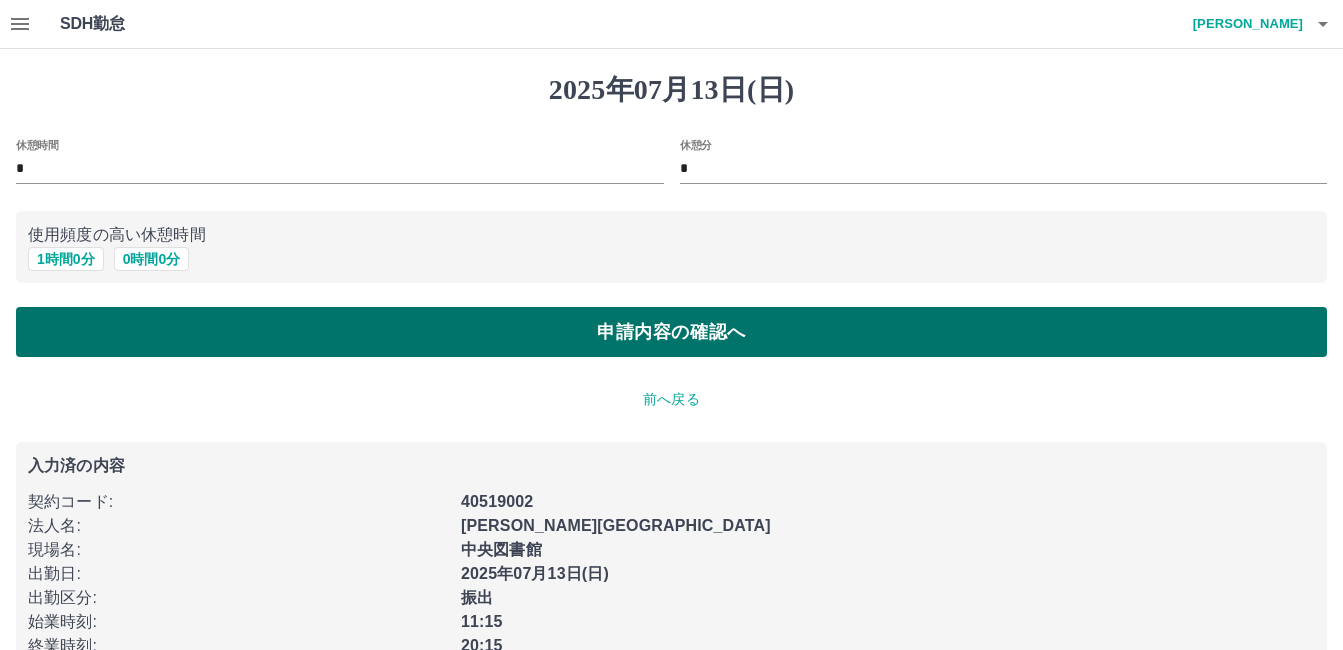click on "申請内容の確認へ" at bounding box center (671, 332) 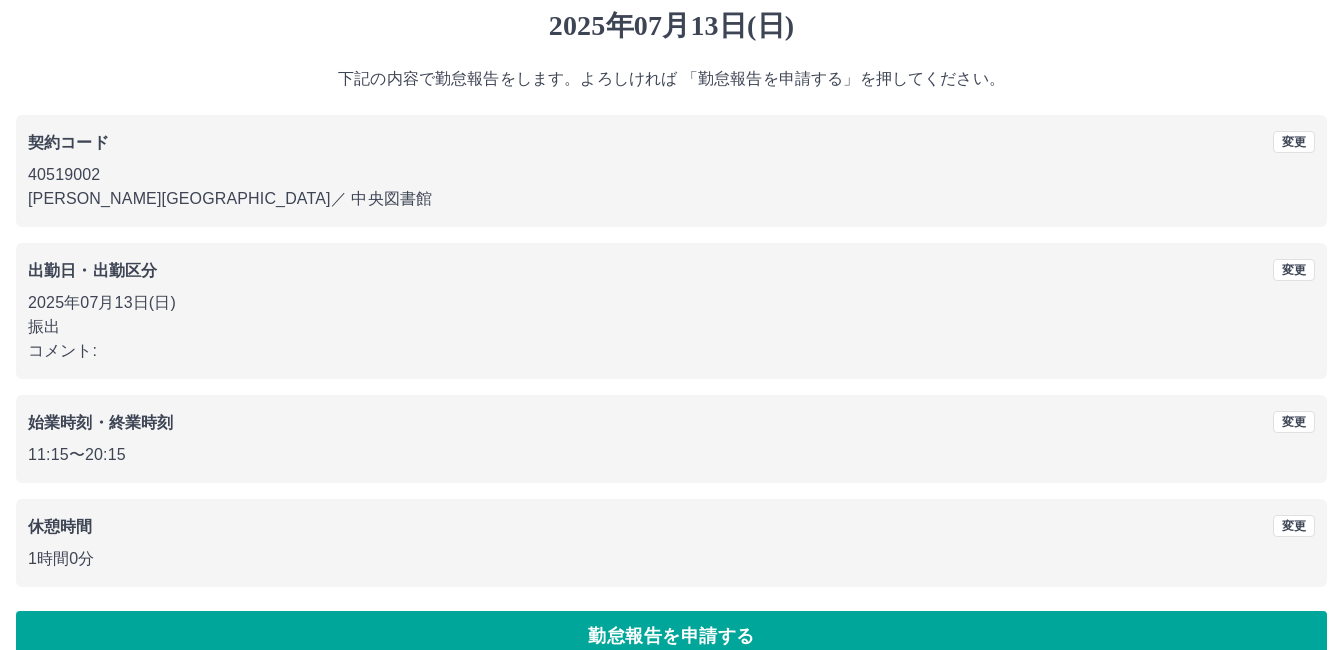 scroll, scrollTop: 99, scrollLeft: 0, axis: vertical 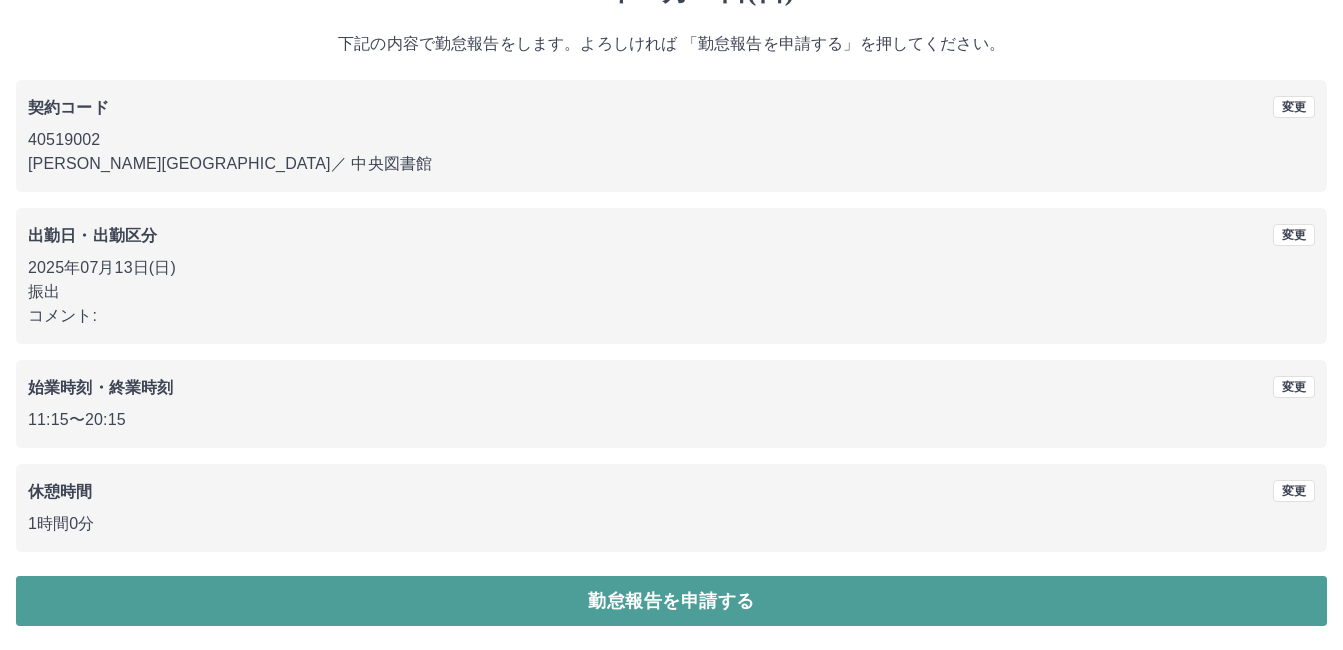 click on "勤怠報告を申請する" at bounding box center (671, 601) 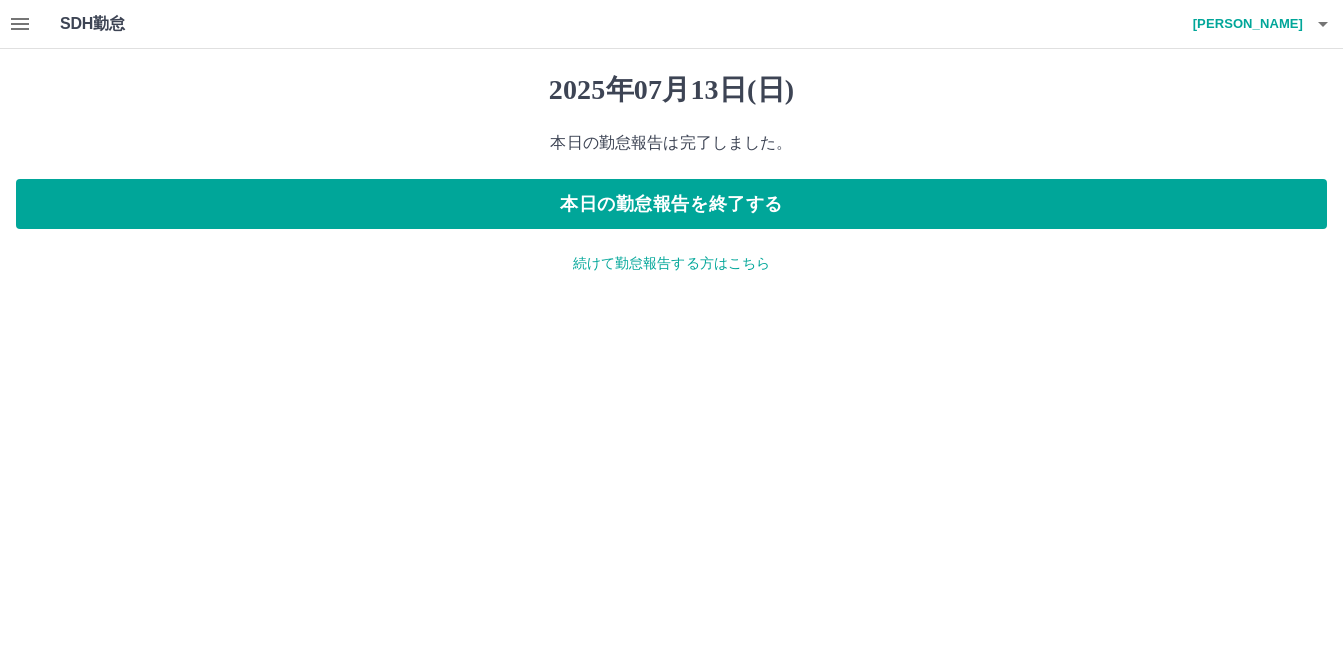 scroll, scrollTop: 0, scrollLeft: 0, axis: both 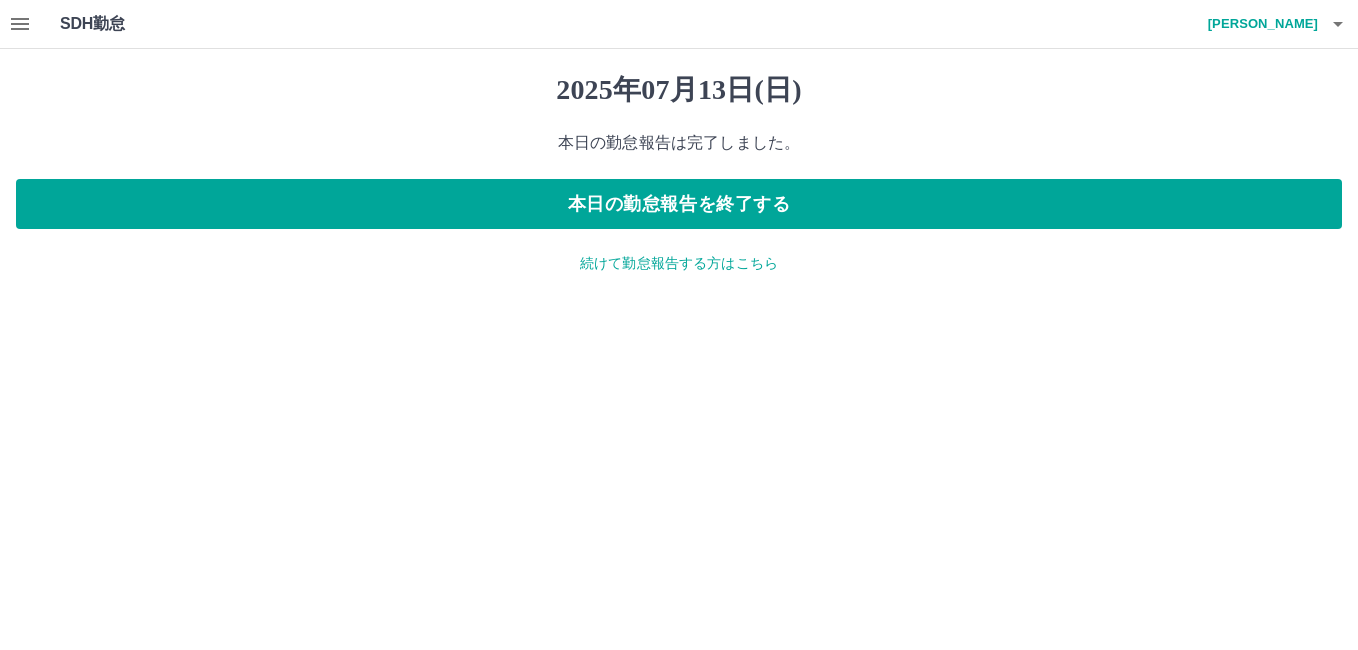 click 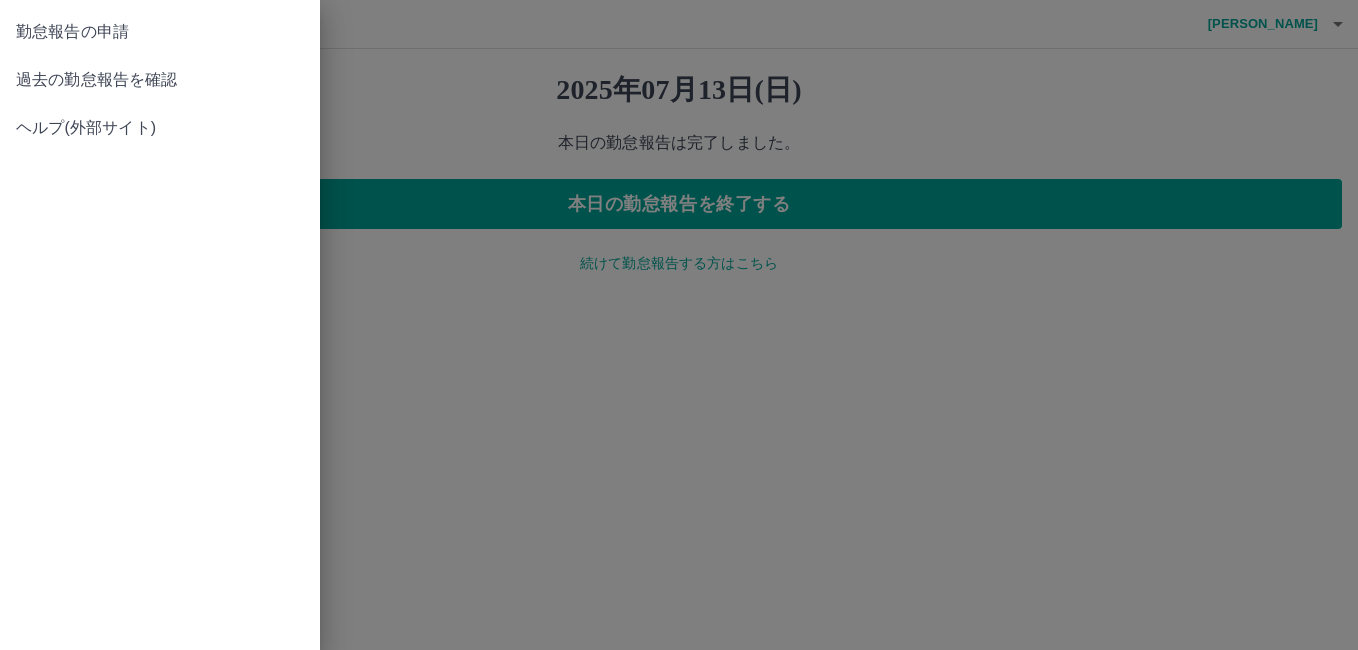 click on "過去の勤怠報告を確認" at bounding box center (160, 80) 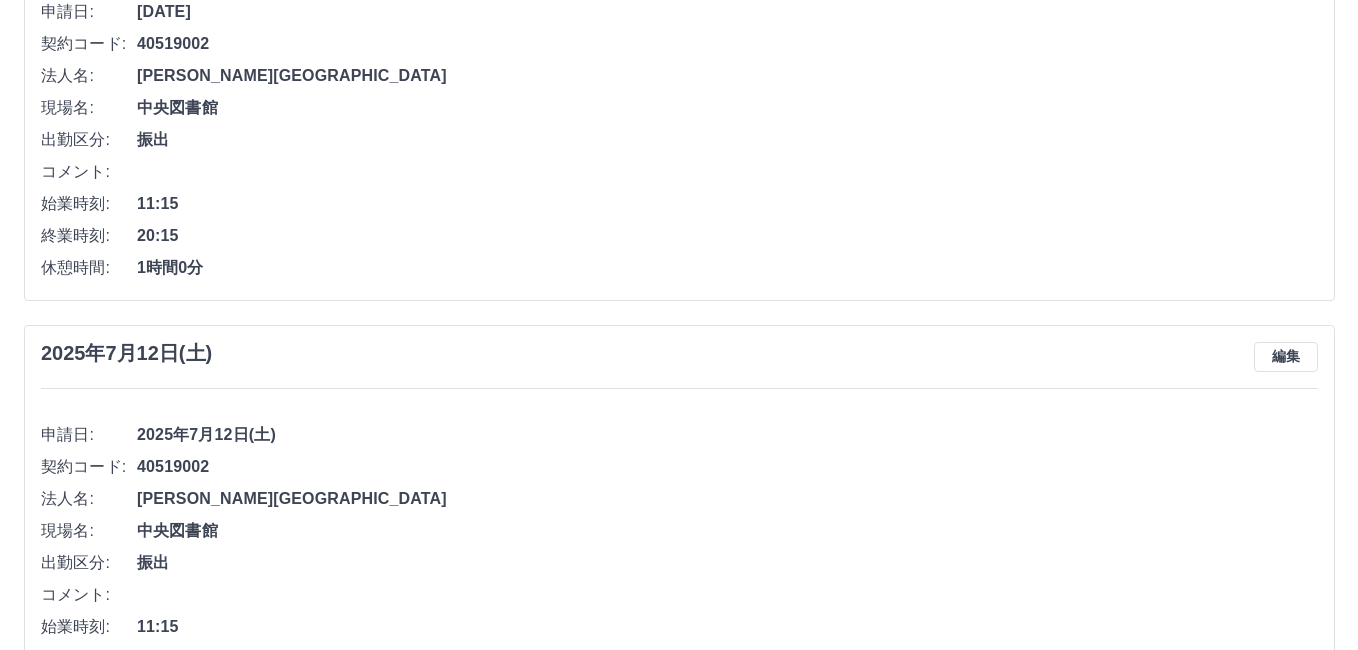 scroll, scrollTop: 0, scrollLeft: 0, axis: both 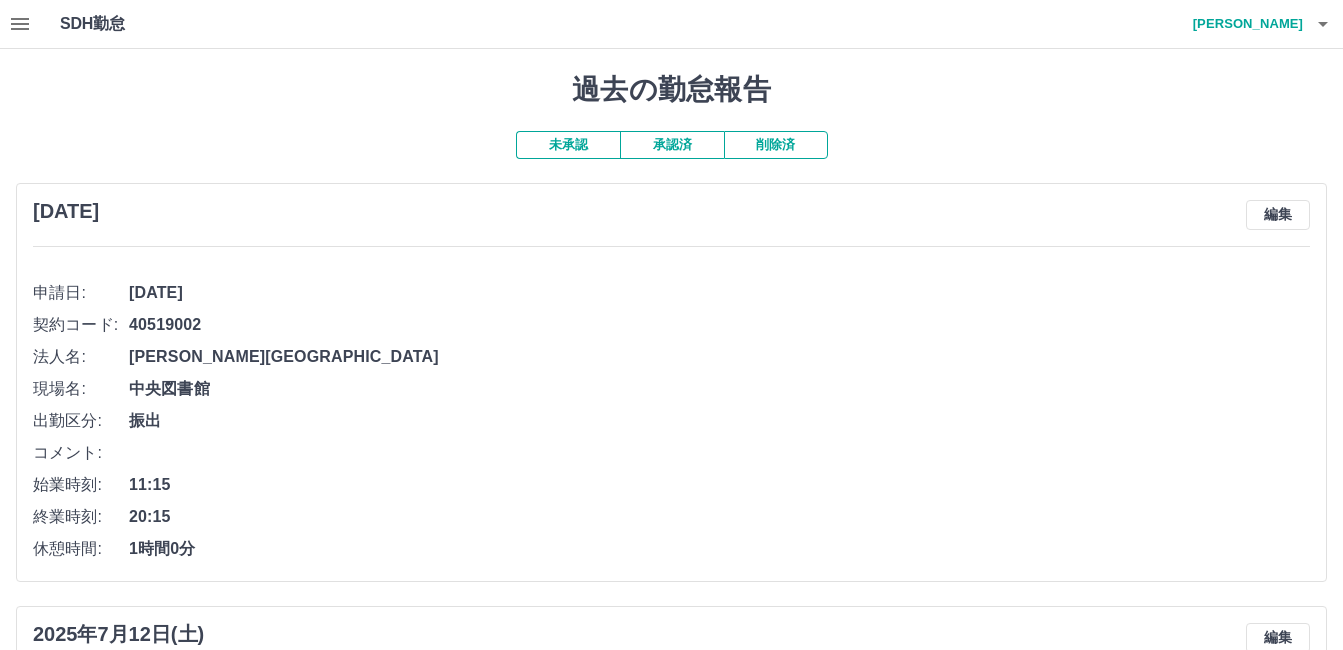 click on "神原　亮永" at bounding box center (1243, 24) 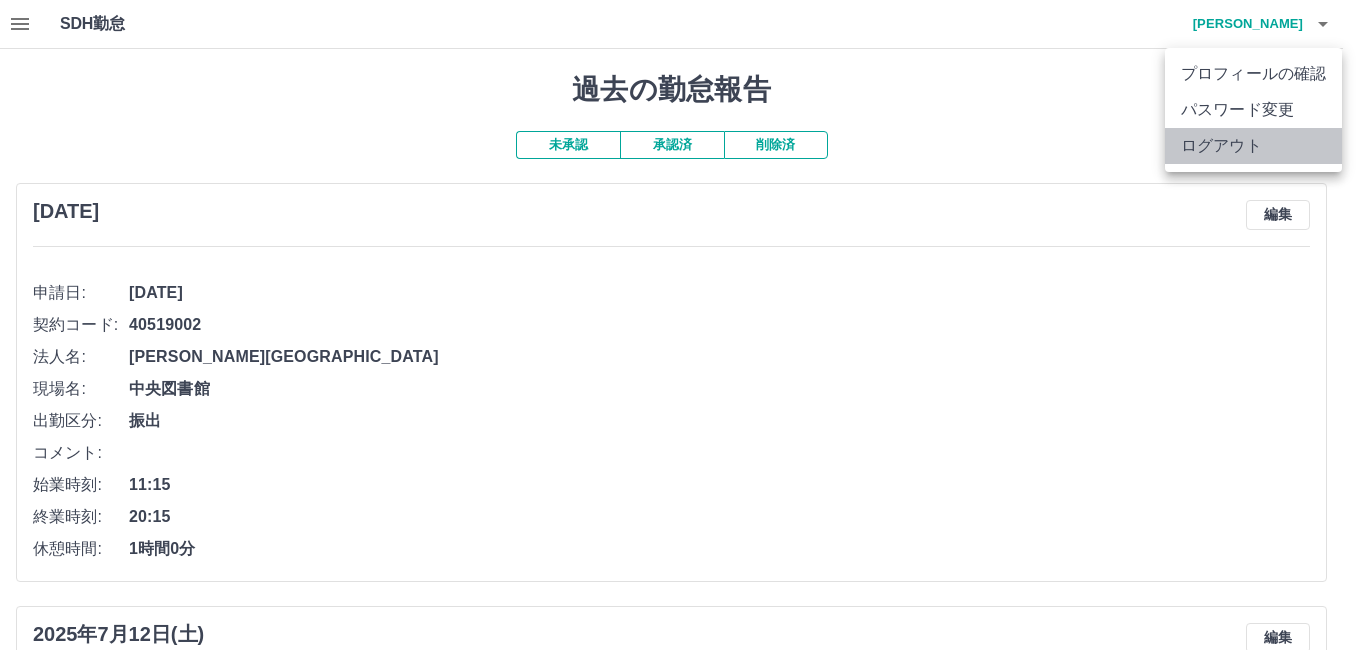 click on "ログアウト" at bounding box center (1253, 146) 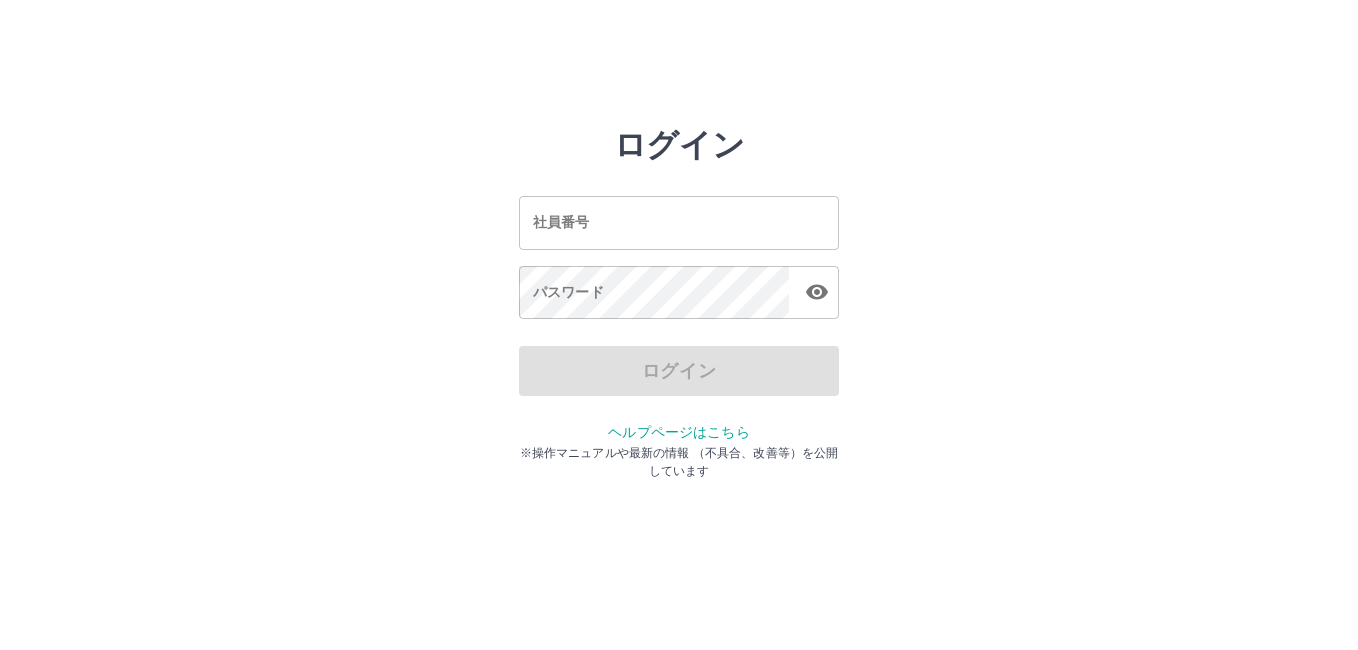 scroll, scrollTop: 0, scrollLeft: 0, axis: both 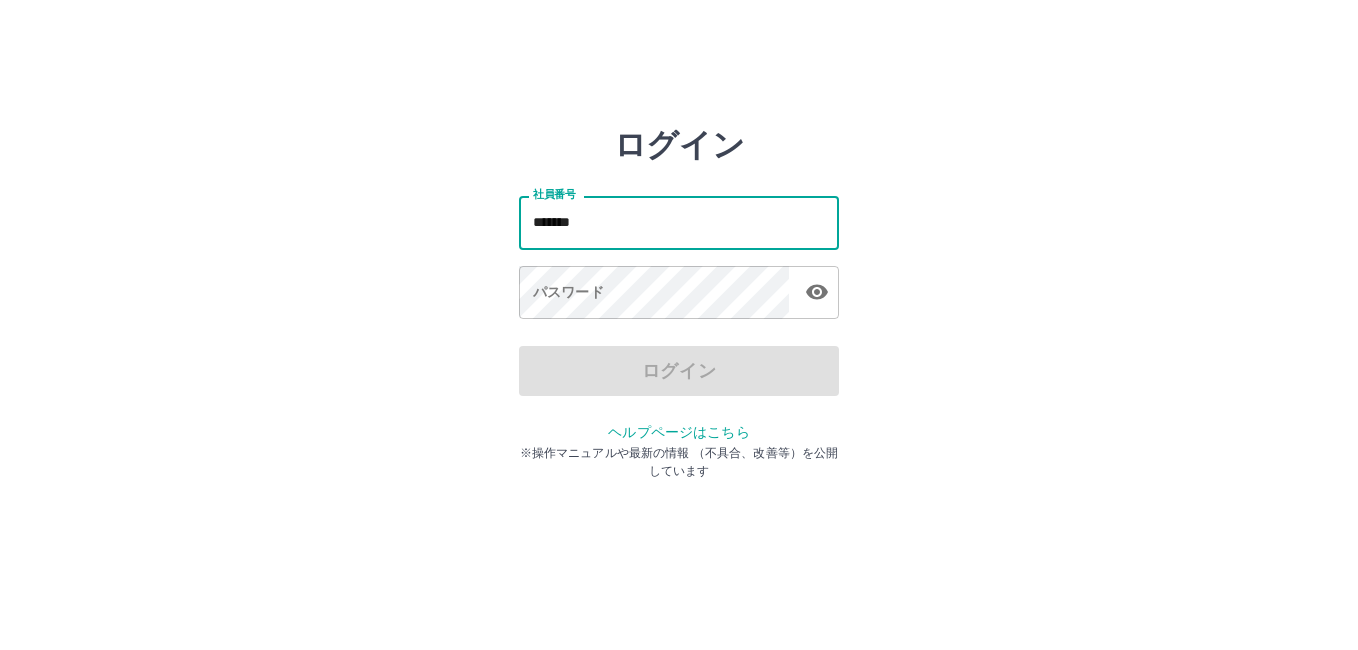 type on "*******" 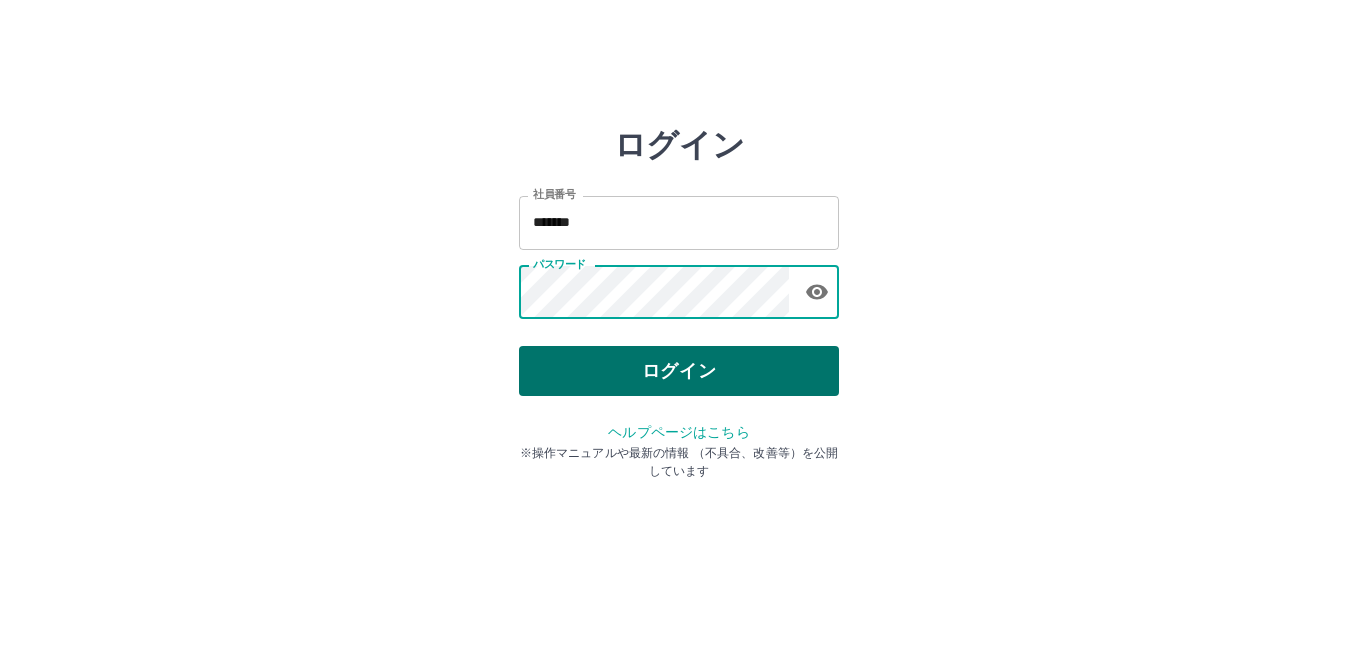 click on "ログイン" at bounding box center (679, 371) 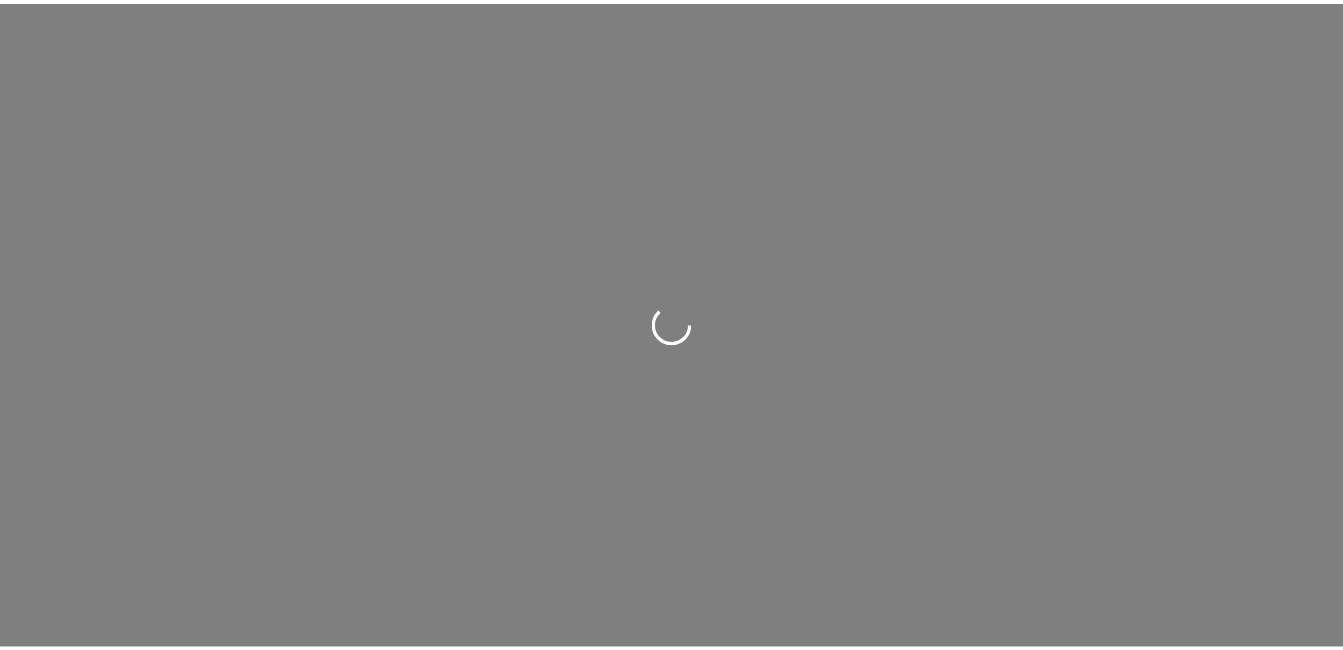 scroll, scrollTop: 0, scrollLeft: 0, axis: both 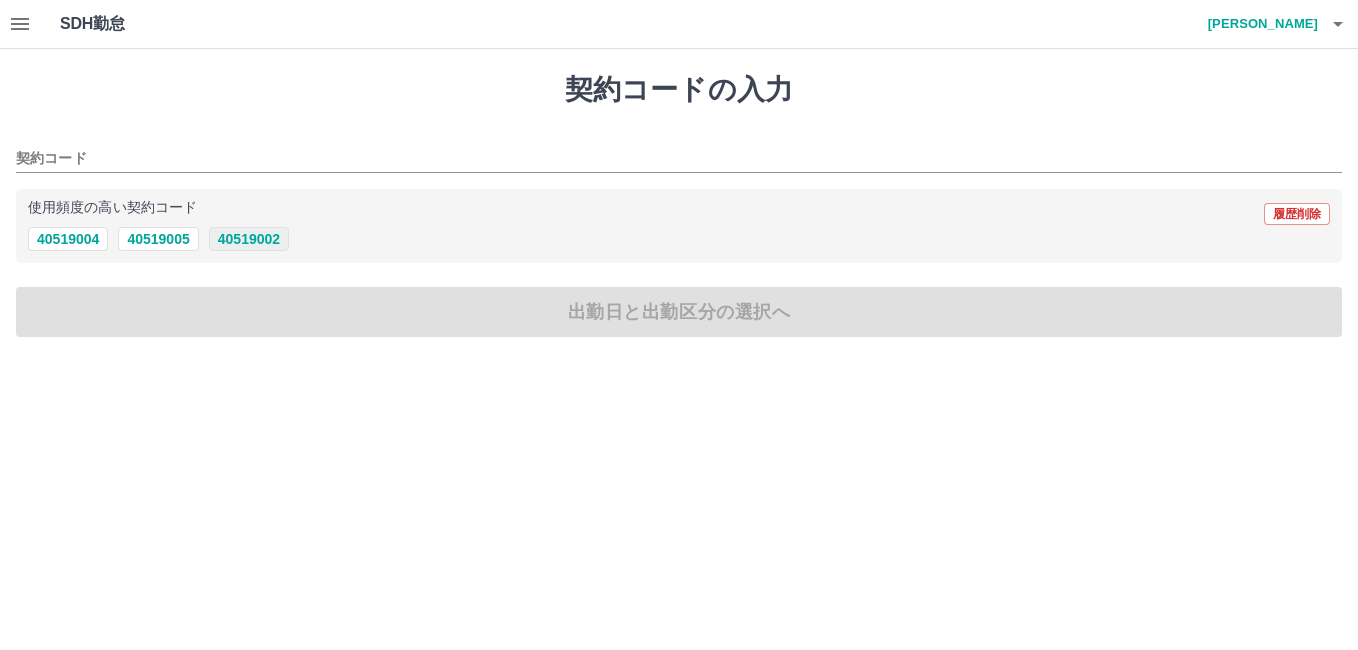 click on "40519002" at bounding box center [249, 239] 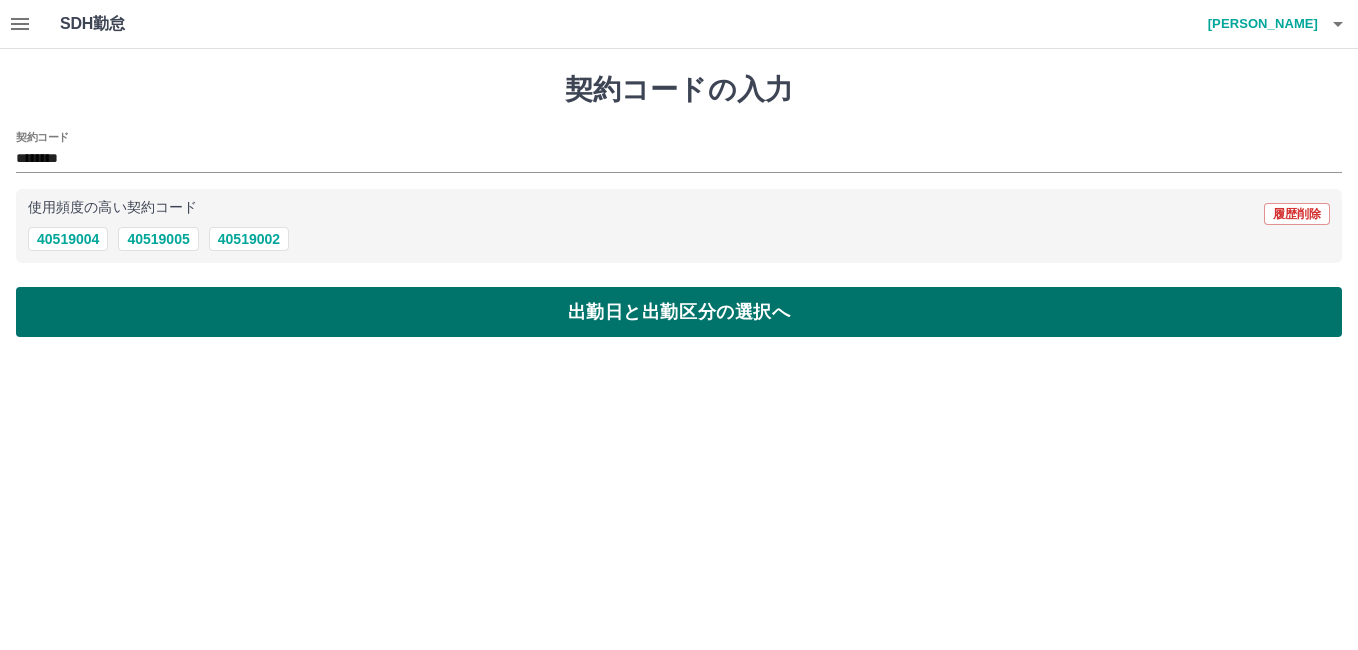 click on "出勤日と出勤区分の選択へ" at bounding box center [679, 312] 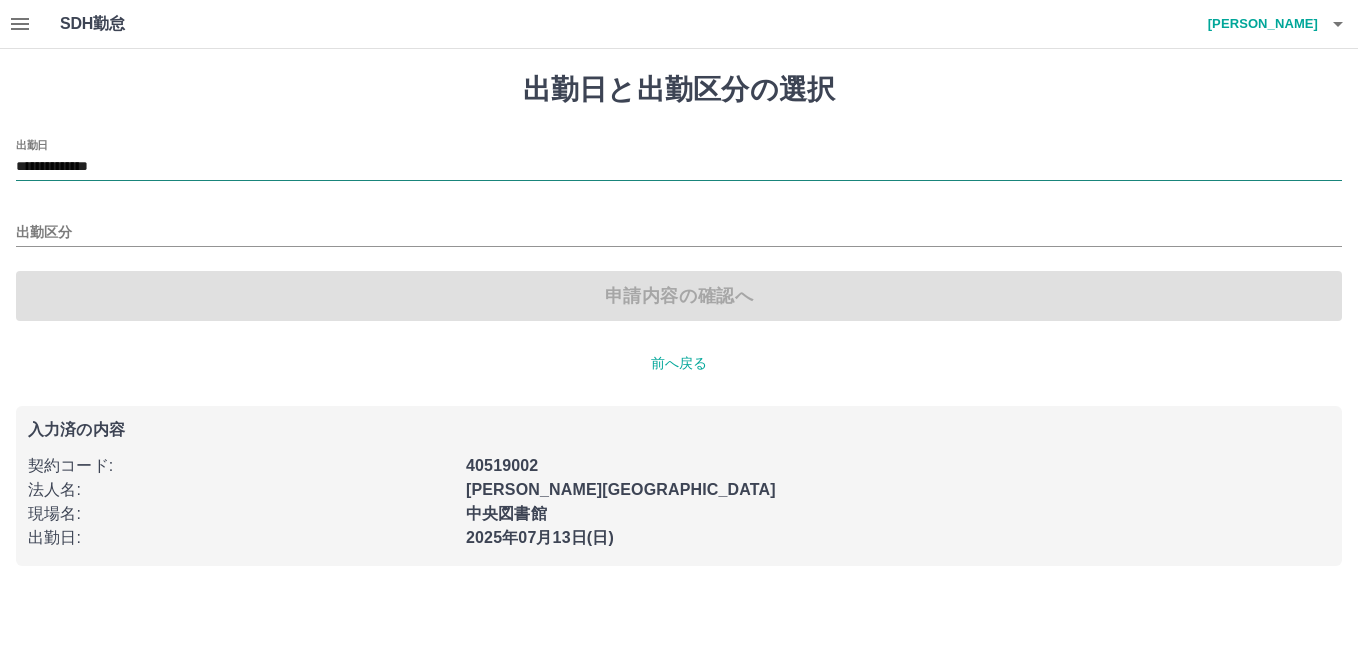 click on "**********" at bounding box center (679, 167) 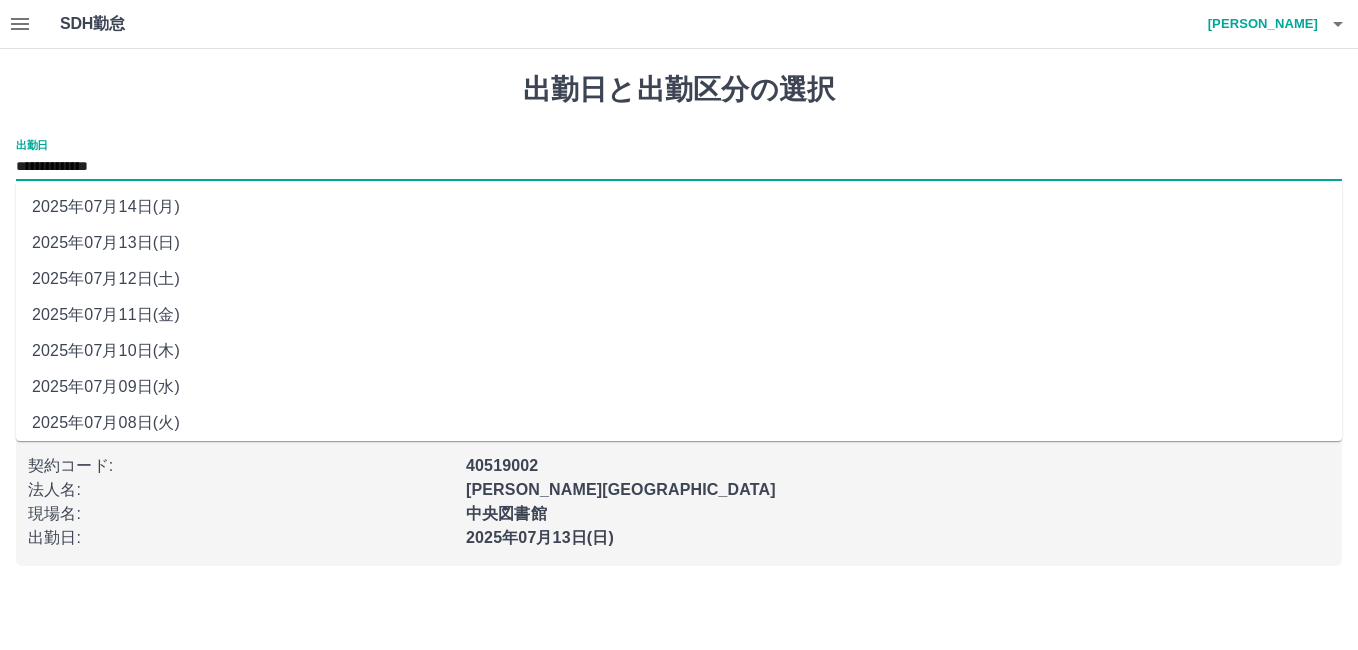 drag, startPoint x: 202, startPoint y: 172, endPoint x: 159, endPoint y: 201, distance: 51.86521 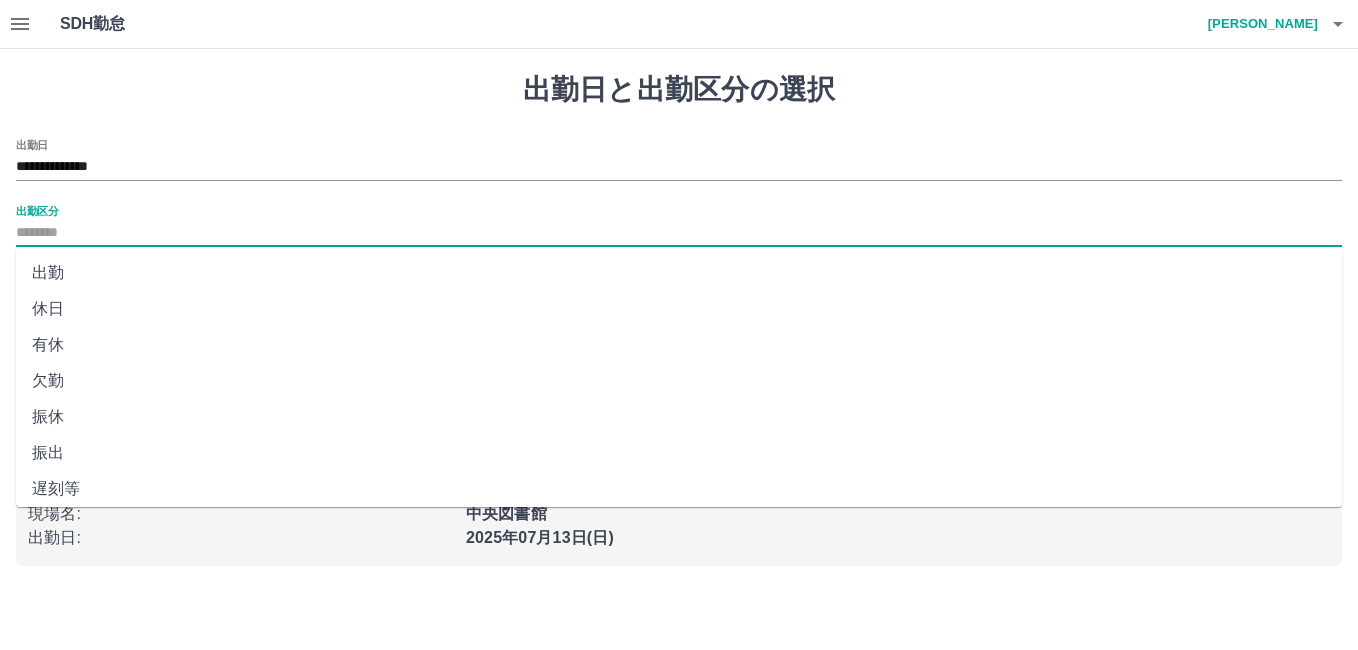 click on "出勤区分" at bounding box center [679, 233] 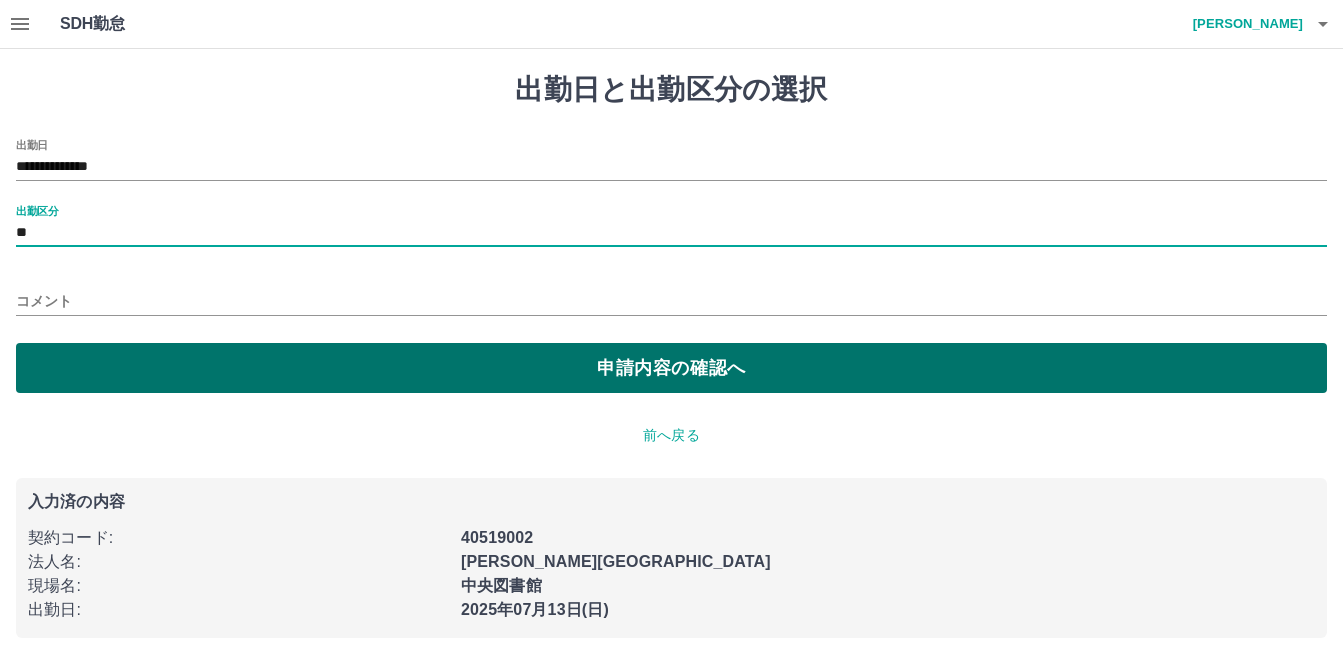 click on "申請内容の確認へ" at bounding box center (671, 368) 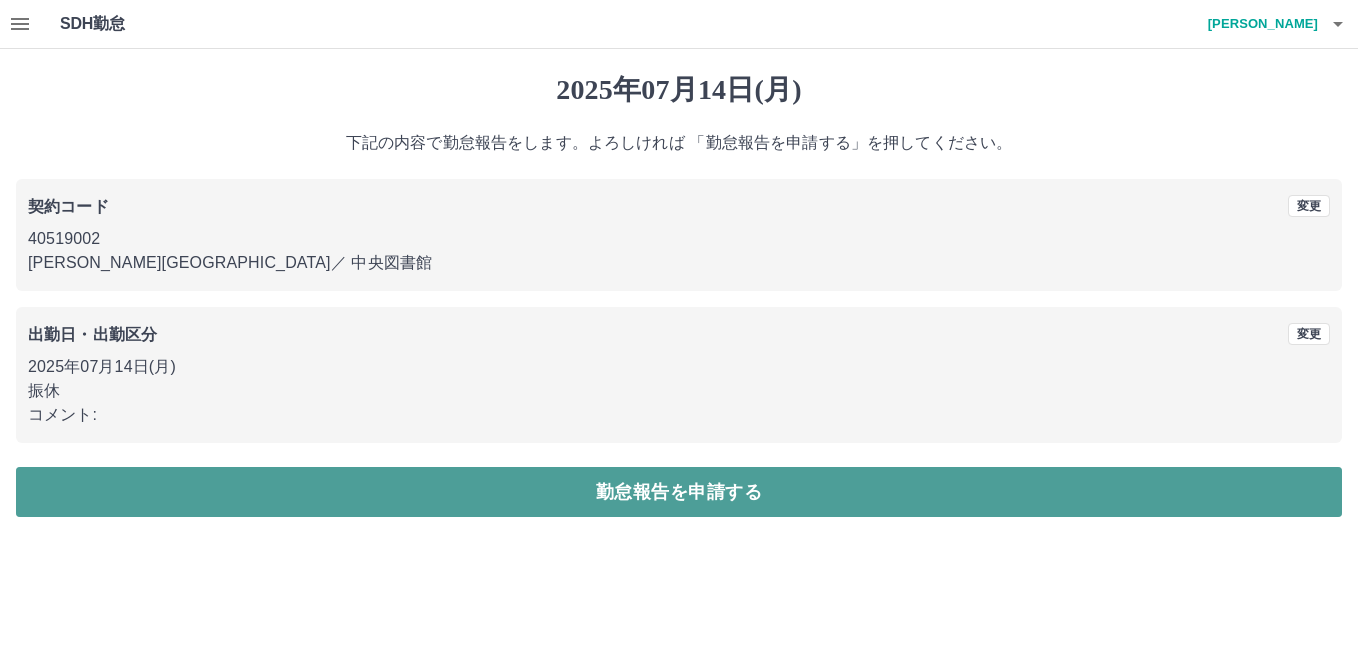 click on "勤怠報告を申請する" at bounding box center (679, 492) 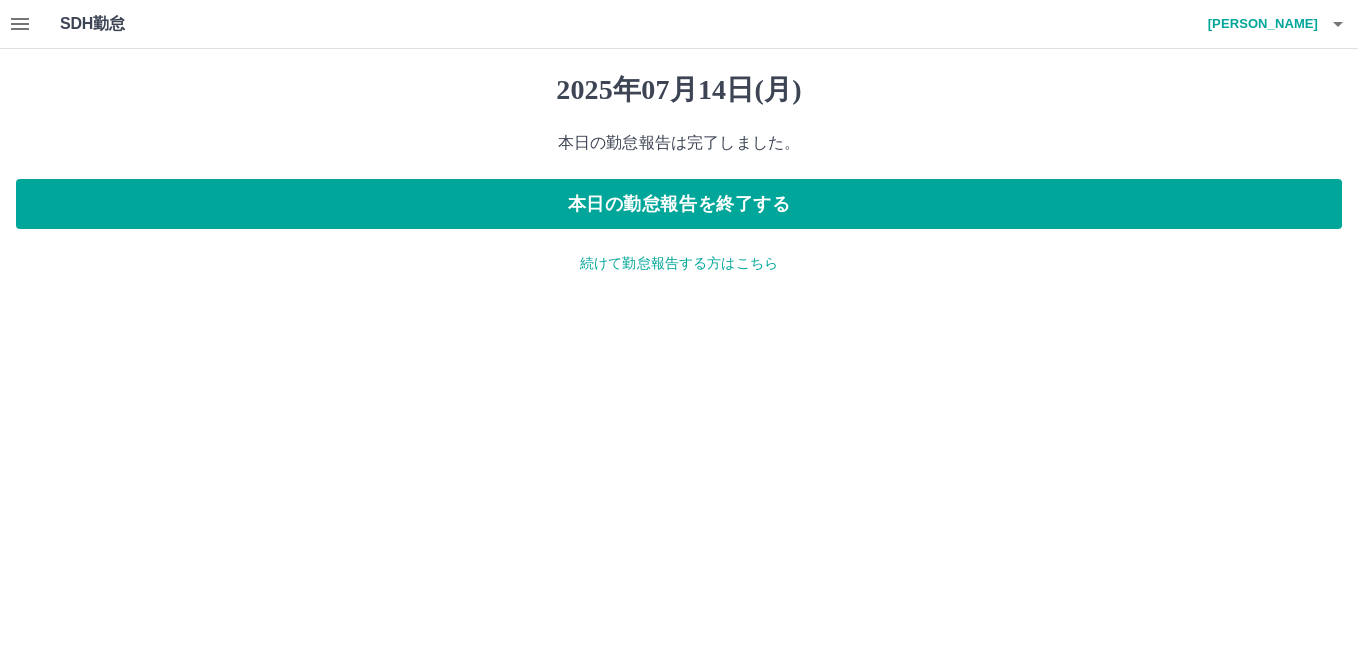 click 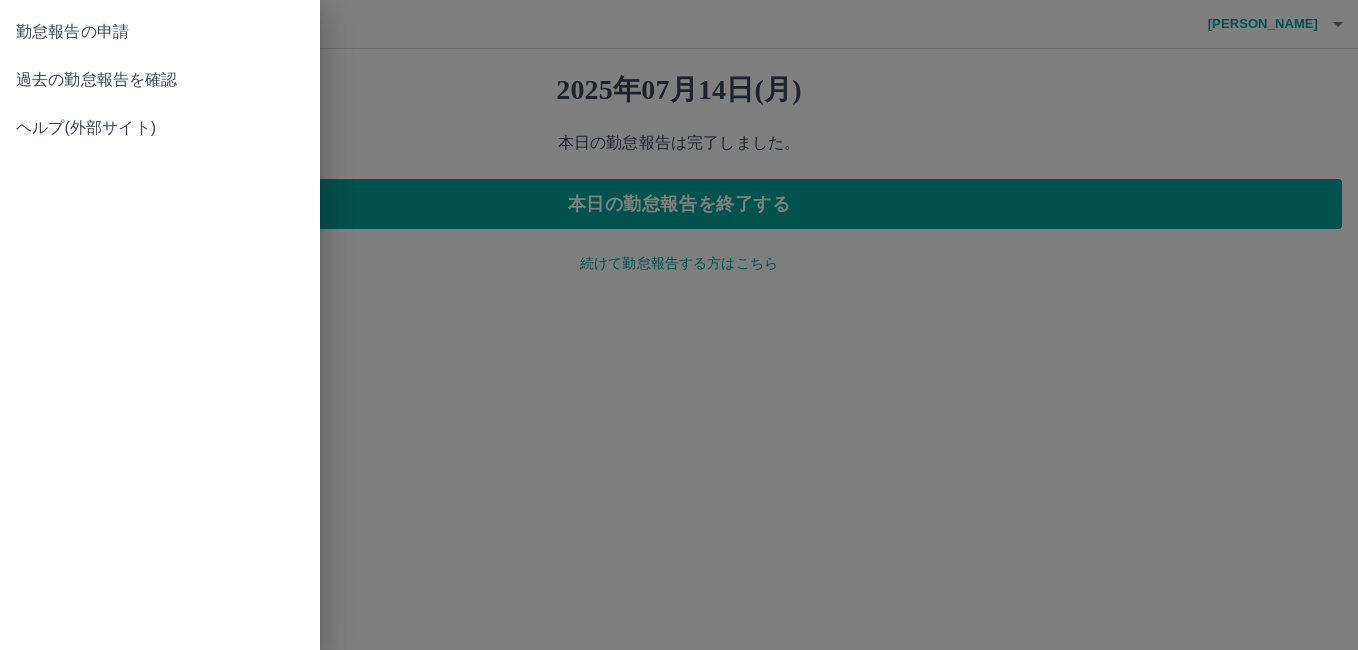 click on "過去の勤怠報告を確認" at bounding box center [160, 80] 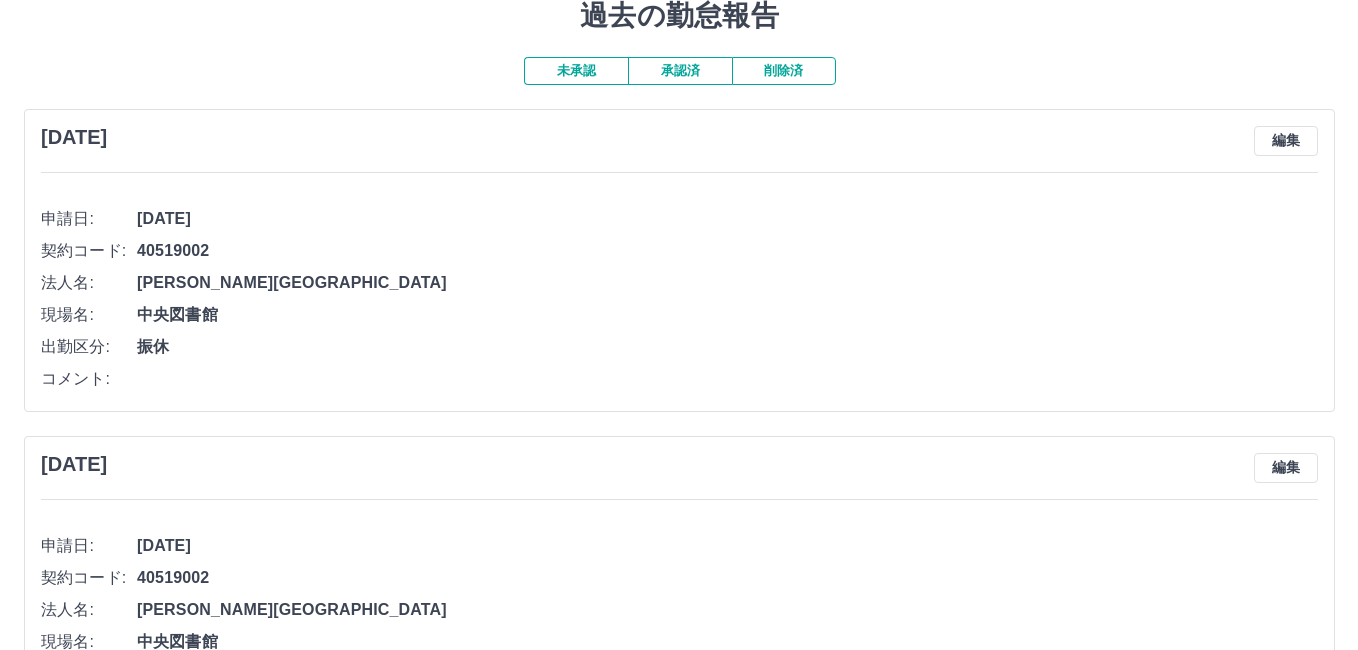 scroll, scrollTop: 0, scrollLeft: 0, axis: both 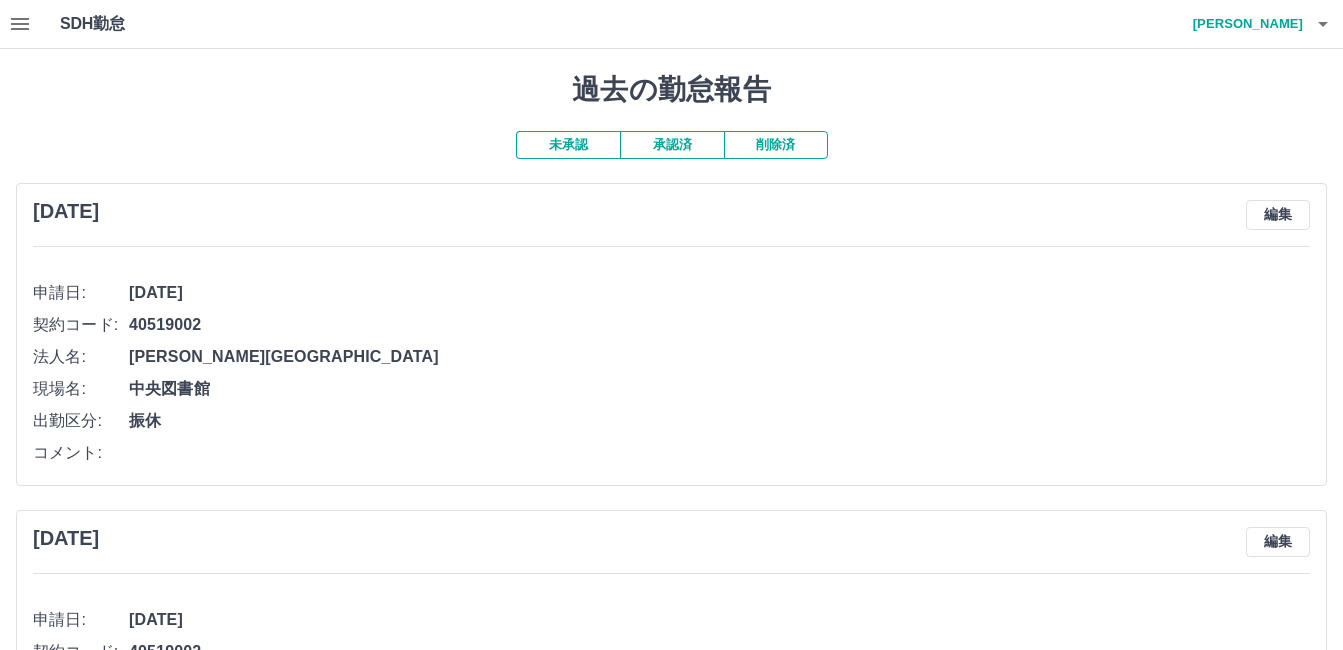 click on "笹島　真理子" at bounding box center (1243, 24) 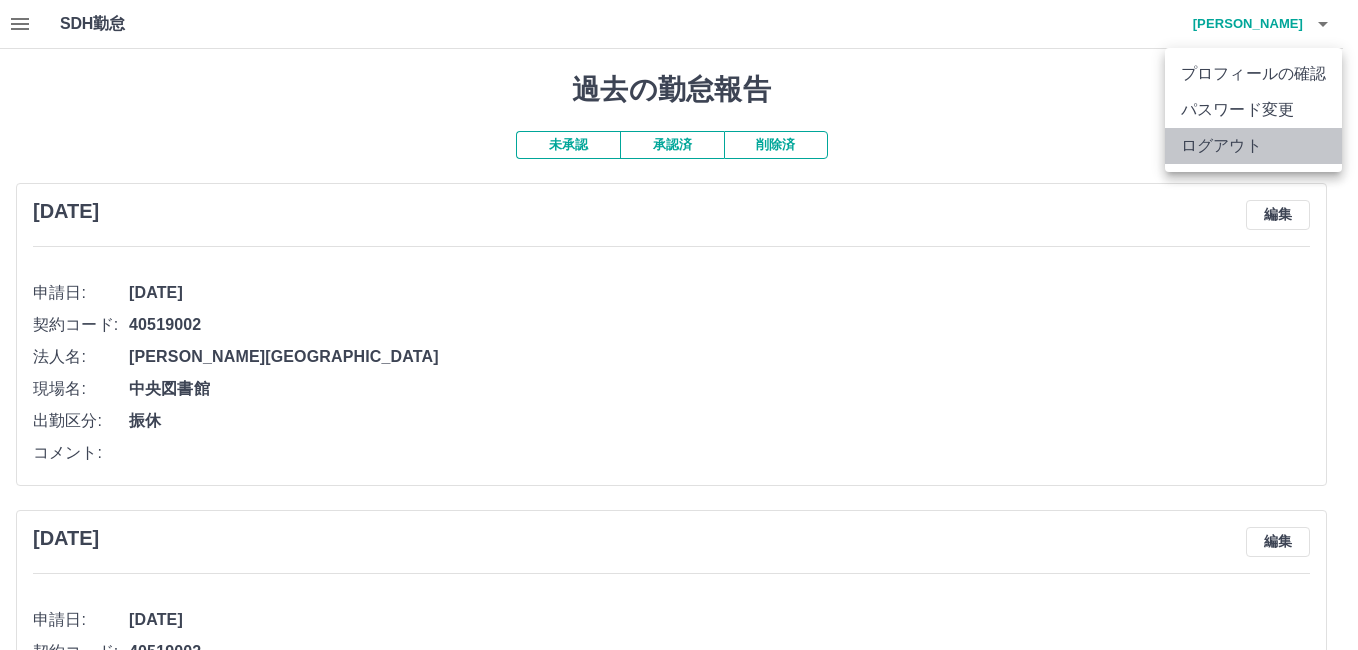 click on "ログアウト" at bounding box center (1253, 146) 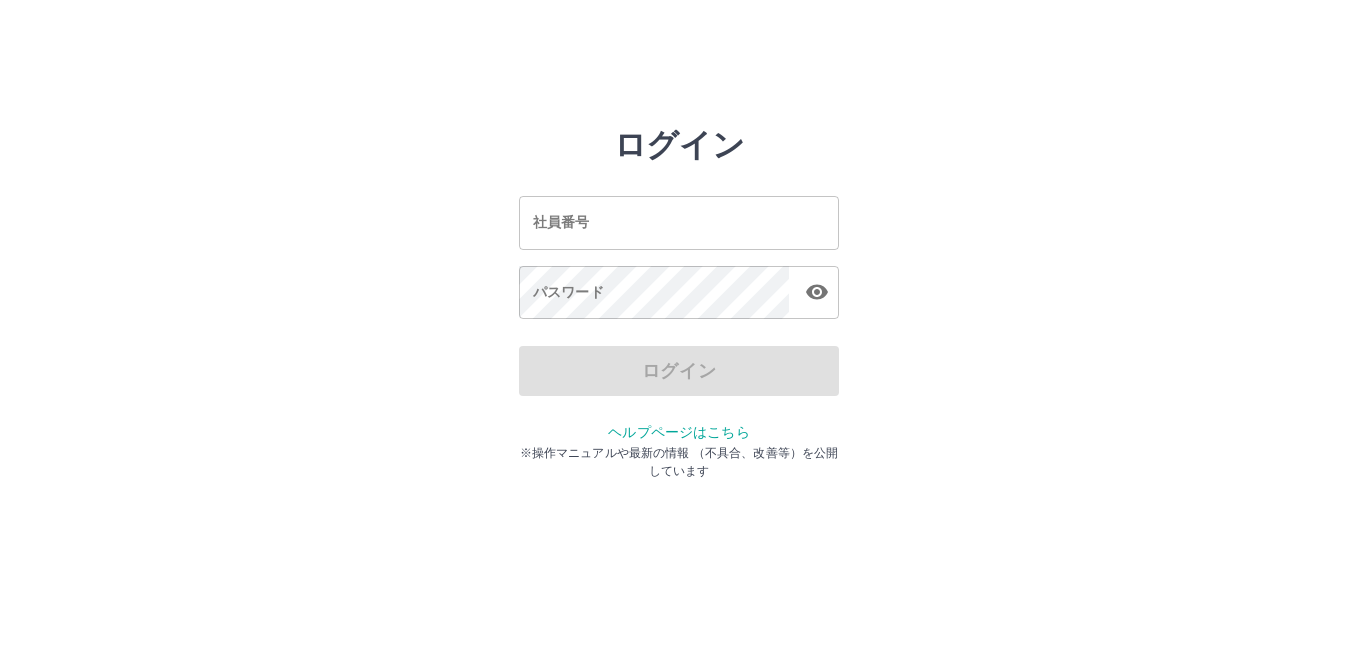 scroll, scrollTop: 0, scrollLeft: 0, axis: both 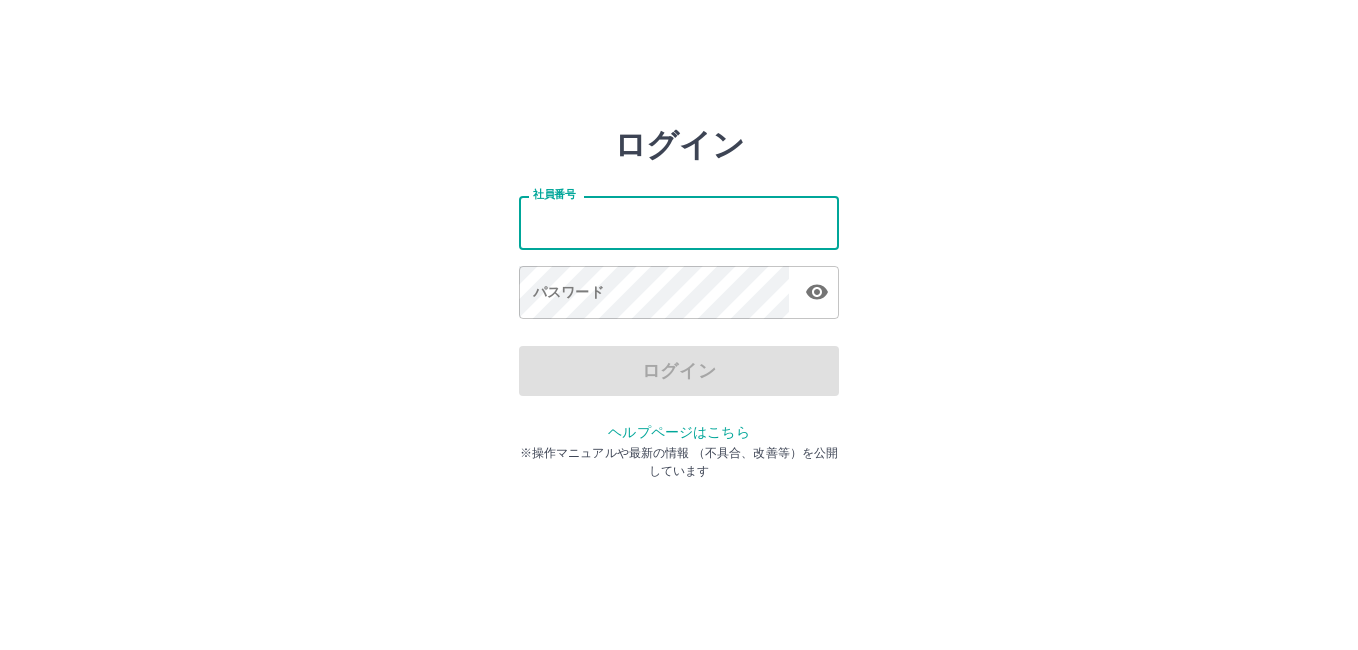 click on "社員番号" at bounding box center [679, 222] 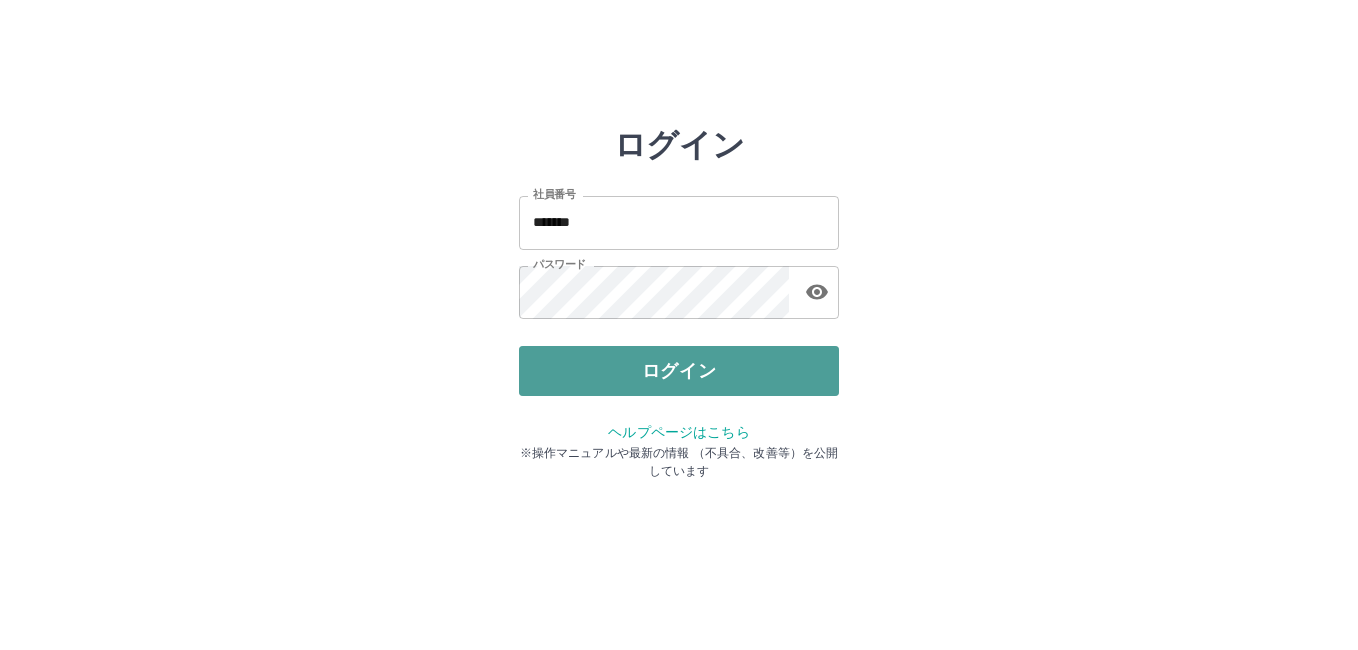 click on "ログイン" at bounding box center [679, 371] 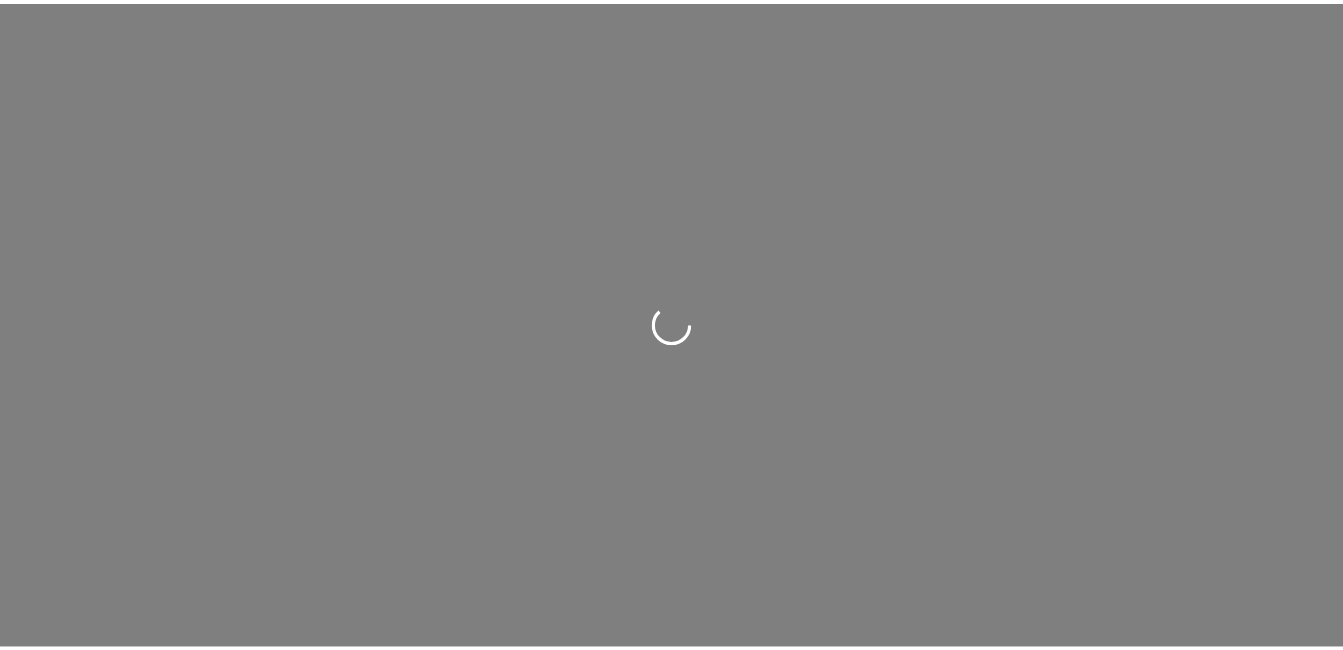 scroll, scrollTop: 0, scrollLeft: 0, axis: both 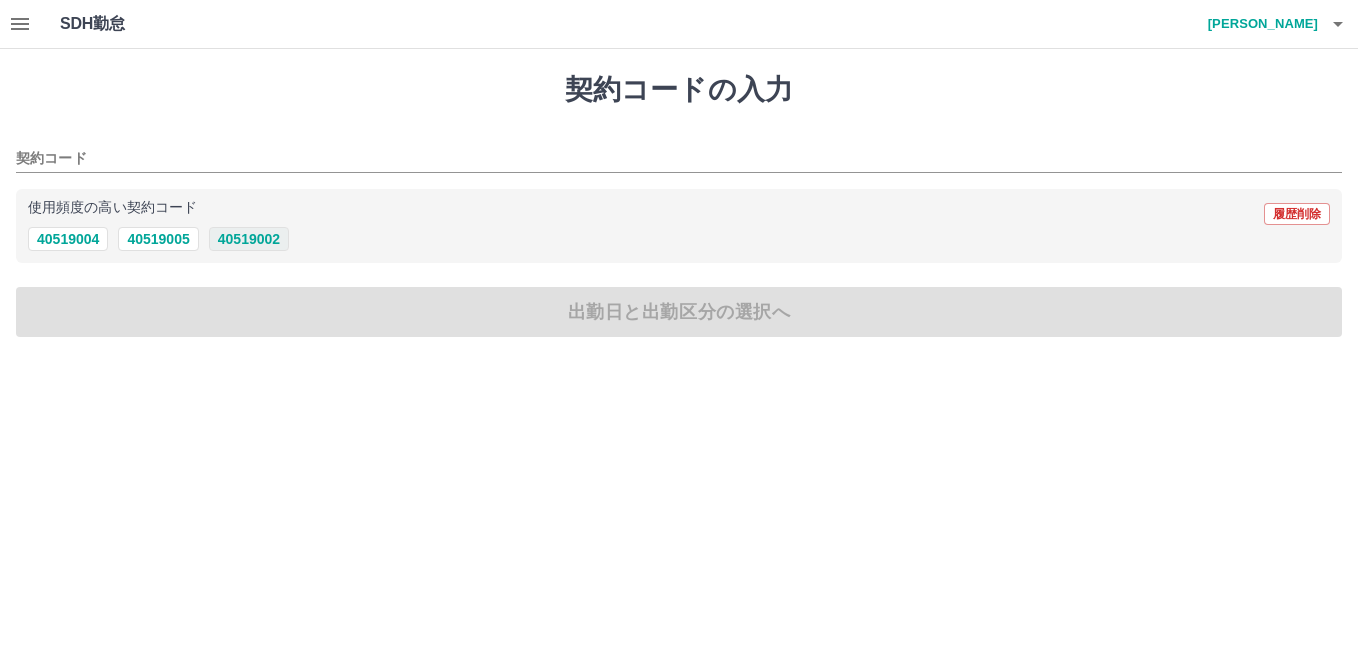 click on "40519002" at bounding box center (249, 239) 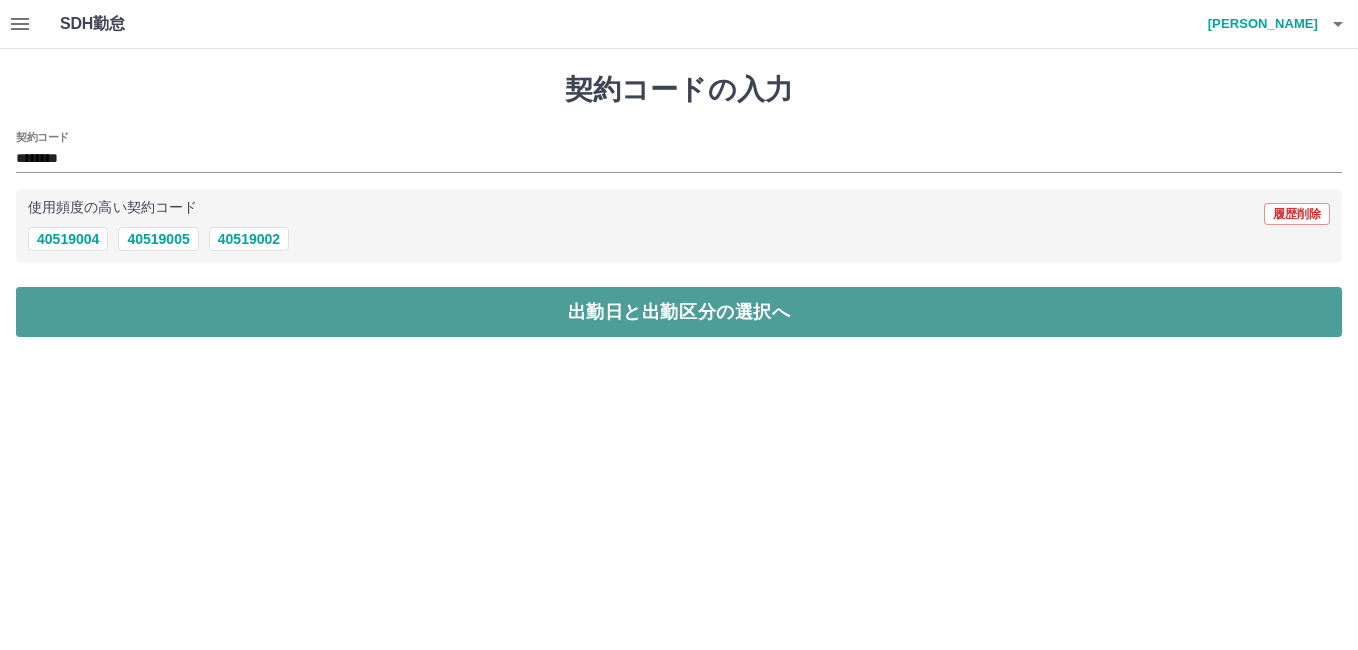 click on "出勤日と出勤区分の選択へ" at bounding box center (679, 312) 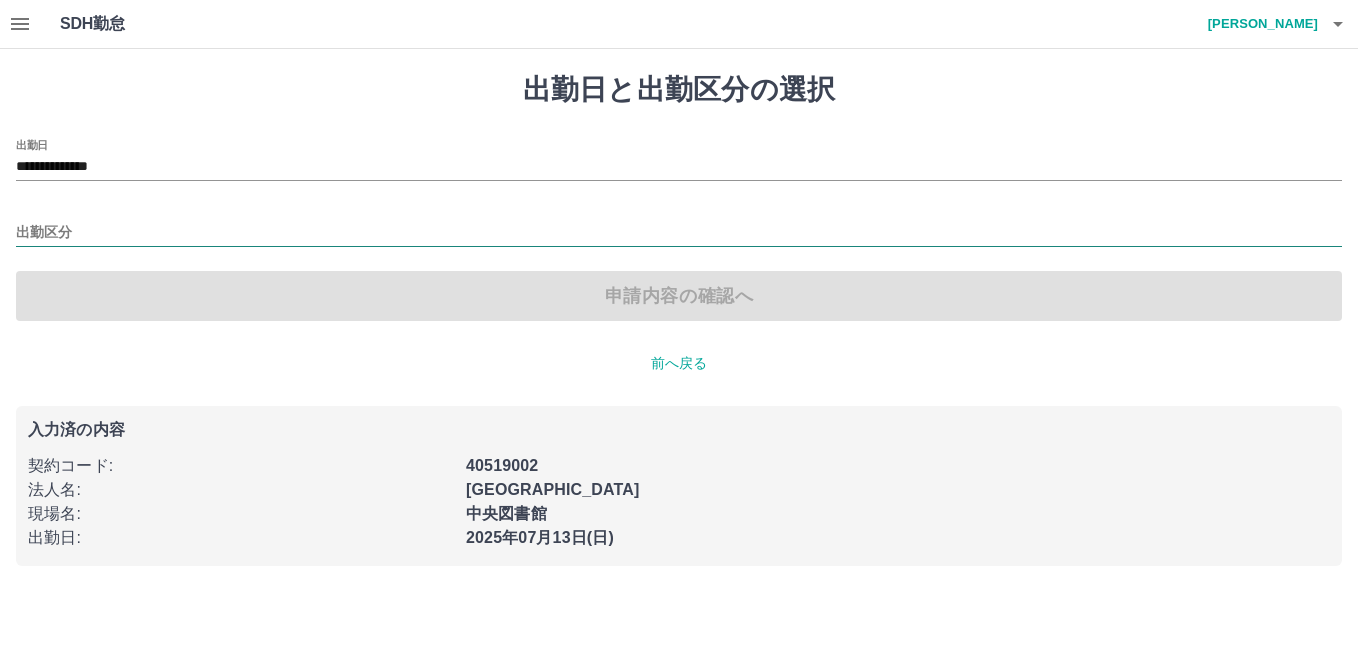 click on "出勤区分" at bounding box center (679, 233) 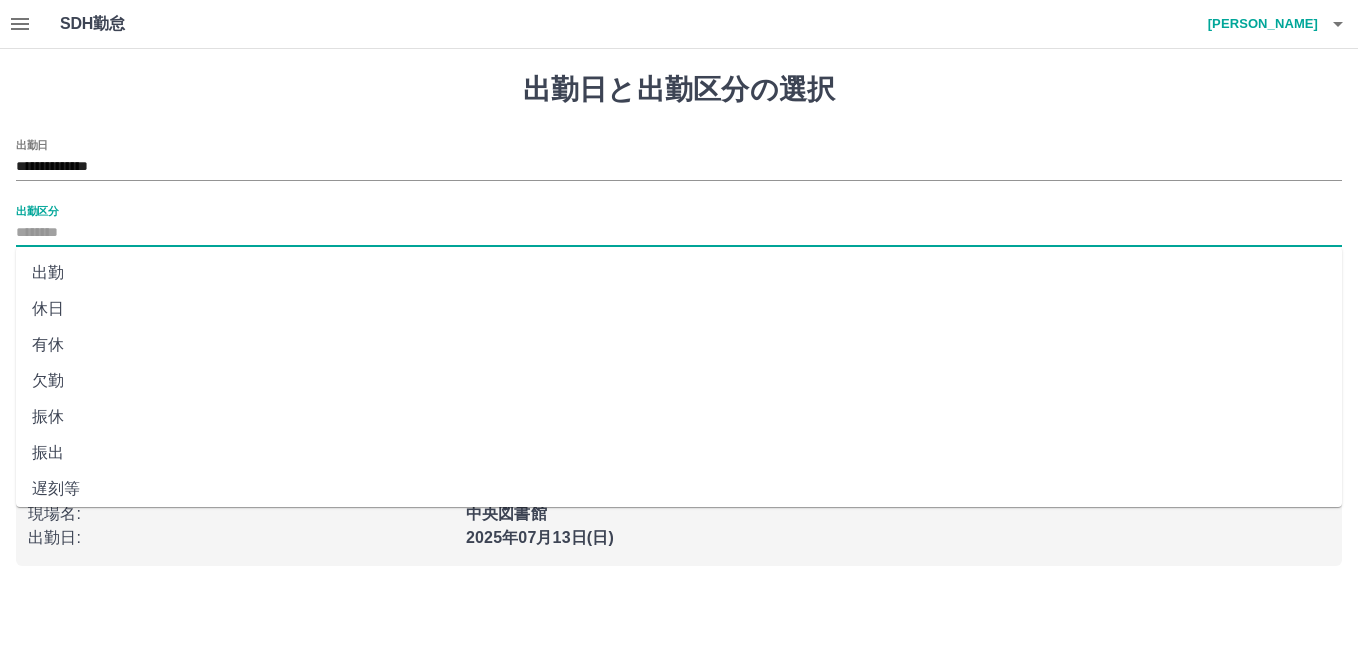 click on "振出" at bounding box center (679, 453) 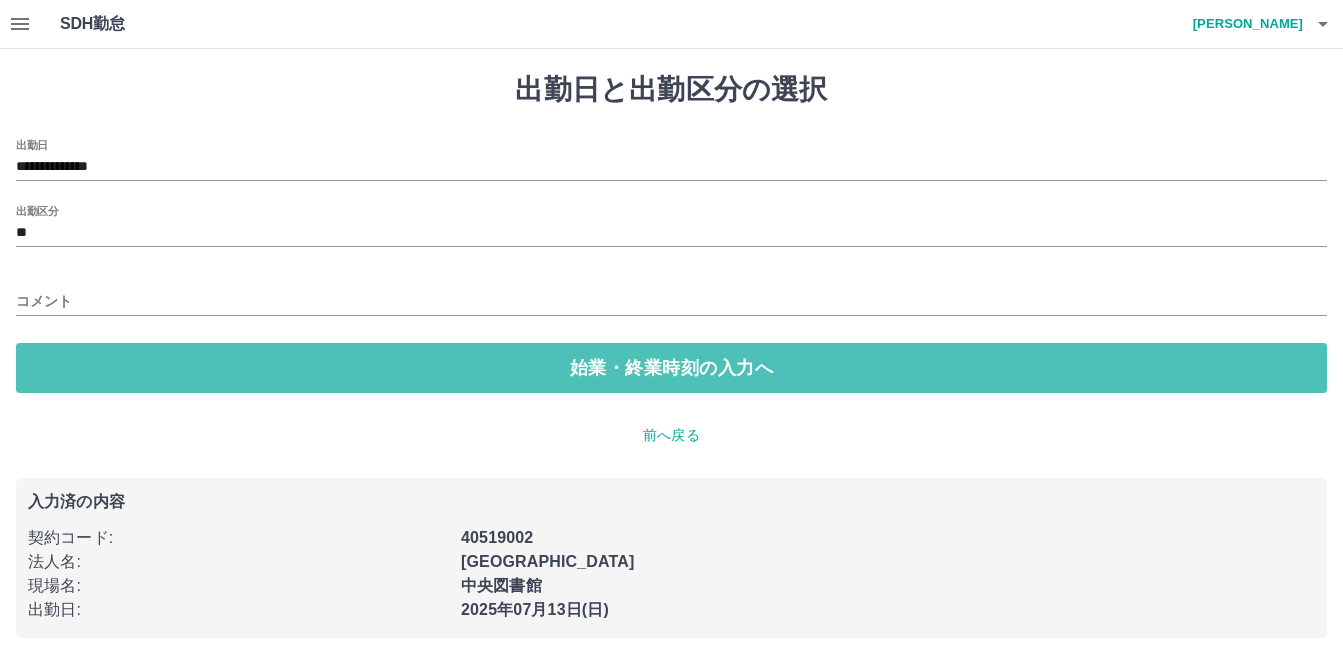 click on "始業・終業時刻の入力へ" at bounding box center (671, 368) 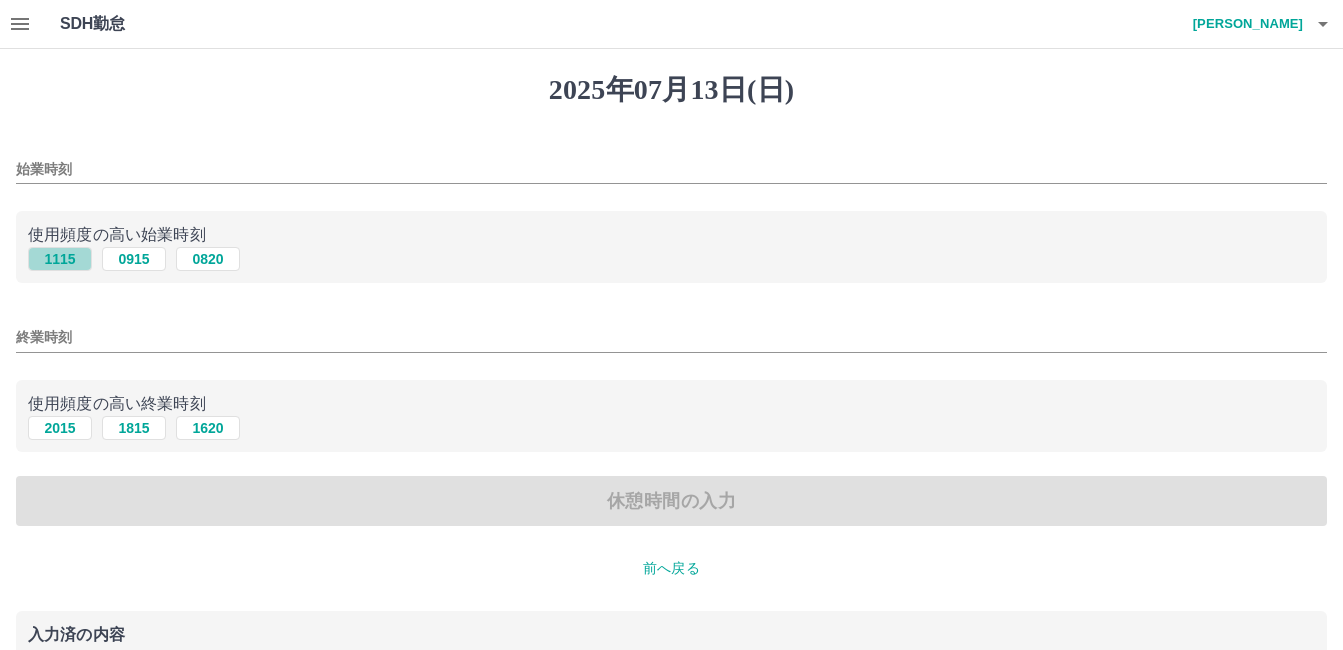 click on "1115" at bounding box center [60, 259] 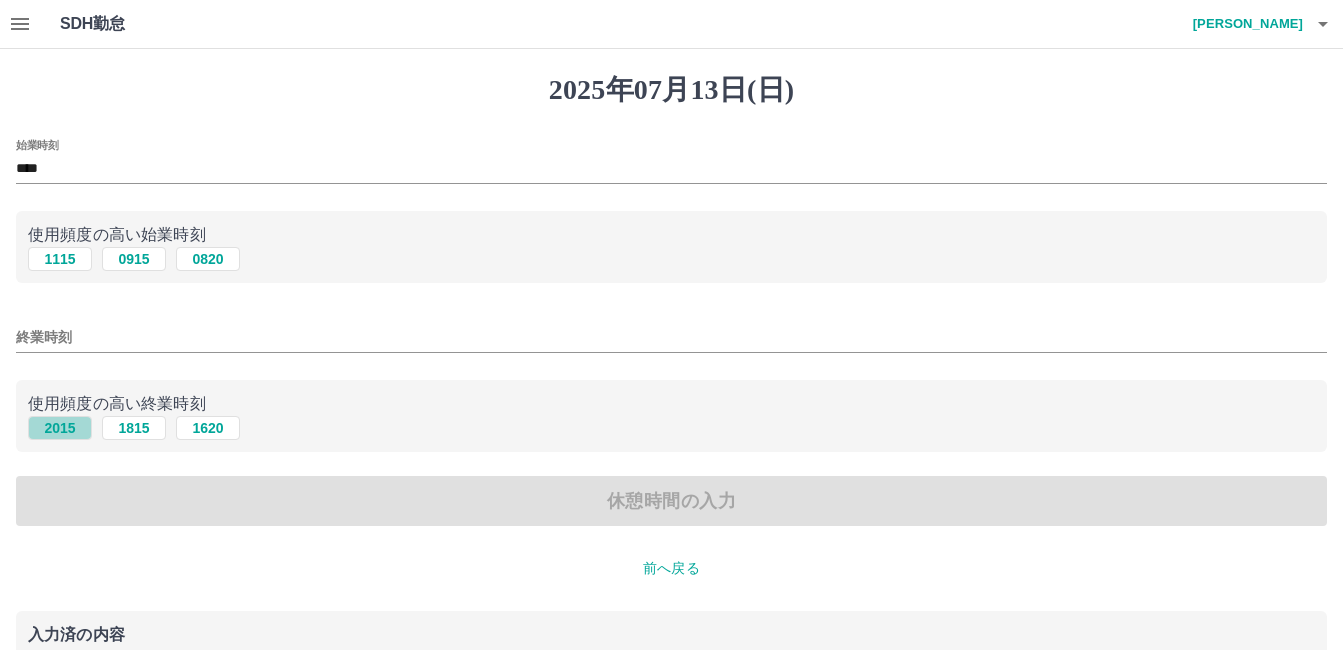 click on "2015" at bounding box center [60, 428] 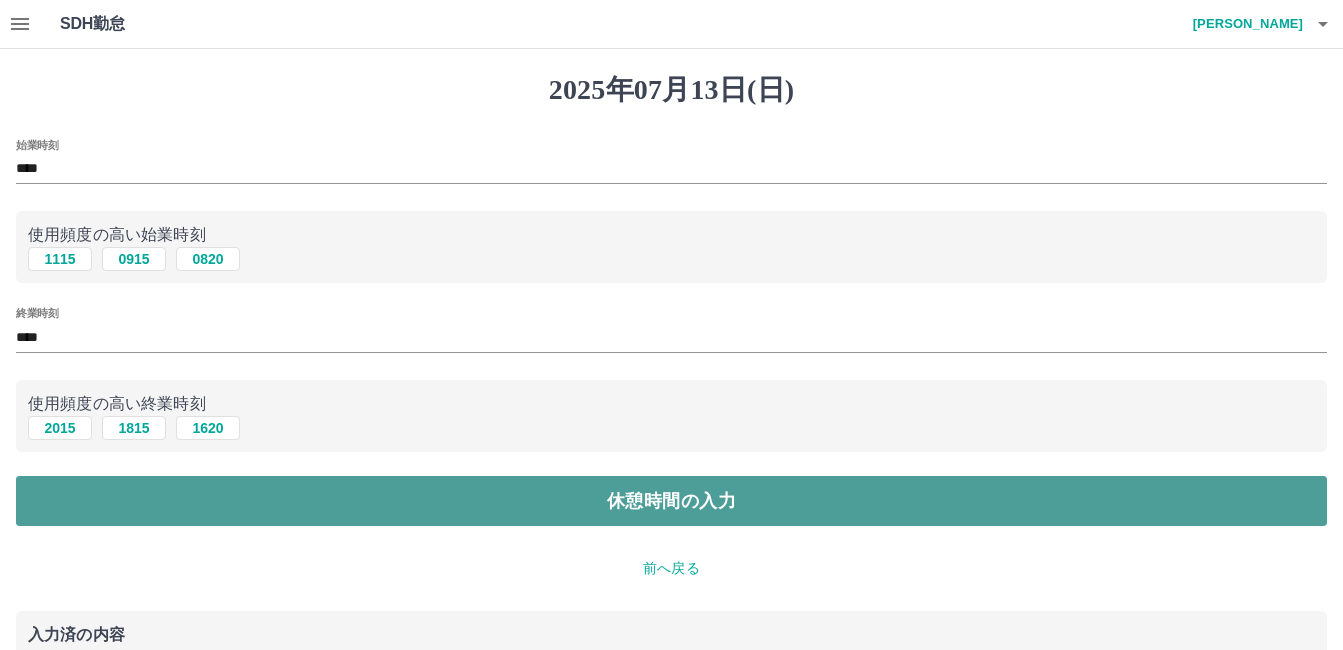 click on "休憩時間の入力" at bounding box center [671, 501] 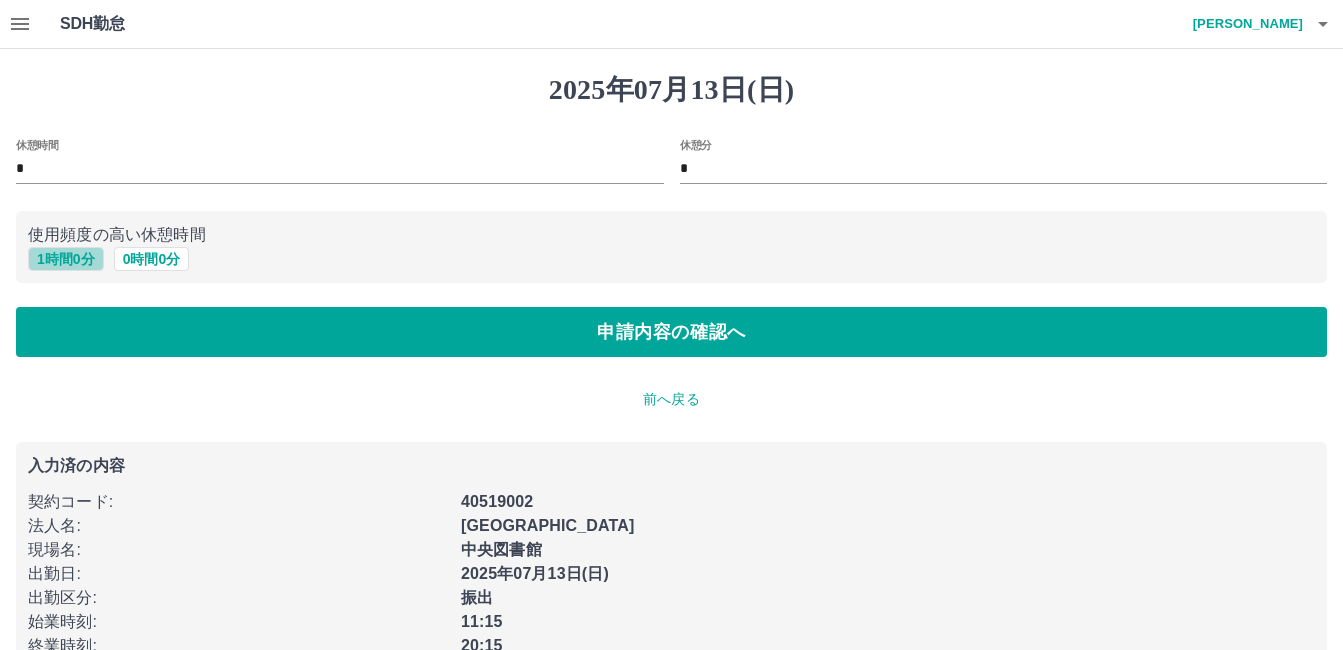 click on "1 時間 0 分" at bounding box center [66, 259] 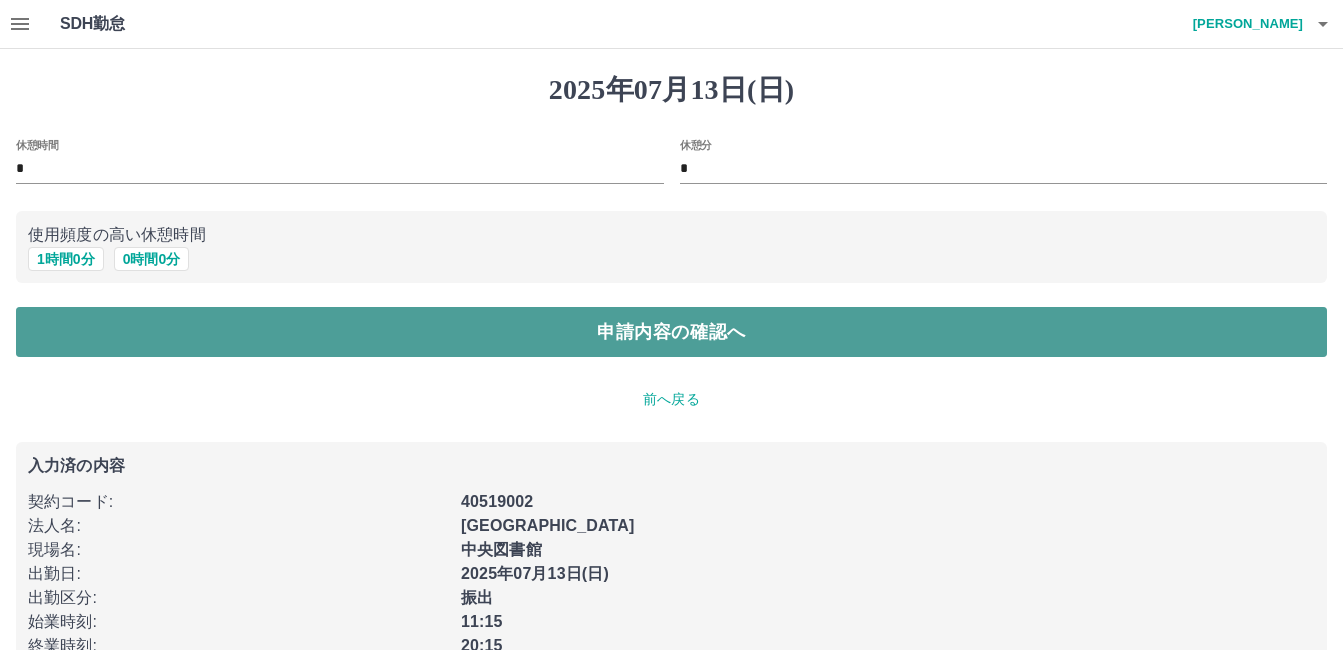 click on "申請内容の確認へ" at bounding box center [671, 332] 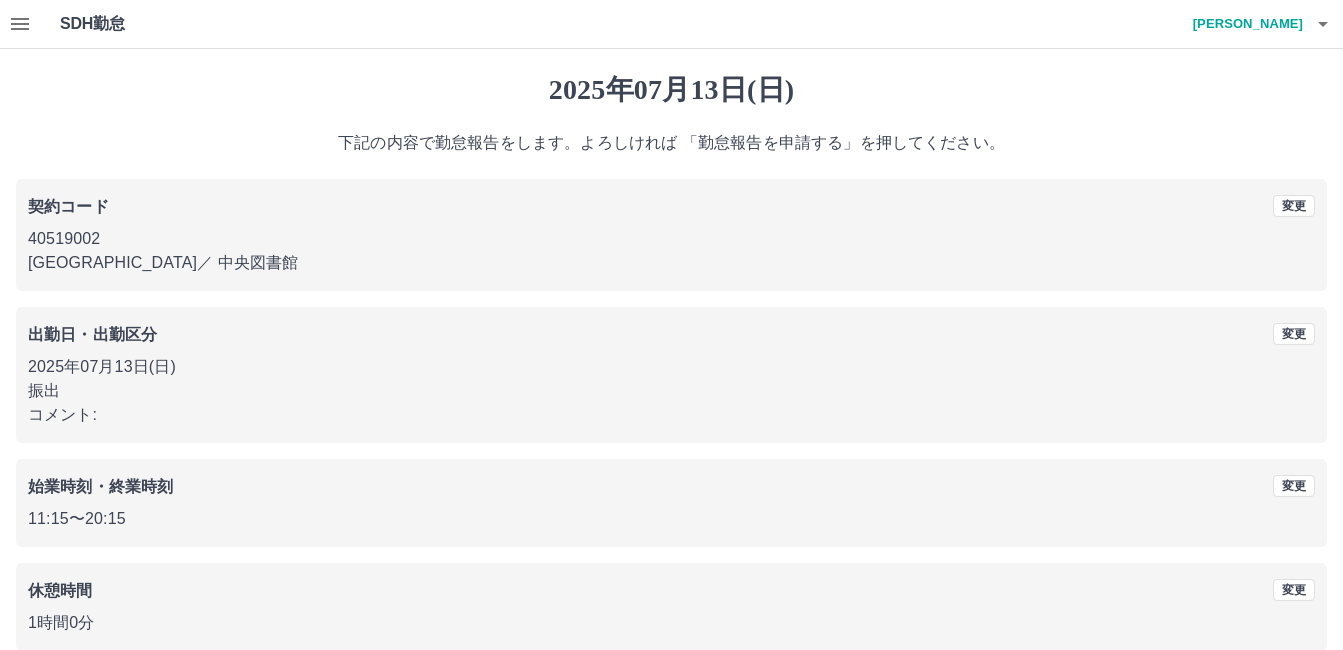 scroll, scrollTop: 99, scrollLeft: 0, axis: vertical 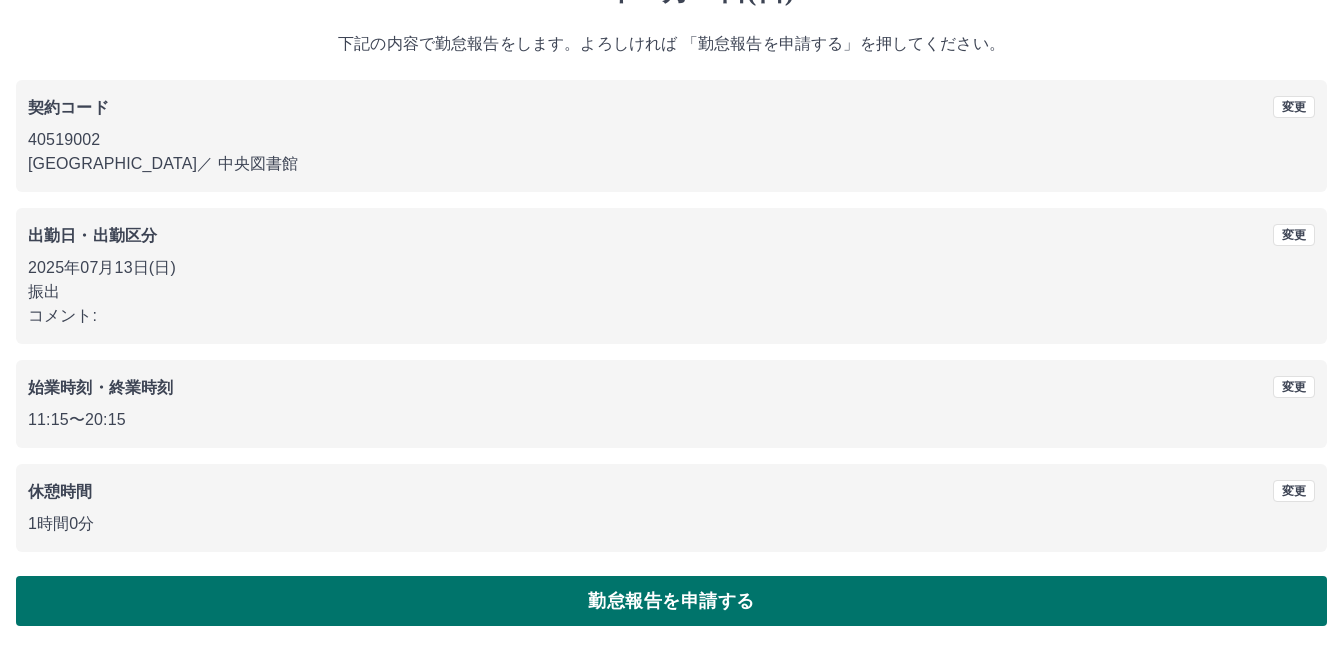 click on "勤怠報告を申請する" at bounding box center [671, 601] 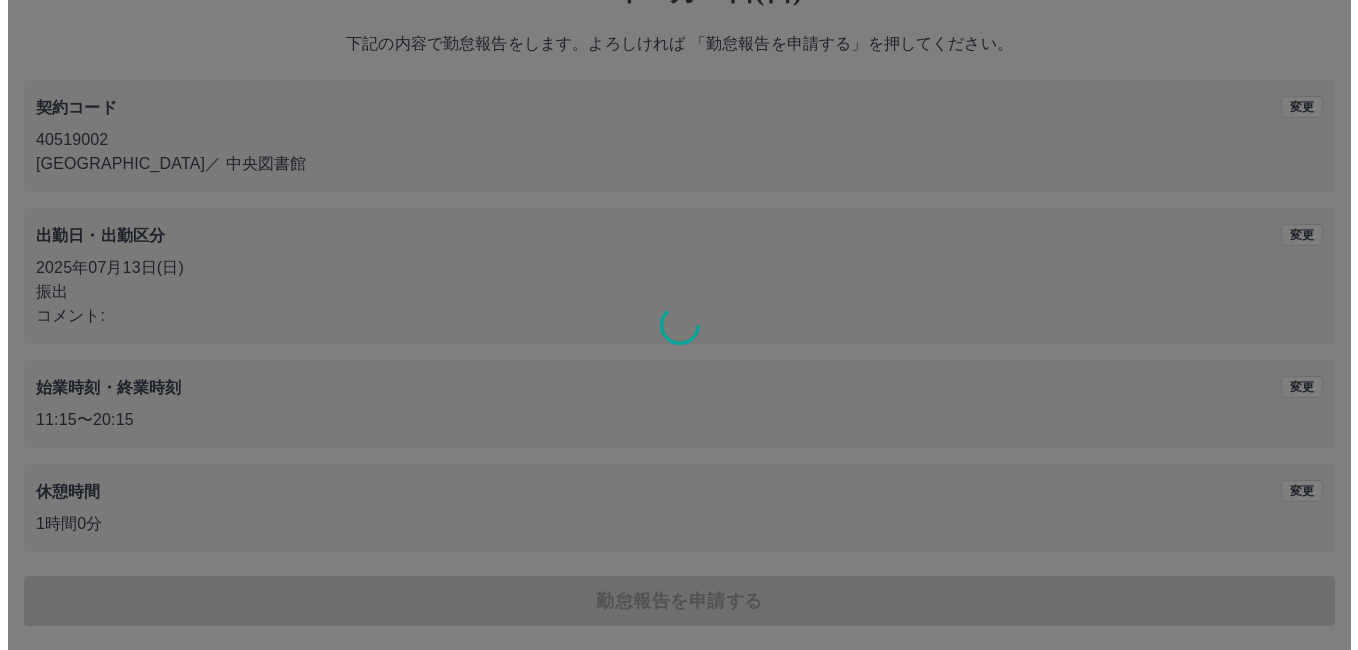 scroll, scrollTop: 0, scrollLeft: 0, axis: both 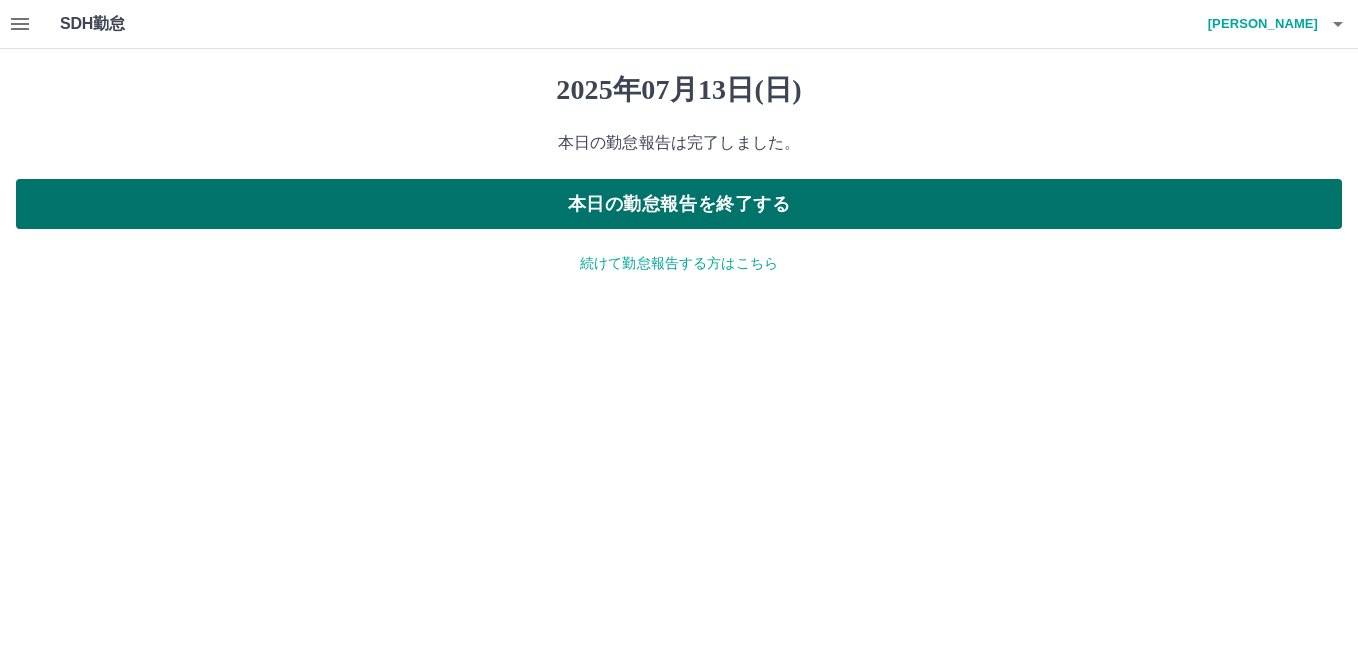 click on "本日の勤怠報告を終了する" at bounding box center (679, 204) 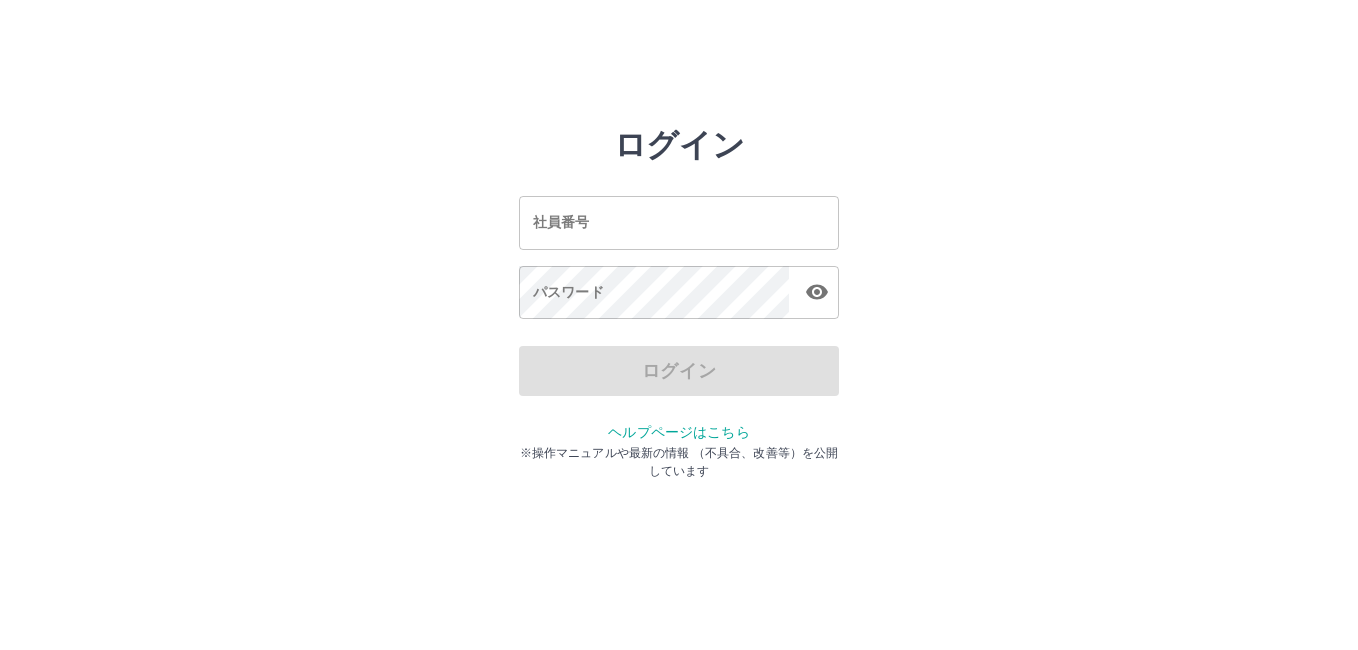 scroll, scrollTop: 0, scrollLeft: 0, axis: both 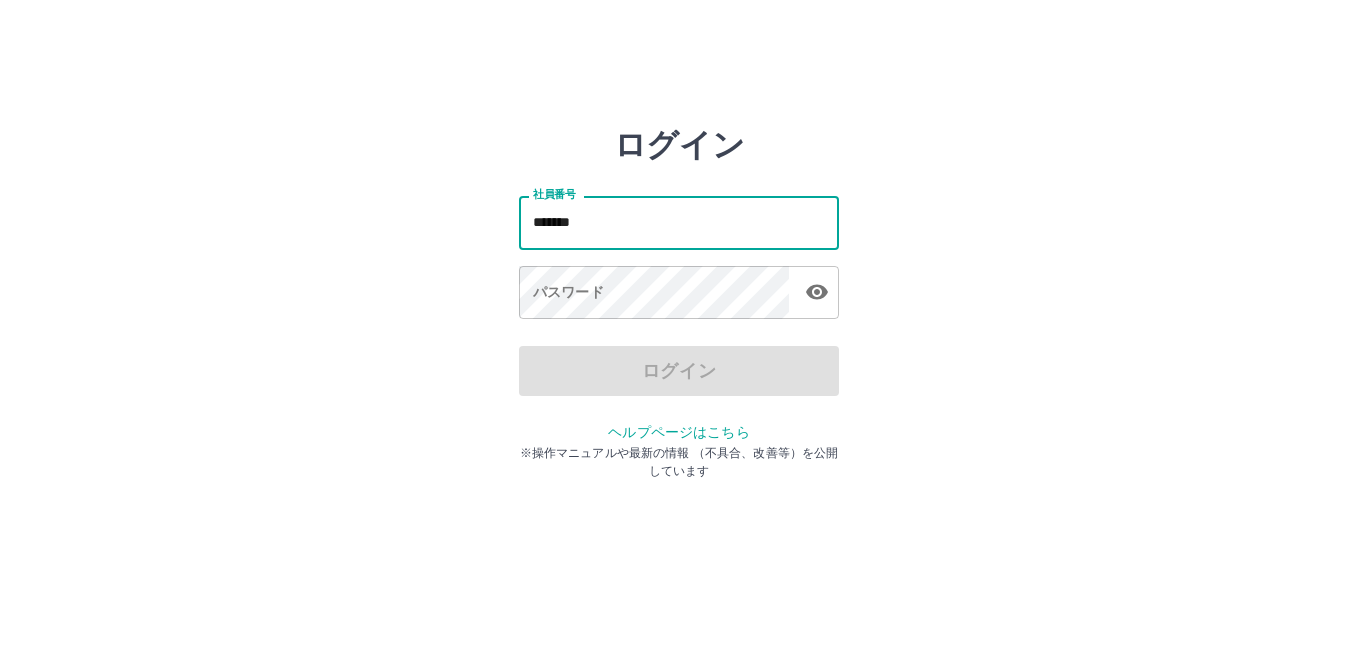 type on "*******" 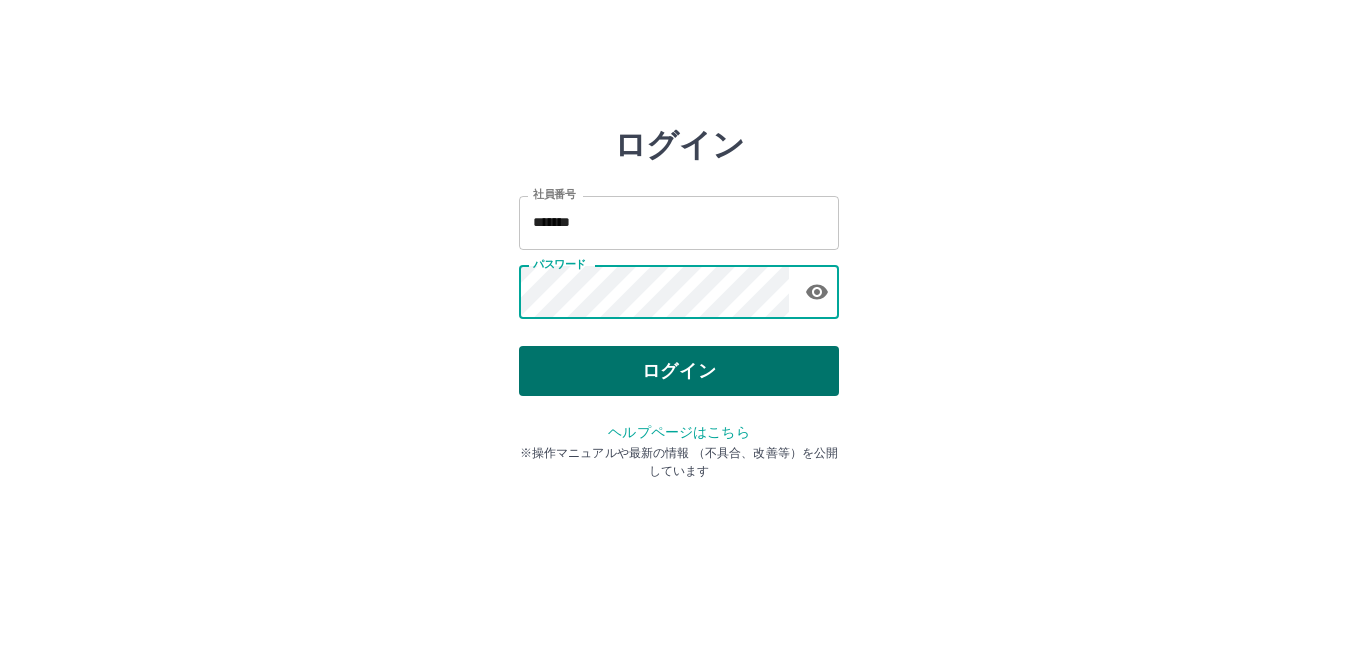 click on "ログイン" at bounding box center [679, 371] 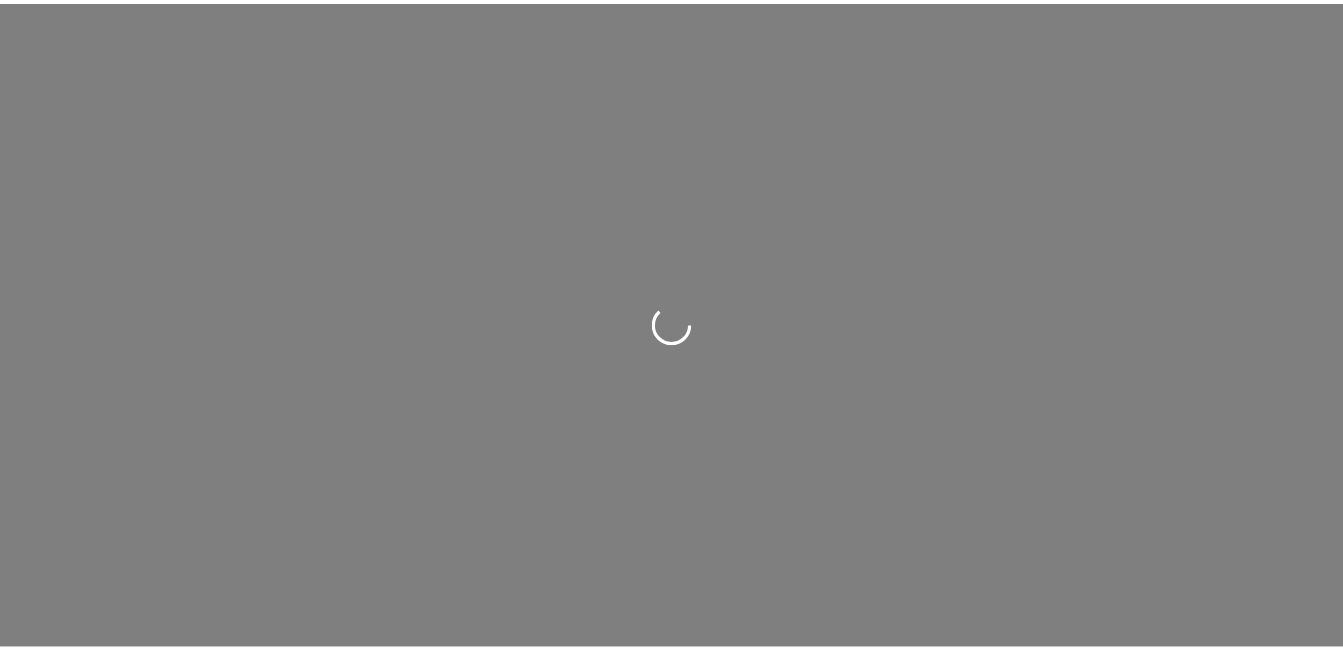 scroll, scrollTop: 0, scrollLeft: 0, axis: both 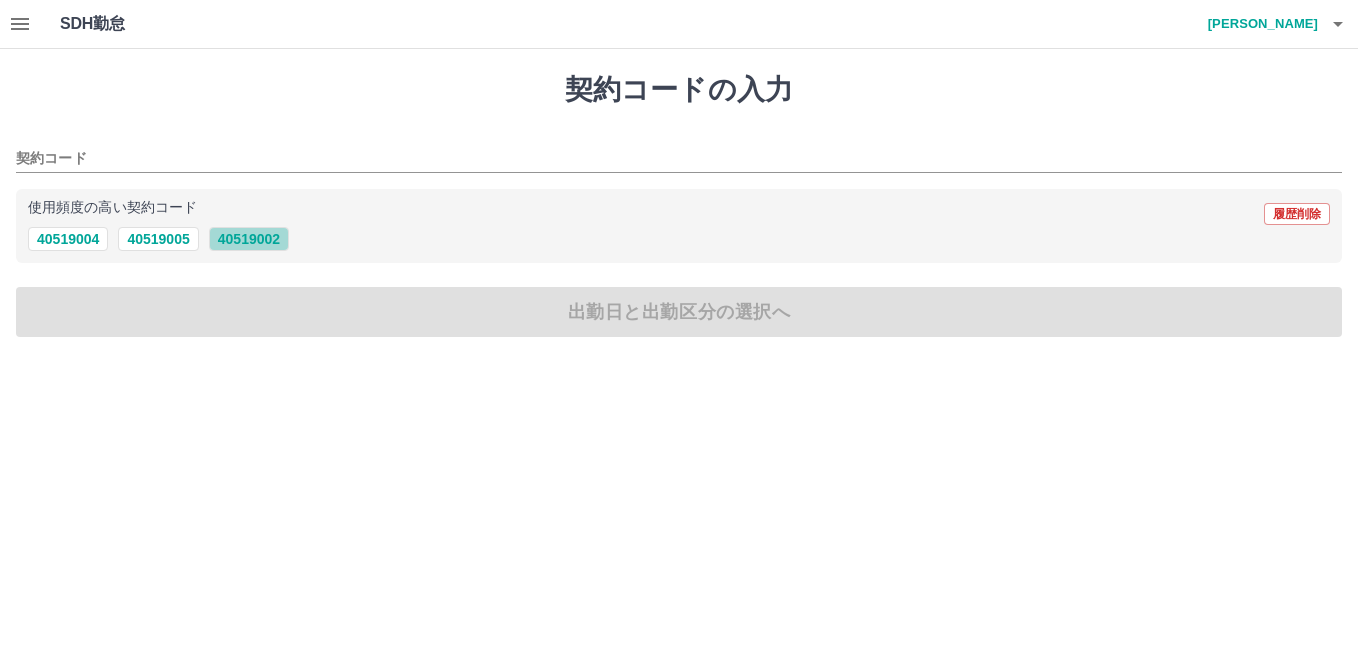 click on "40519002" at bounding box center (249, 239) 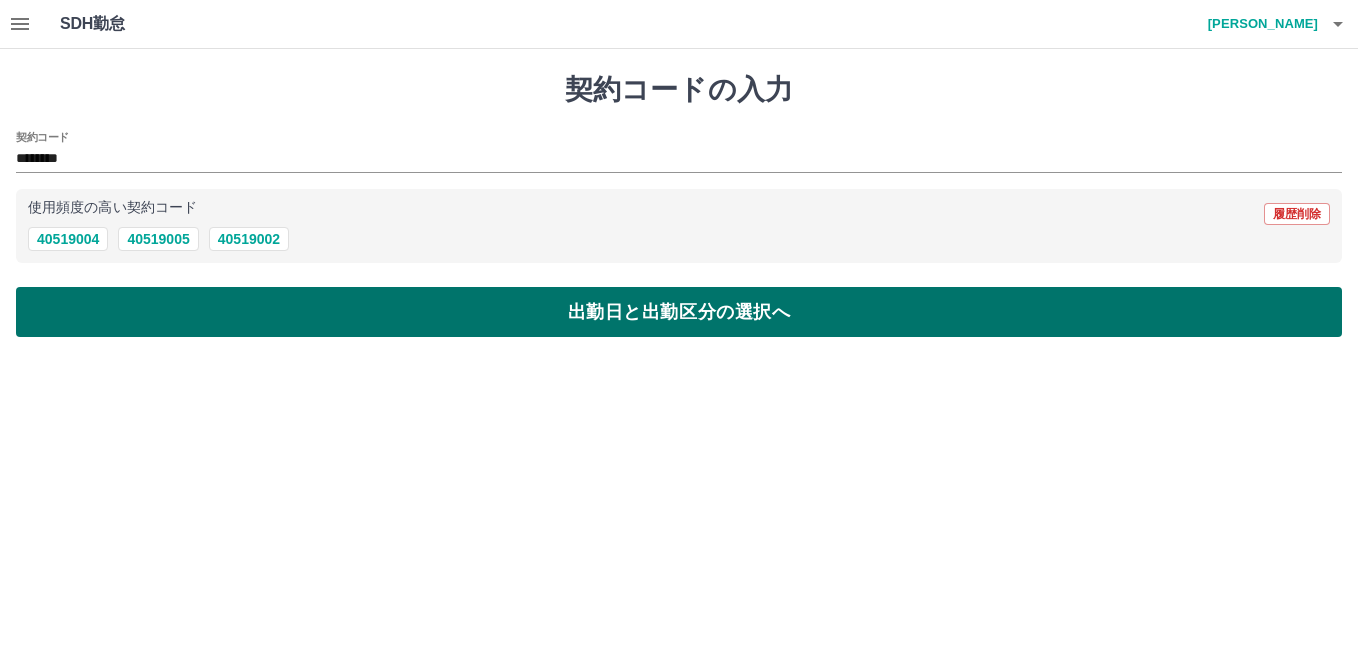click on "出勤日と出勤区分の選択へ" at bounding box center (679, 312) 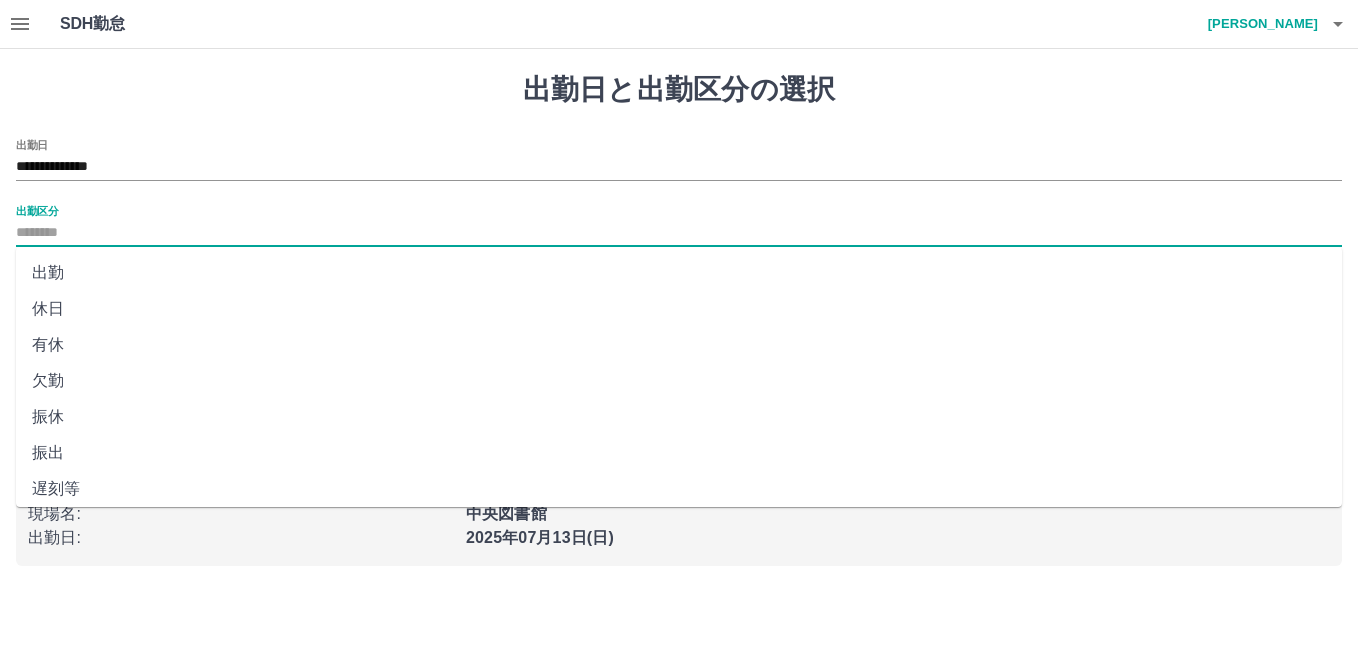 click on "出勤区分" at bounding box center [679, 233] 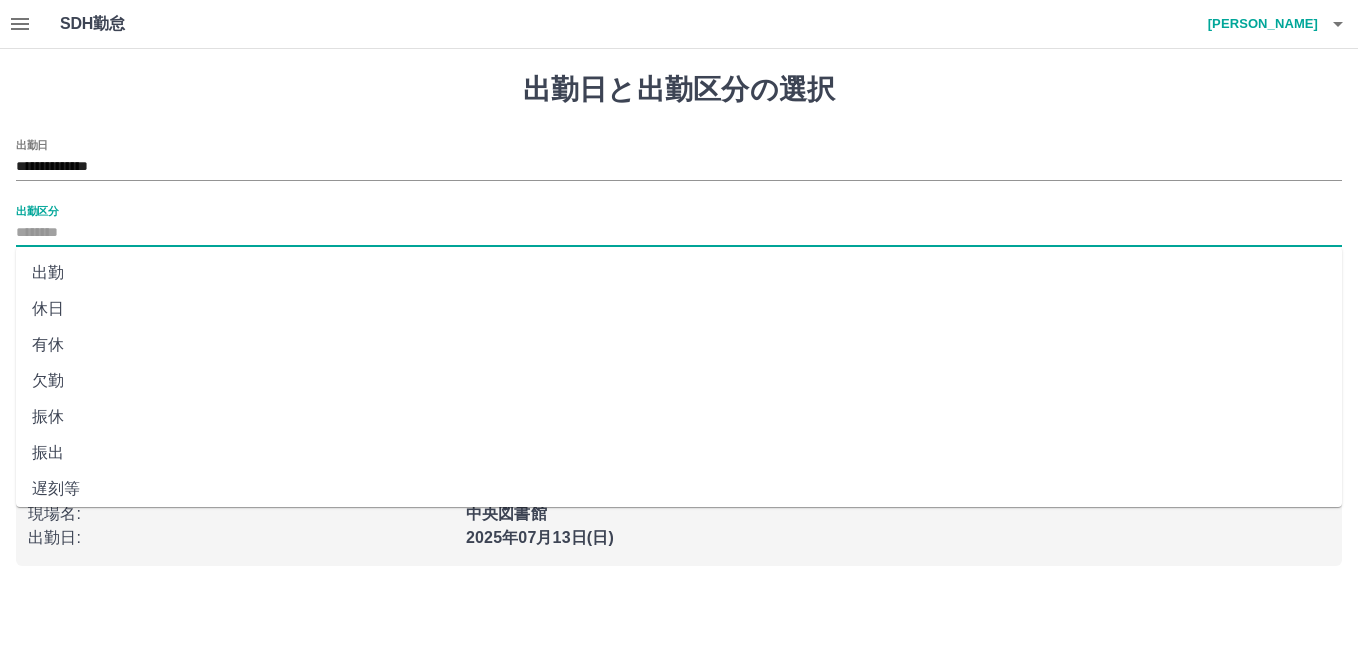 click on "振出" at bounding box center (679, 453) 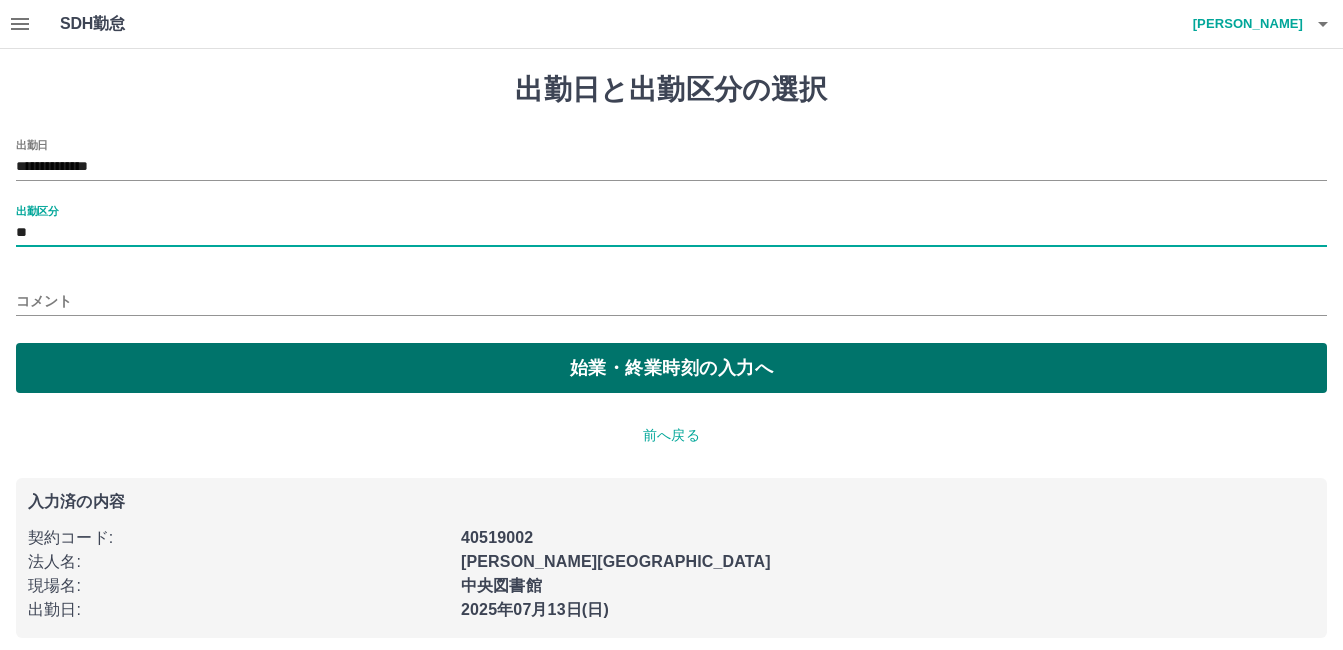 click on "始業・終業時刻の入力へ" at bounding box center [671, 368] 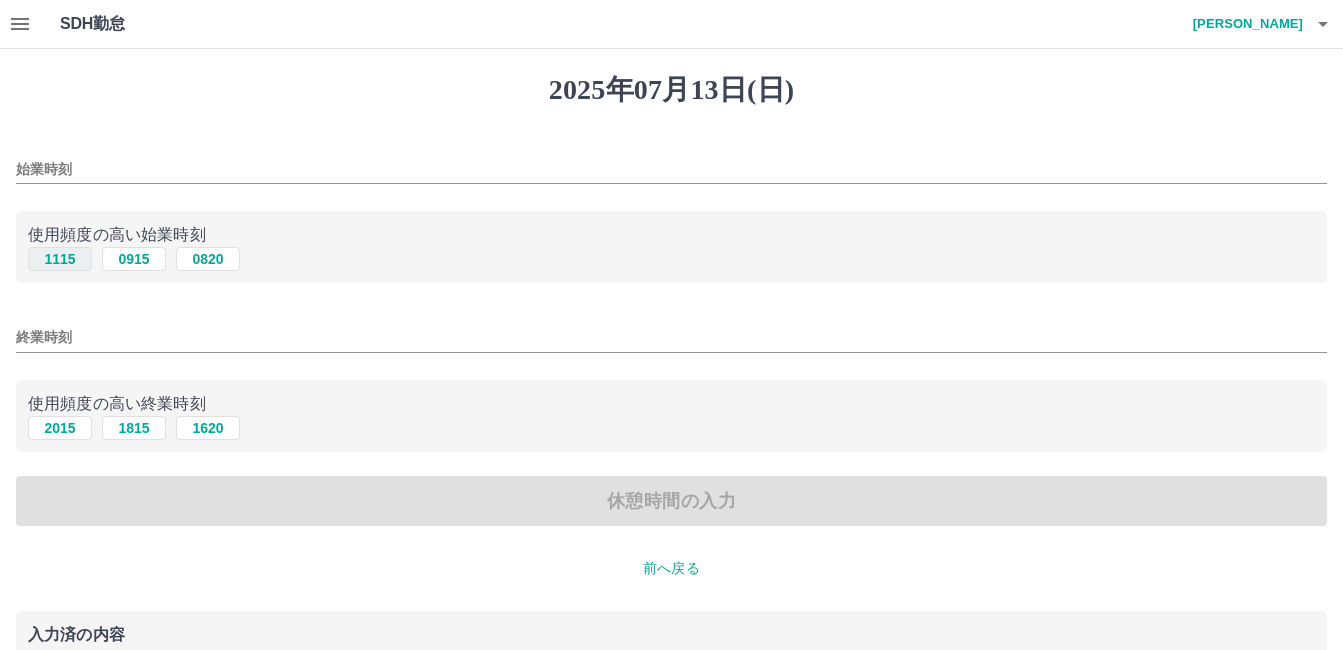 click on "1115" at bounding box center [60, 259] 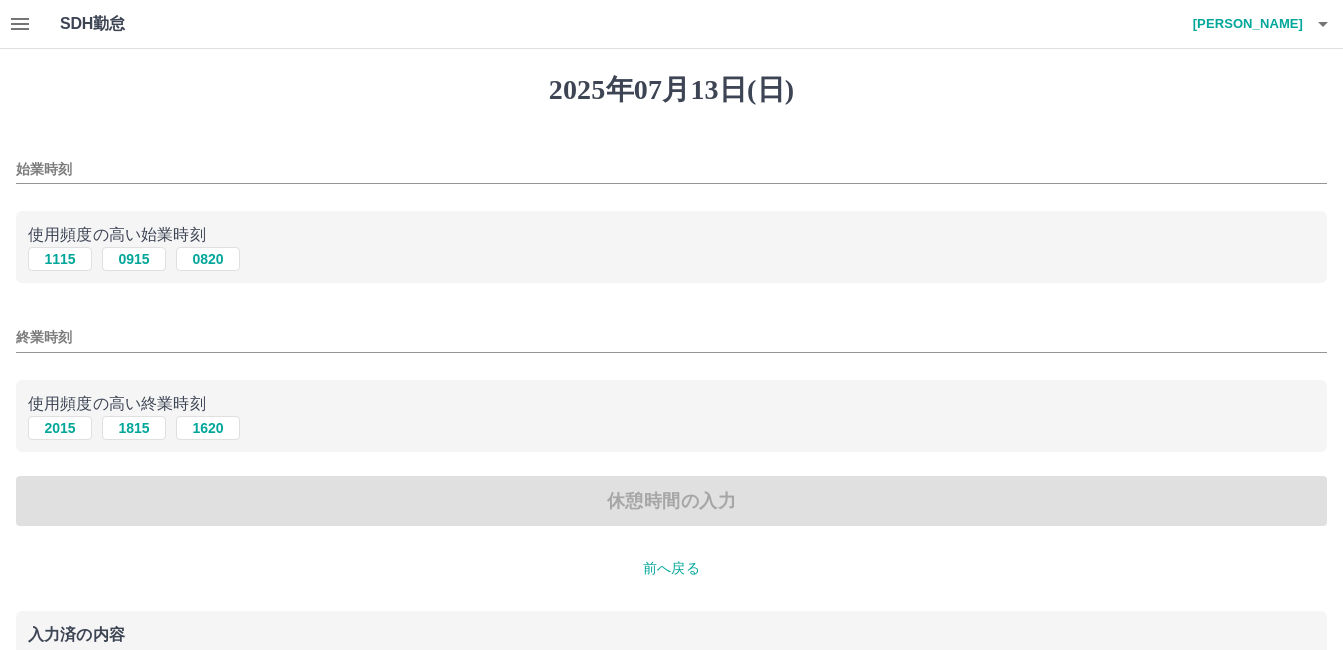 type on "****" 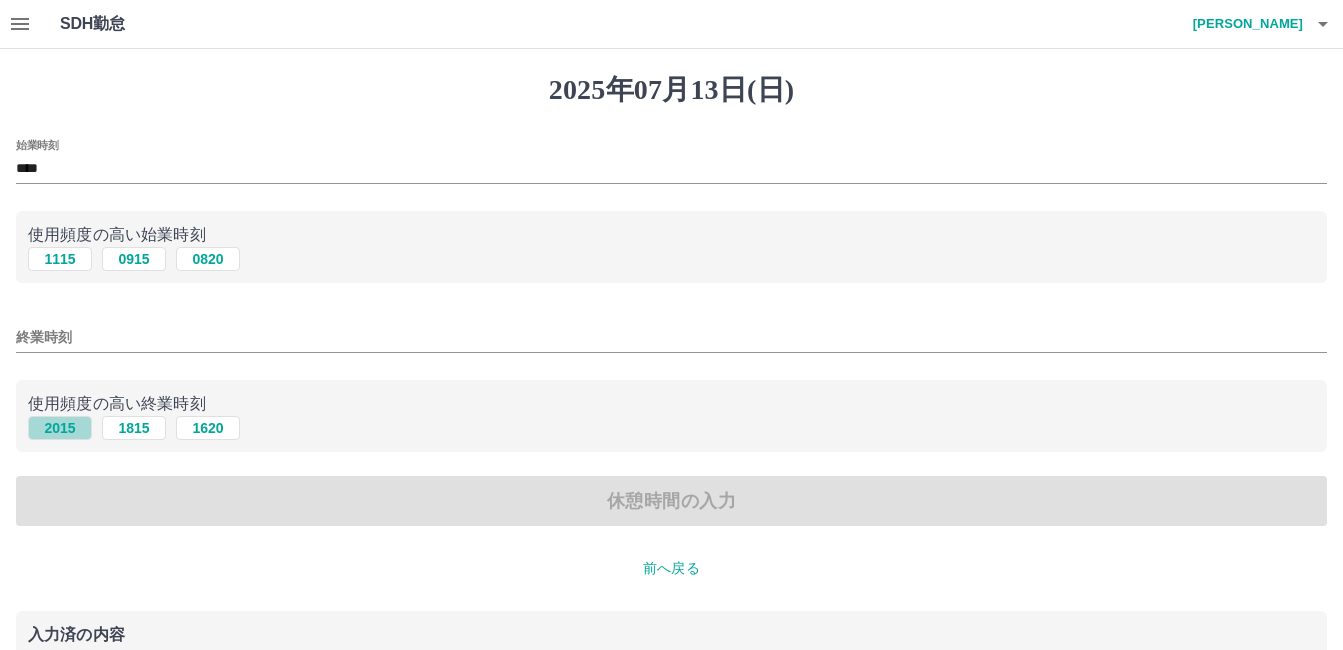 click on "2015" at bounding box center (60, 428) 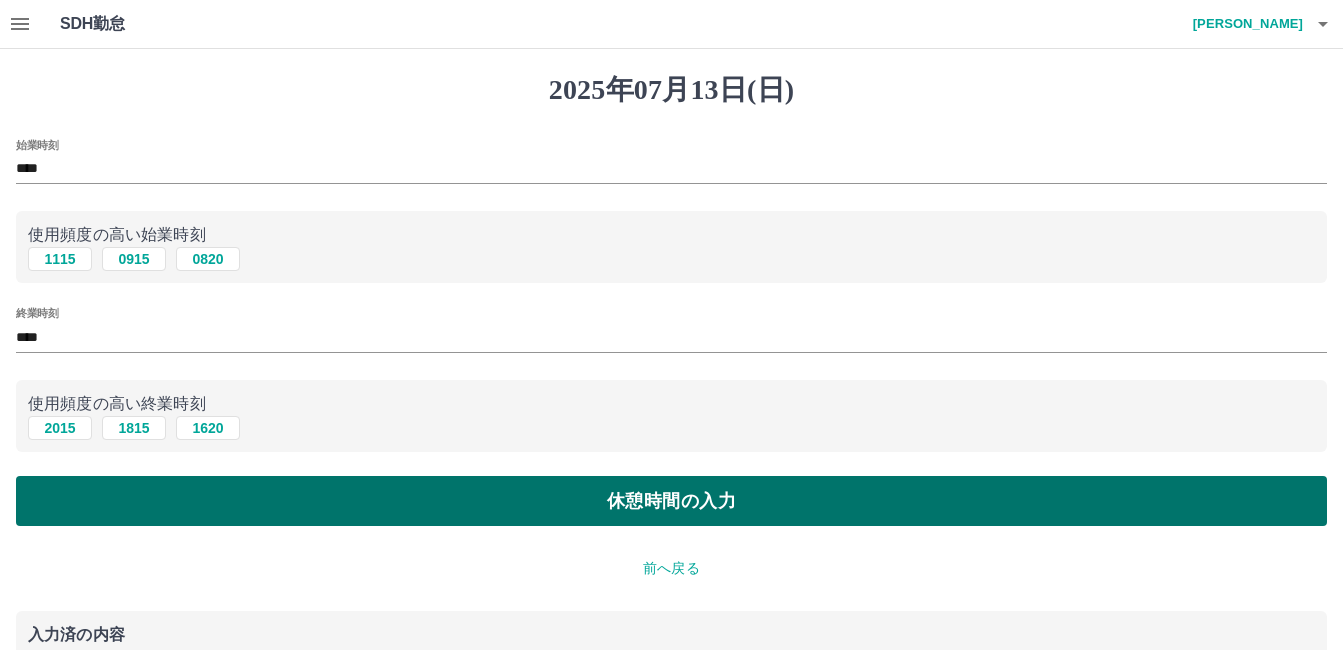 click on "休憩時間の入力" at bounding box center [671, 501] 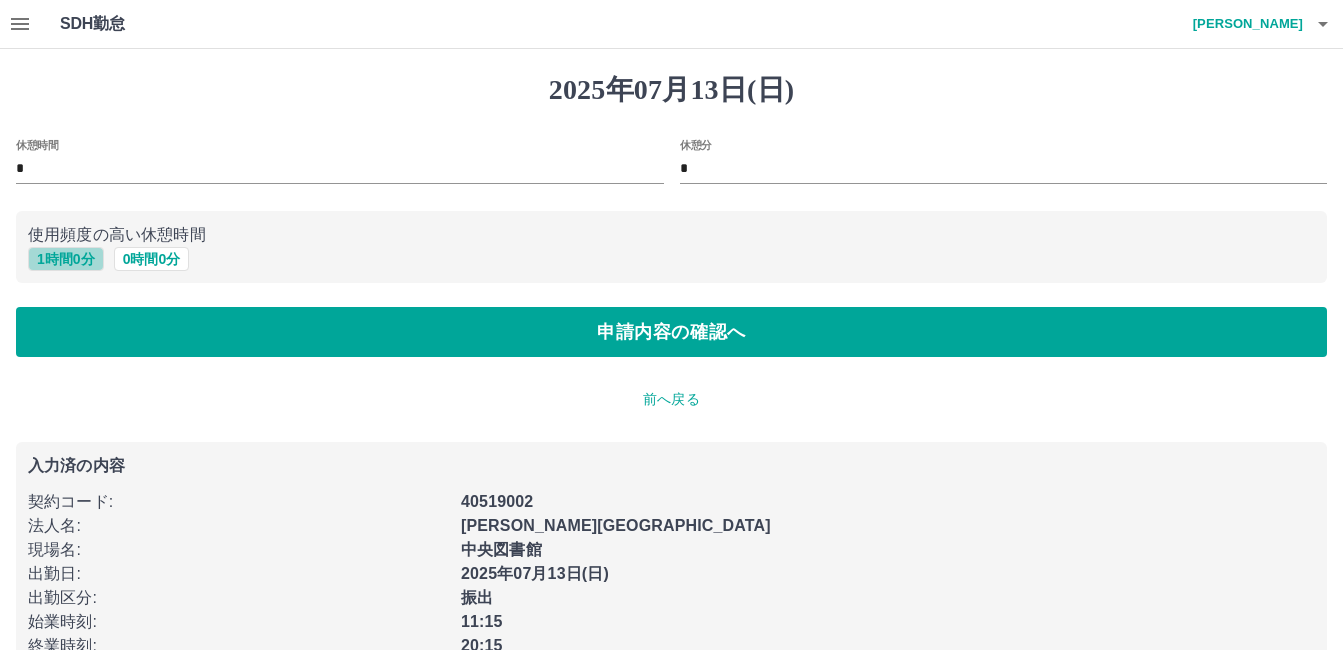 click on "1 時間 0 分" at bounding box center [66, 259] 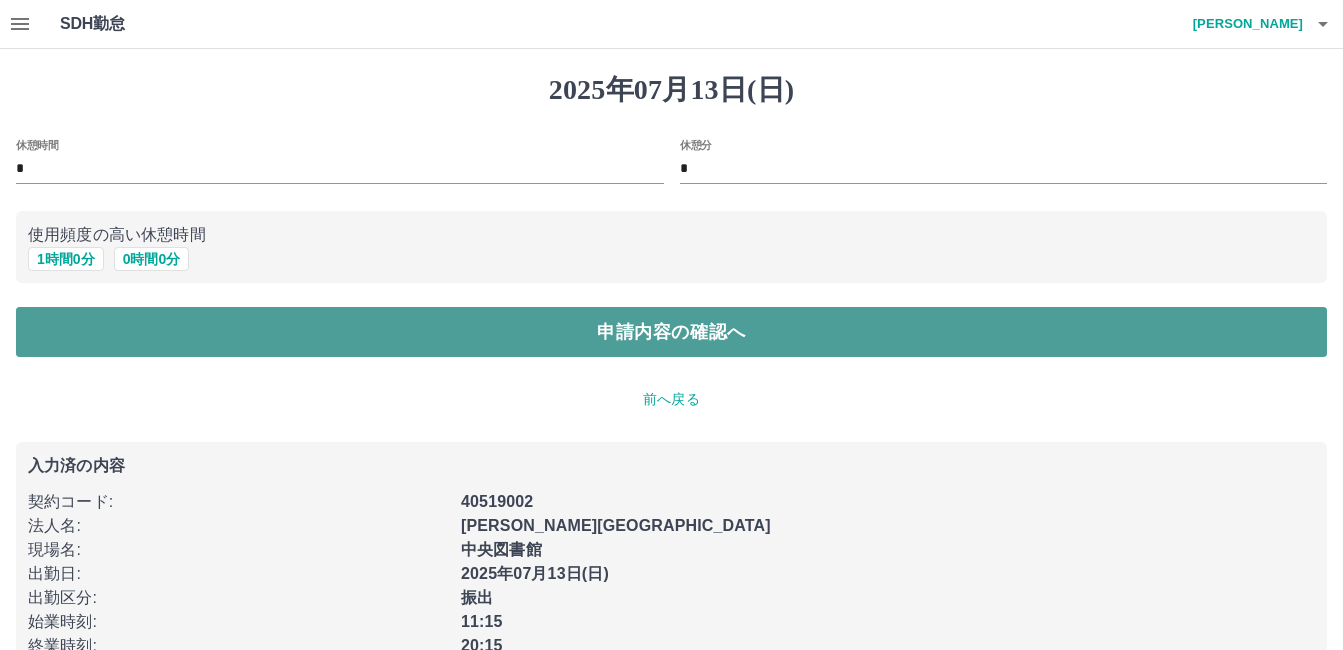 click on "申請内容の確認へ" at bounding box center [671, 332] 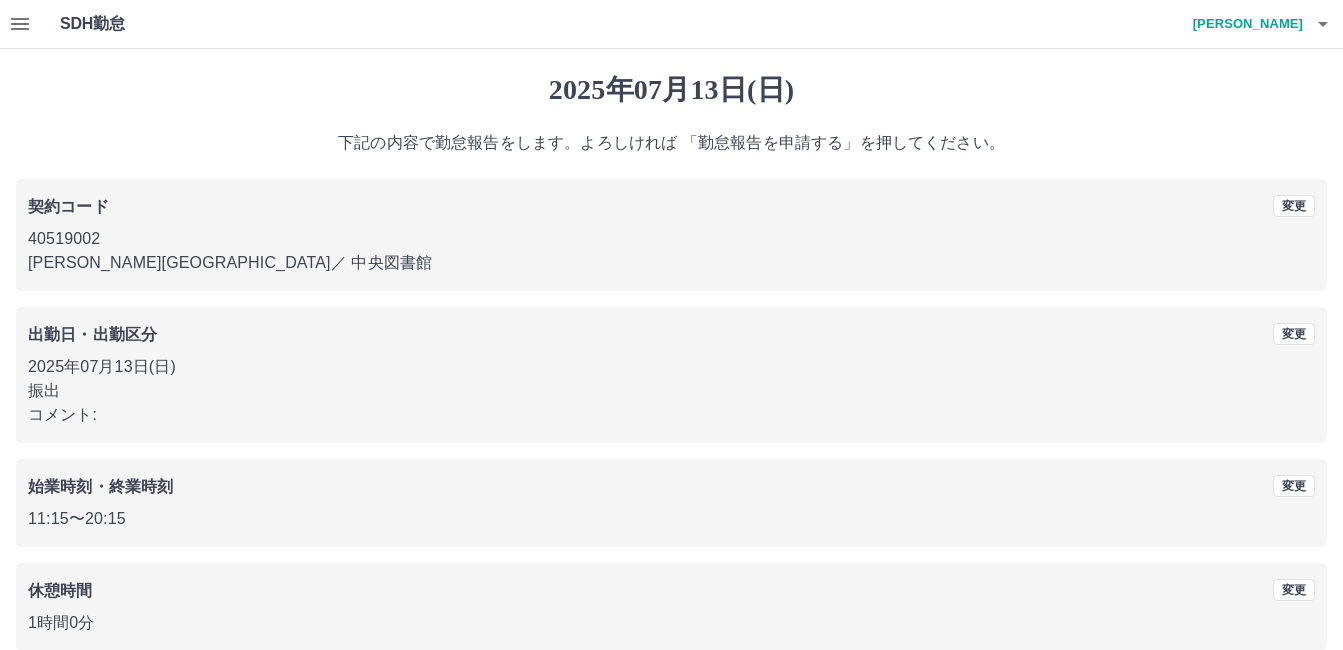 scroll, scrollTop: 99, scrollLeft: 0, axis: vertical 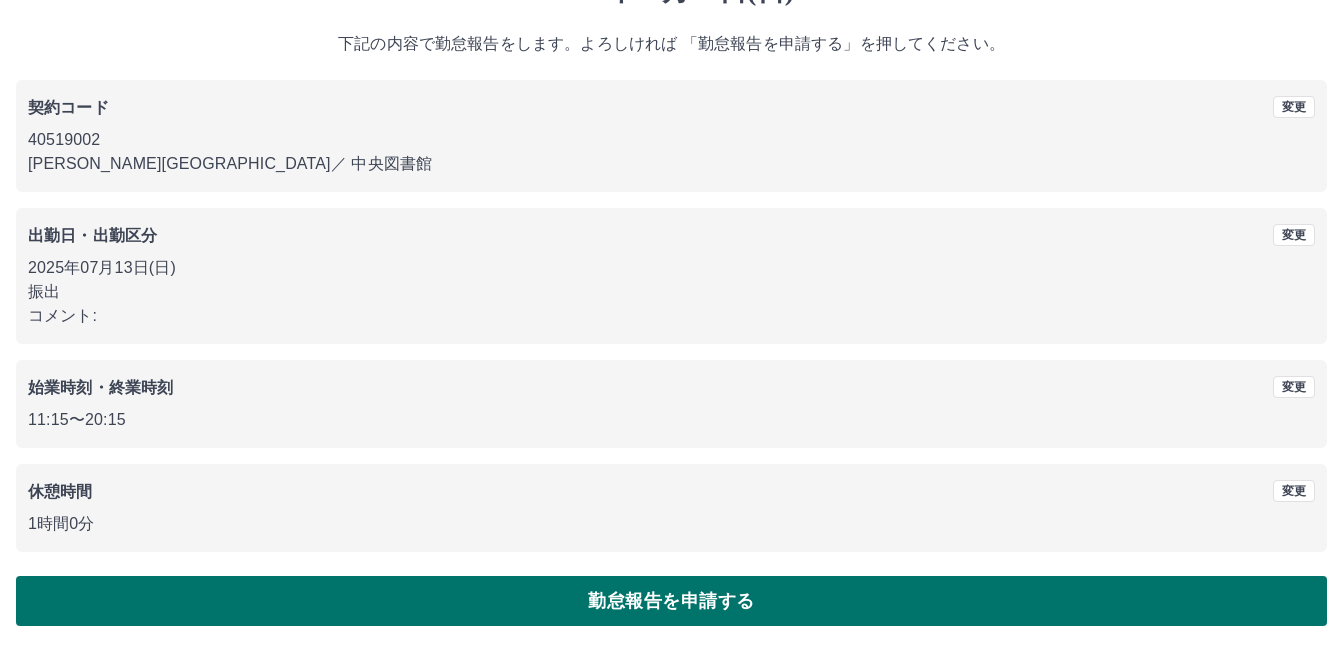 click on "勤怠報告を申請する" at bounding box center [671, 601] 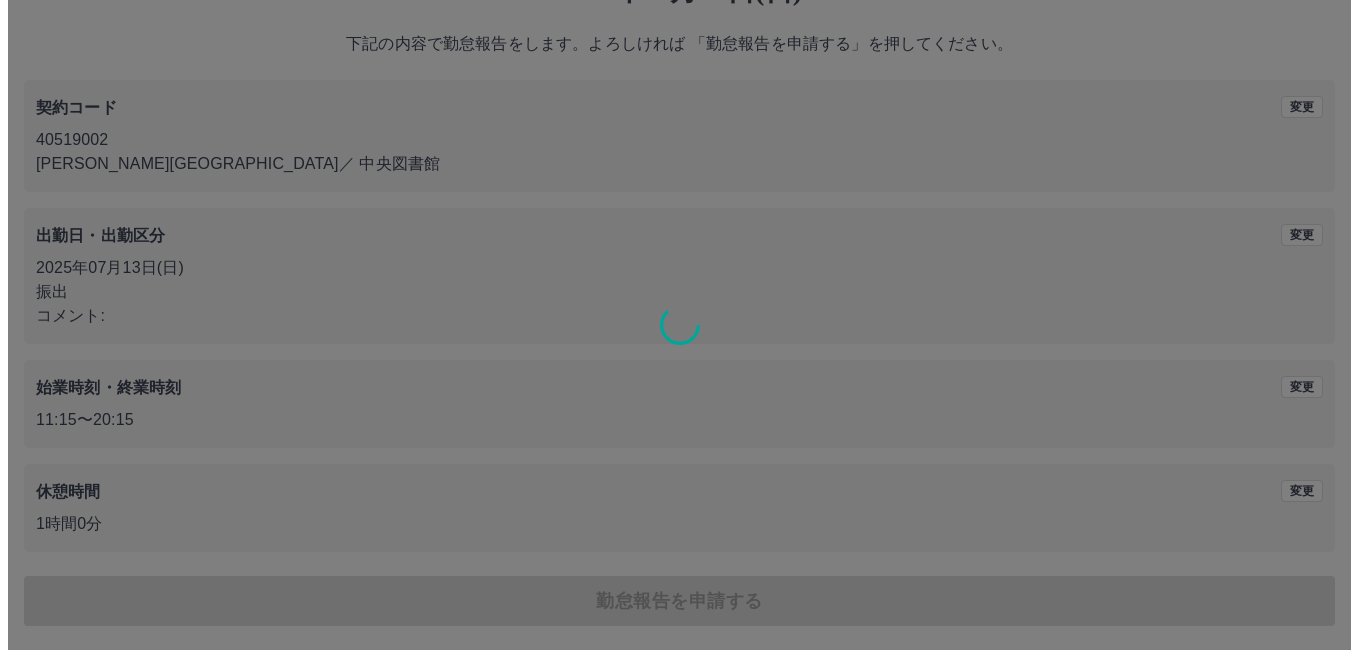 scroll, scrollTop: 0, scrollLeft: 0, axis: both 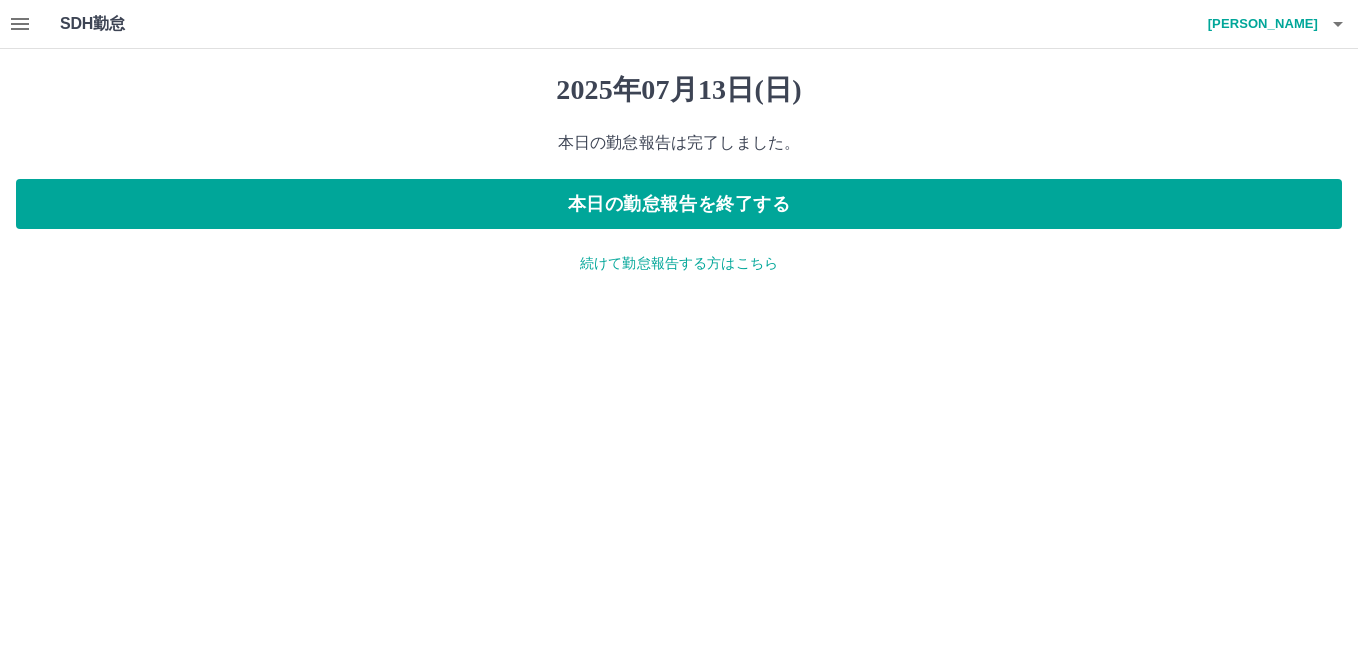 click on "続けて勤怠報告する方はこちら" at bounding box center [679, 263] 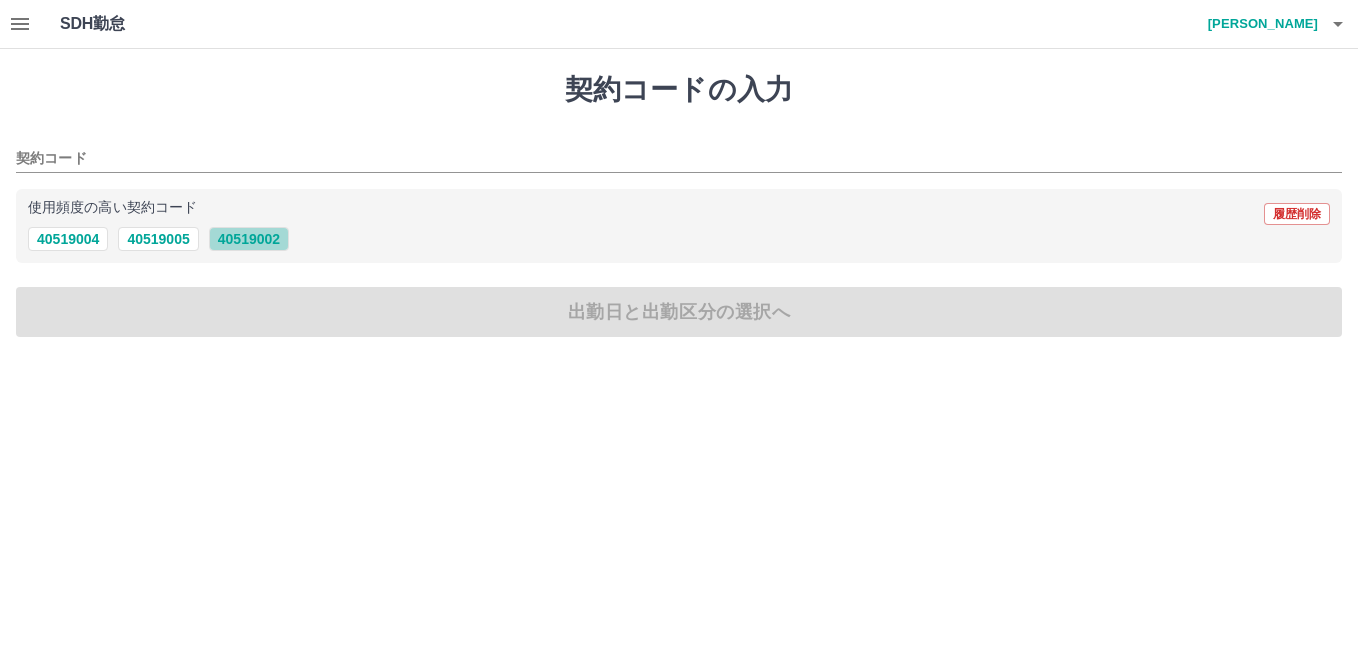 click on "40519002" at bounding box center (249, 239) 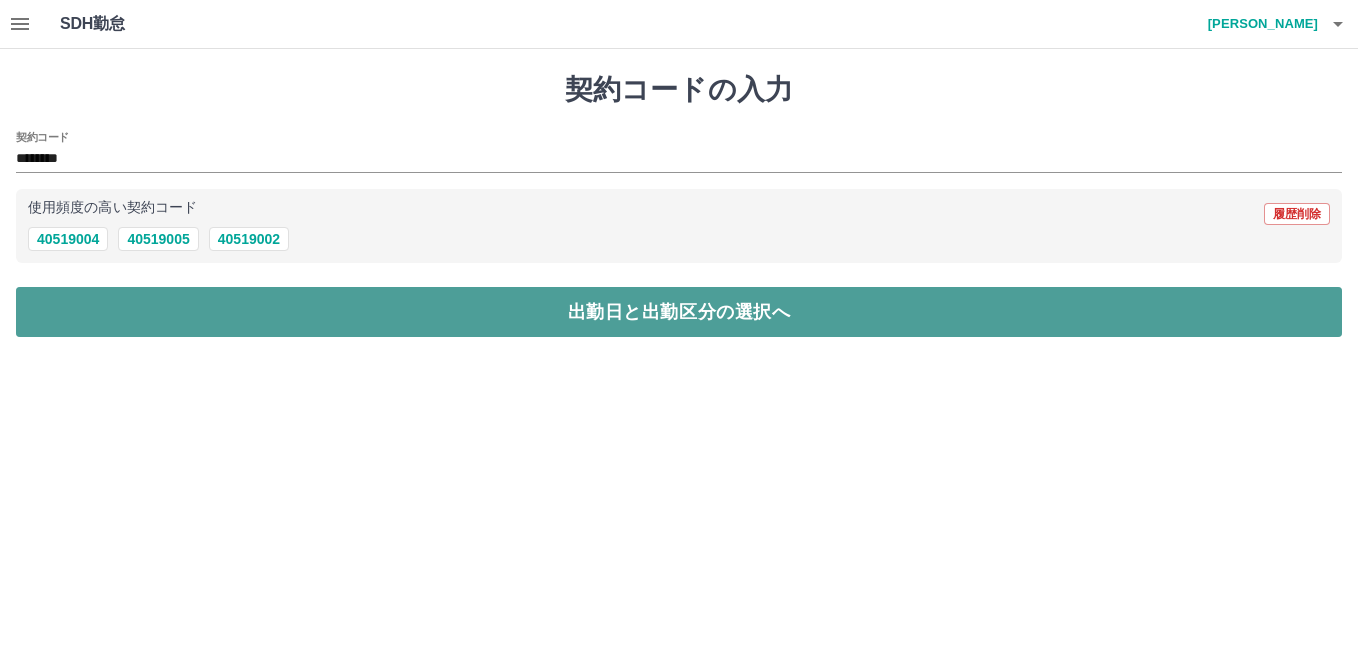 click on "出勤日と出勤区分の選択へ" at bounding box center [679, 312] 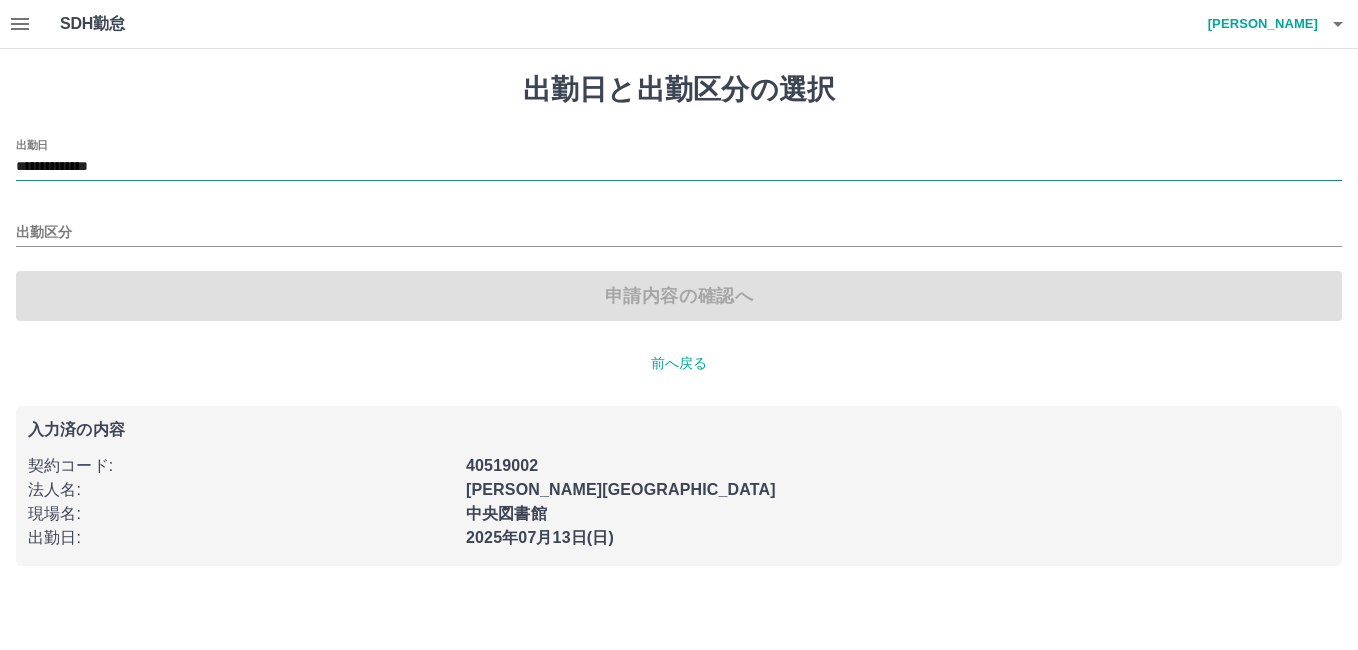 click on "**********" at bounding box center (679, 167) 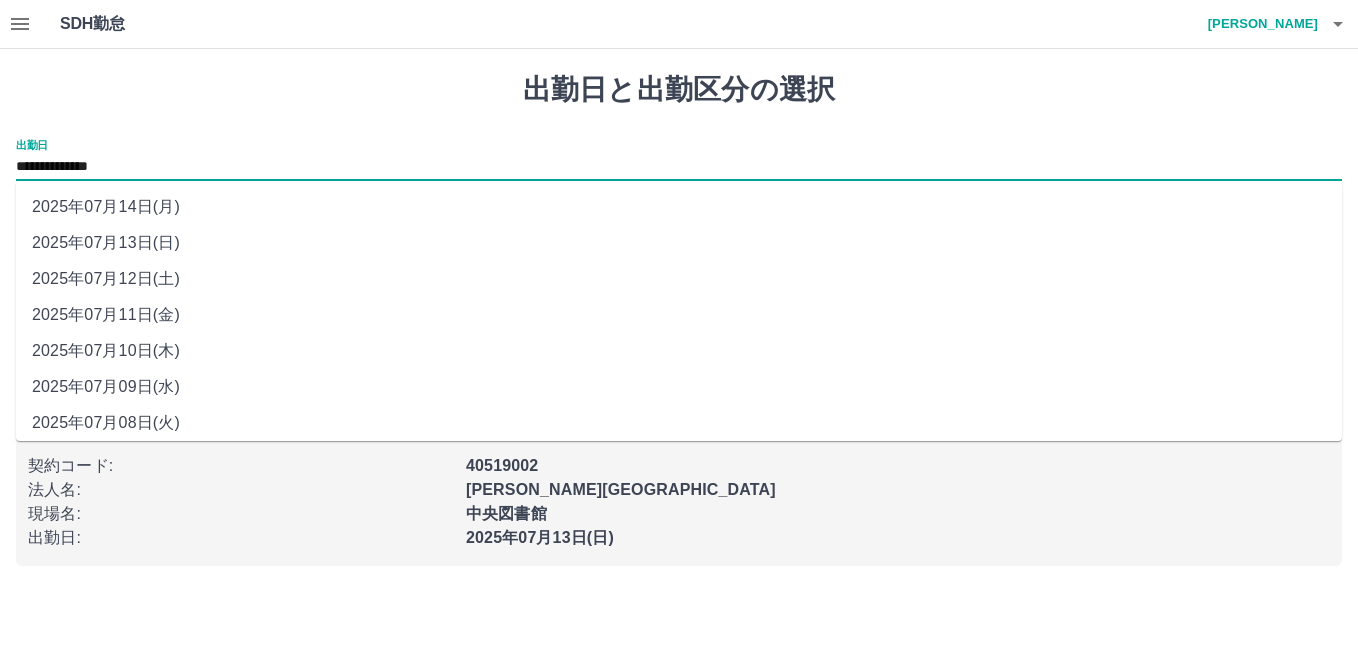 drag, startPoint x: 116, startPoint y: 158, endPoint x: 147, endPoint y: 275, distance: 121.037186 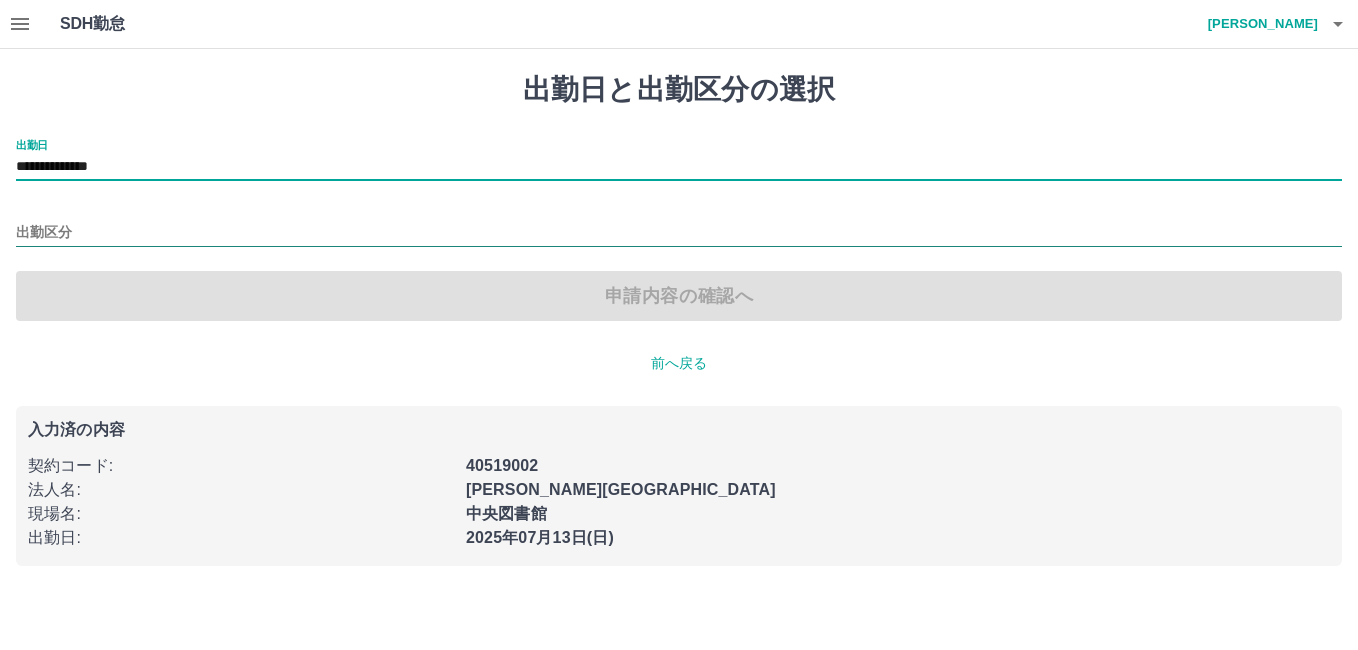 click on "出勤区分" at bounding box center (679, 233) 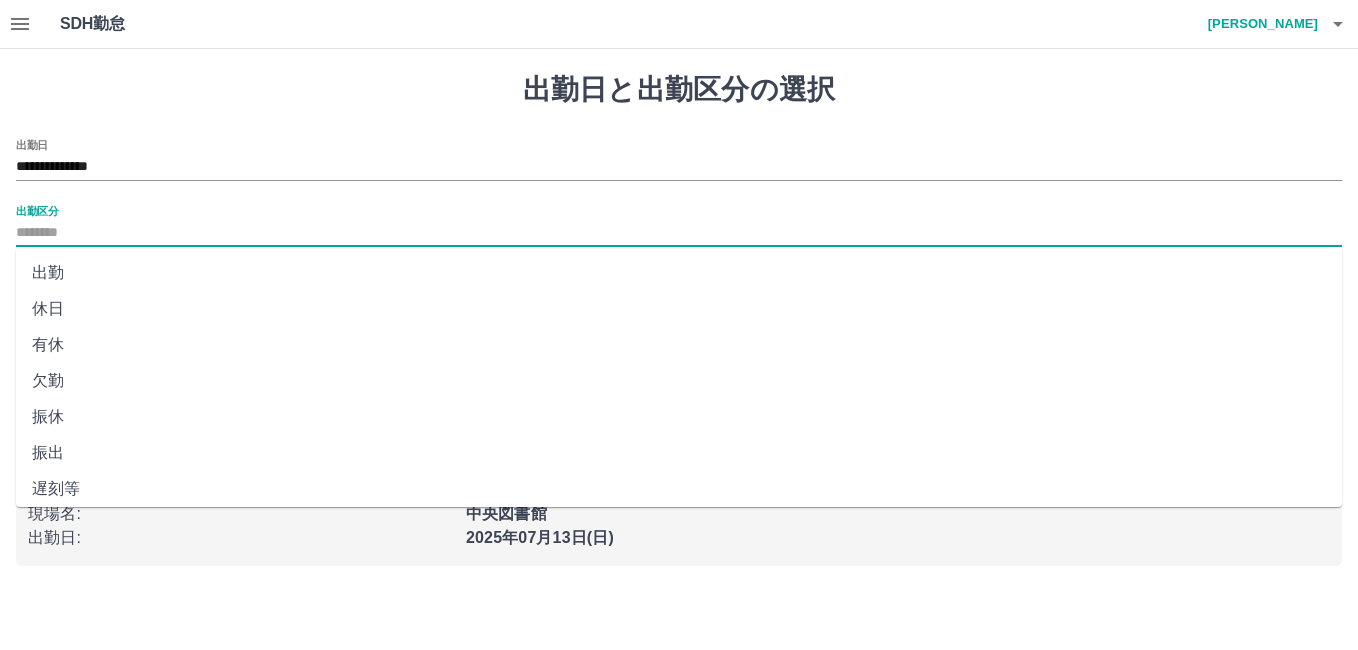 click on "休日" at bounding box center (679, 309) 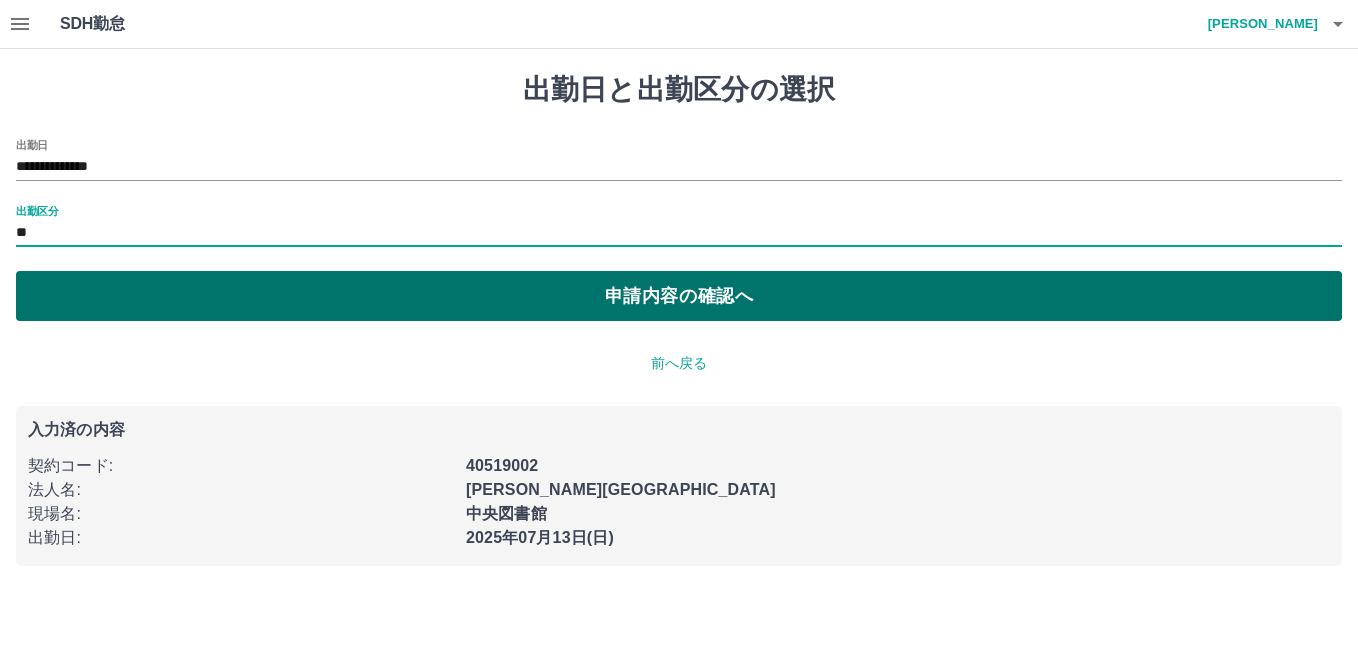 click on "申請内容の確認へ" at bounding box center [679, 296] 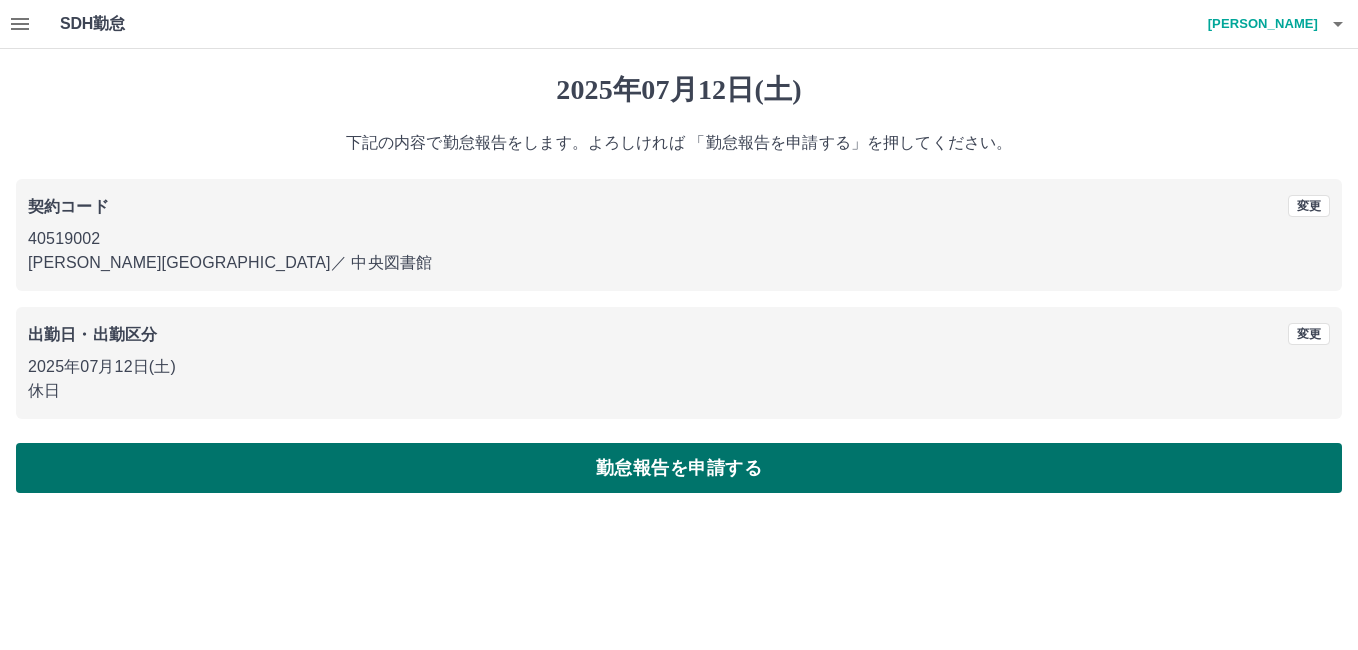 click on "勤怠報告を申請する" at bounding box center (679, 468) 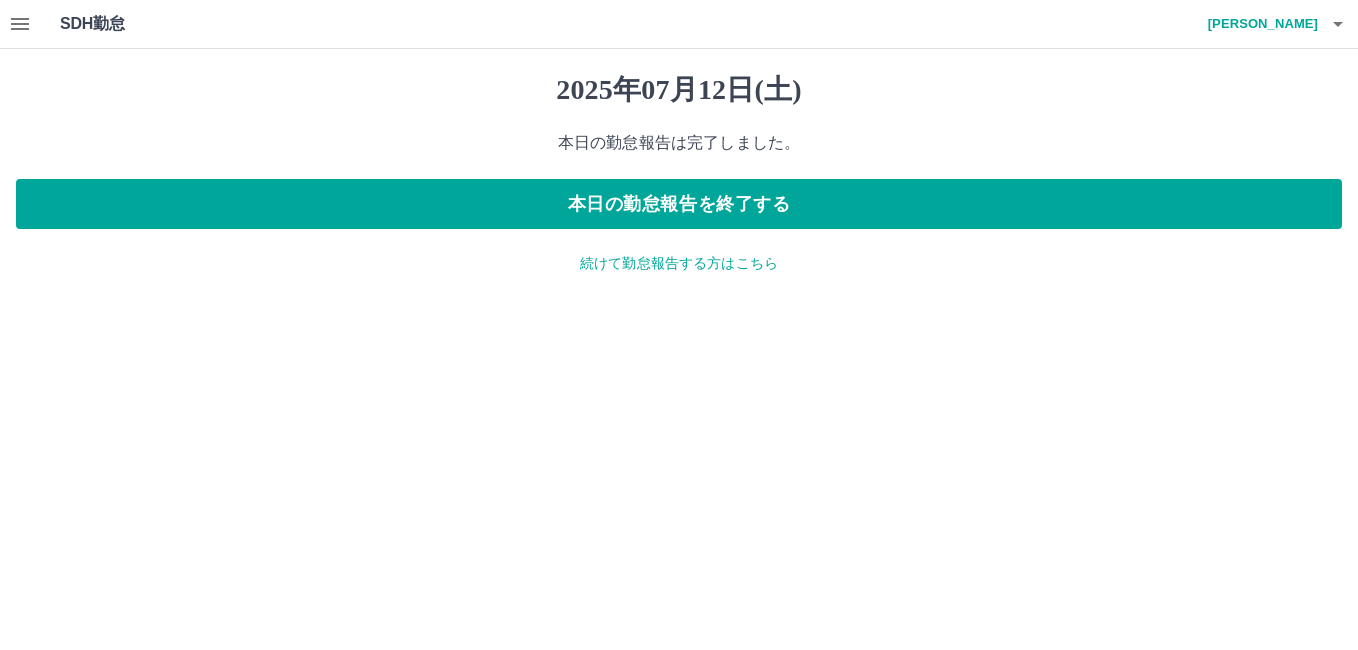 click on "続けて勤怠報告する方はこちら" at bounding box center [679, 263] 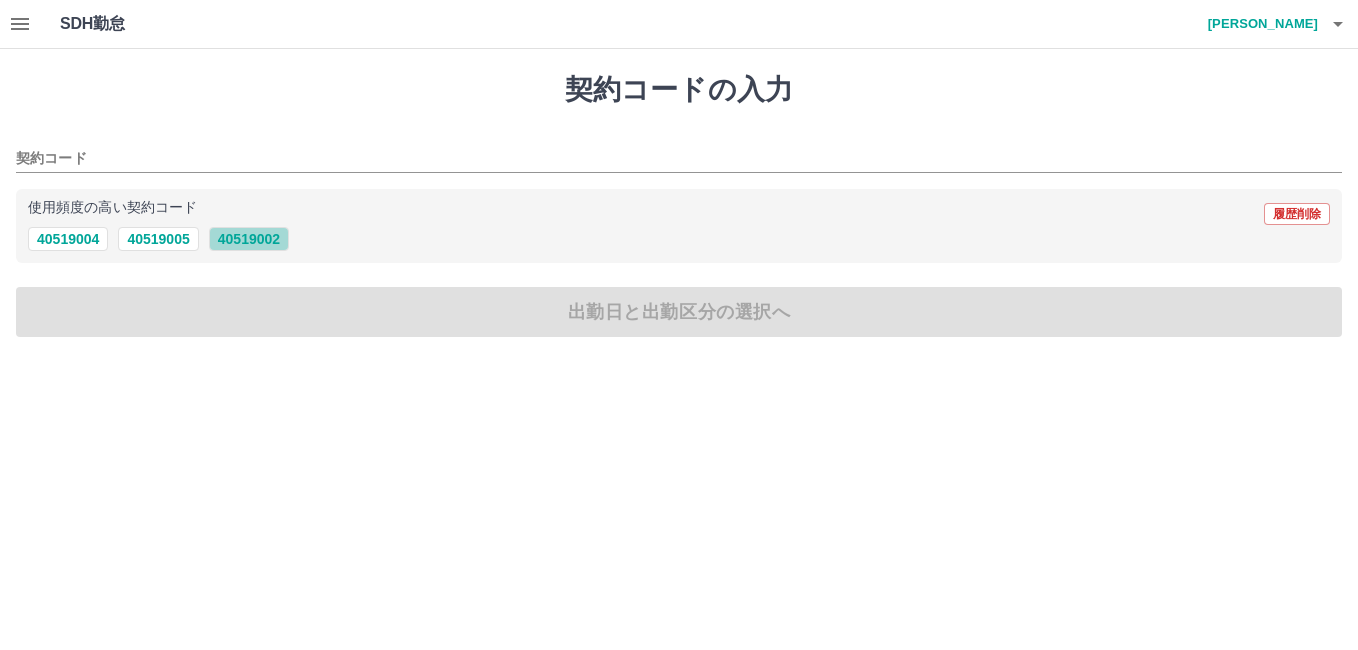 click on "40519002" at bounding box center [249, 239] 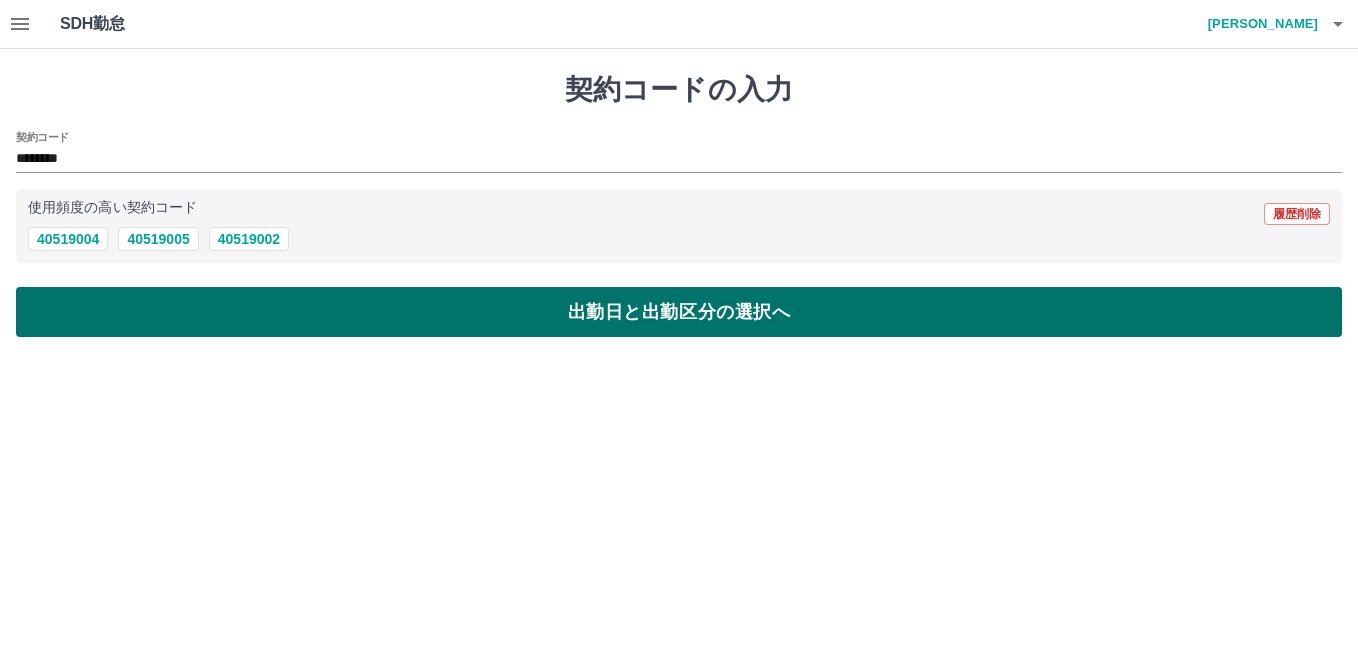 click on "出勤日と出勤区分の選択へ" at bounding box center (679, 312) 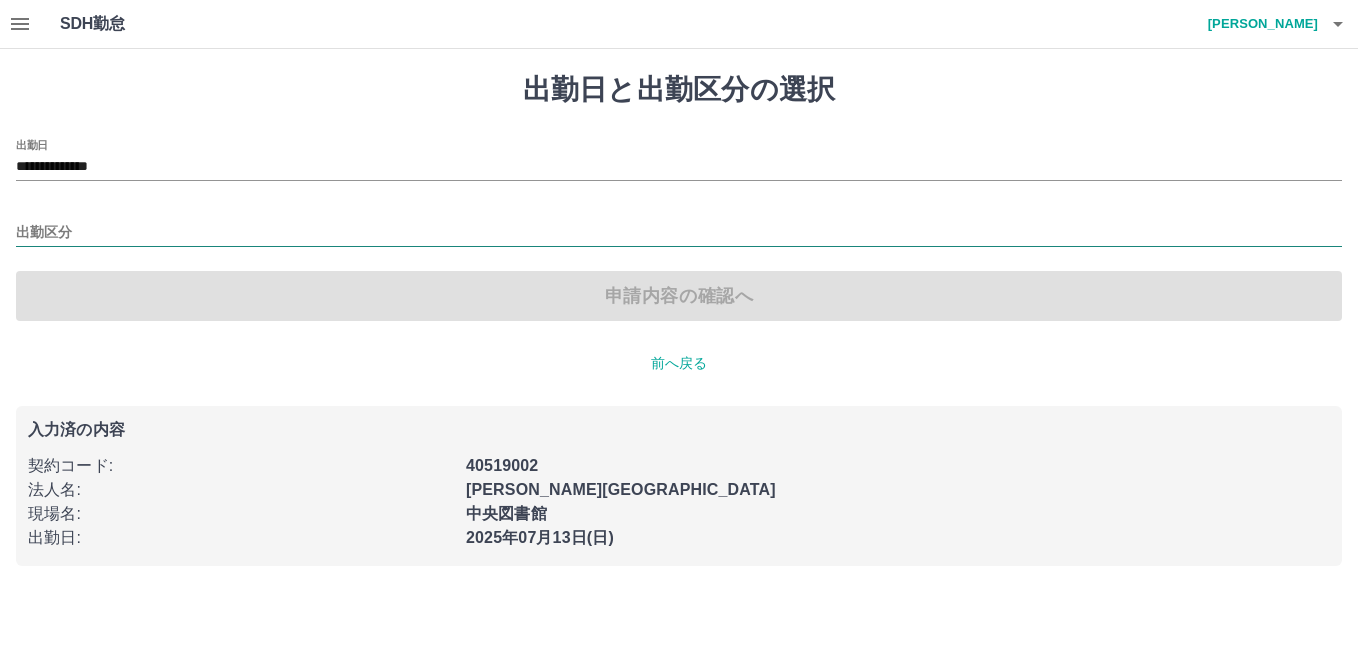 click on "出勤区分" at bounding box center (679, 233) 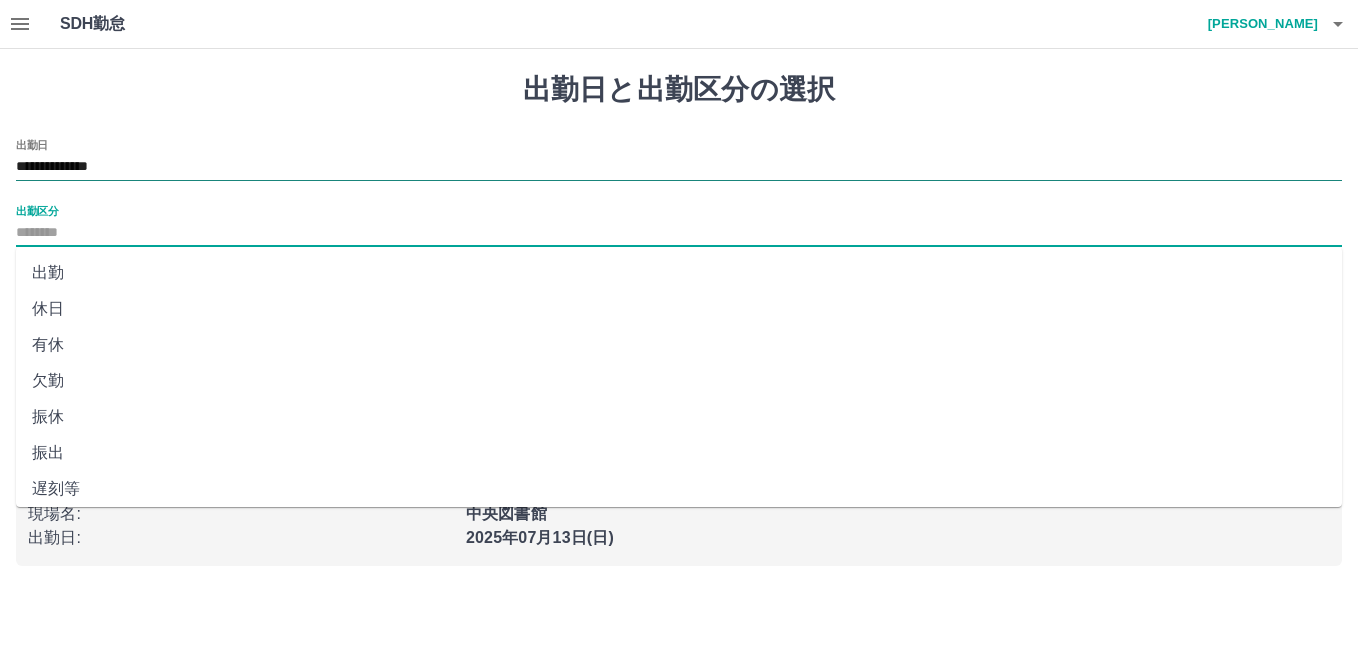 click on "**********" at bounding box center [679, 167] 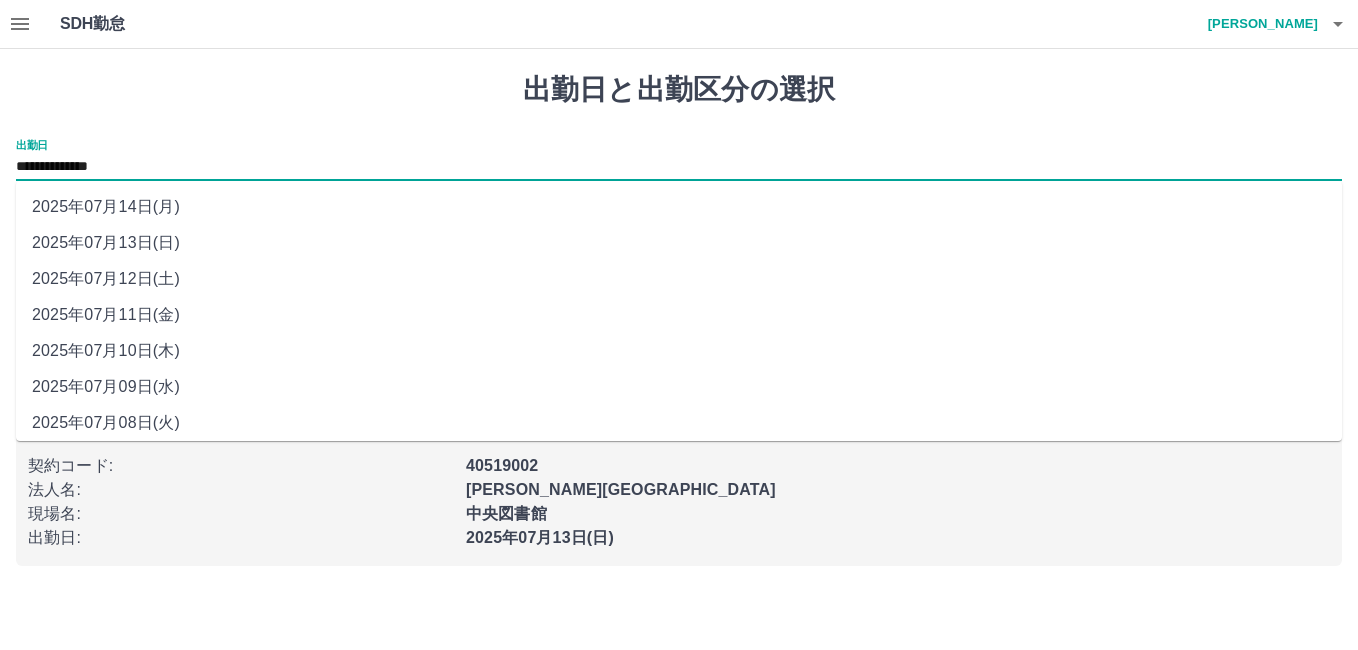 drag, startPoint x: 104, startPoint y: 172, endPoint x: 125, endPoint y: 313, distance: 142.55525 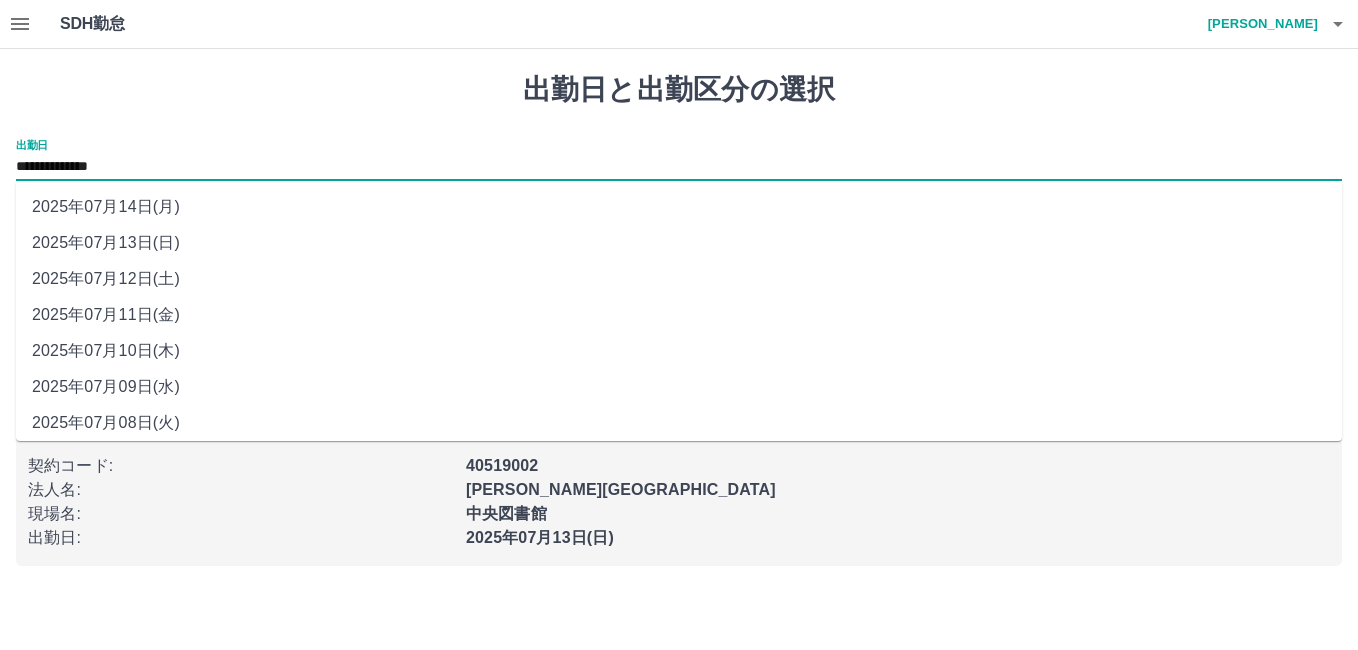 click on "2025年07月11日(金)" at bounding box center (679, 315) 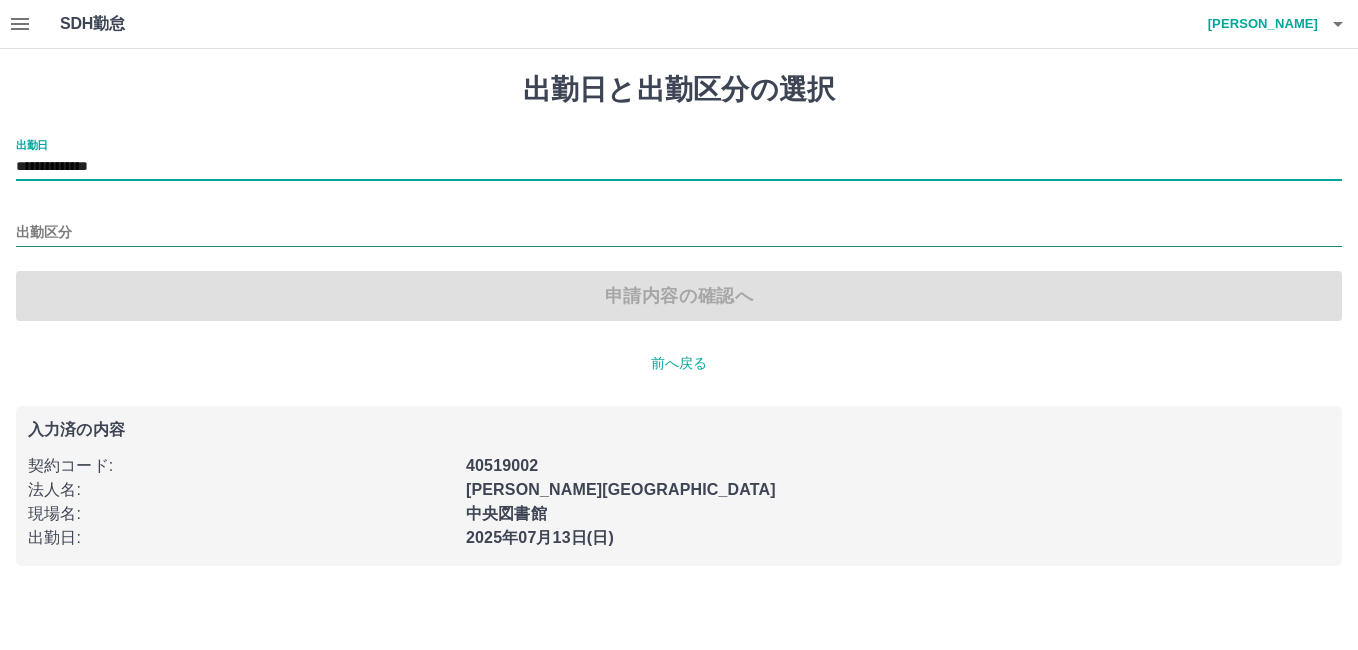 click on "出勤区分" at bounding box center [679, 233] 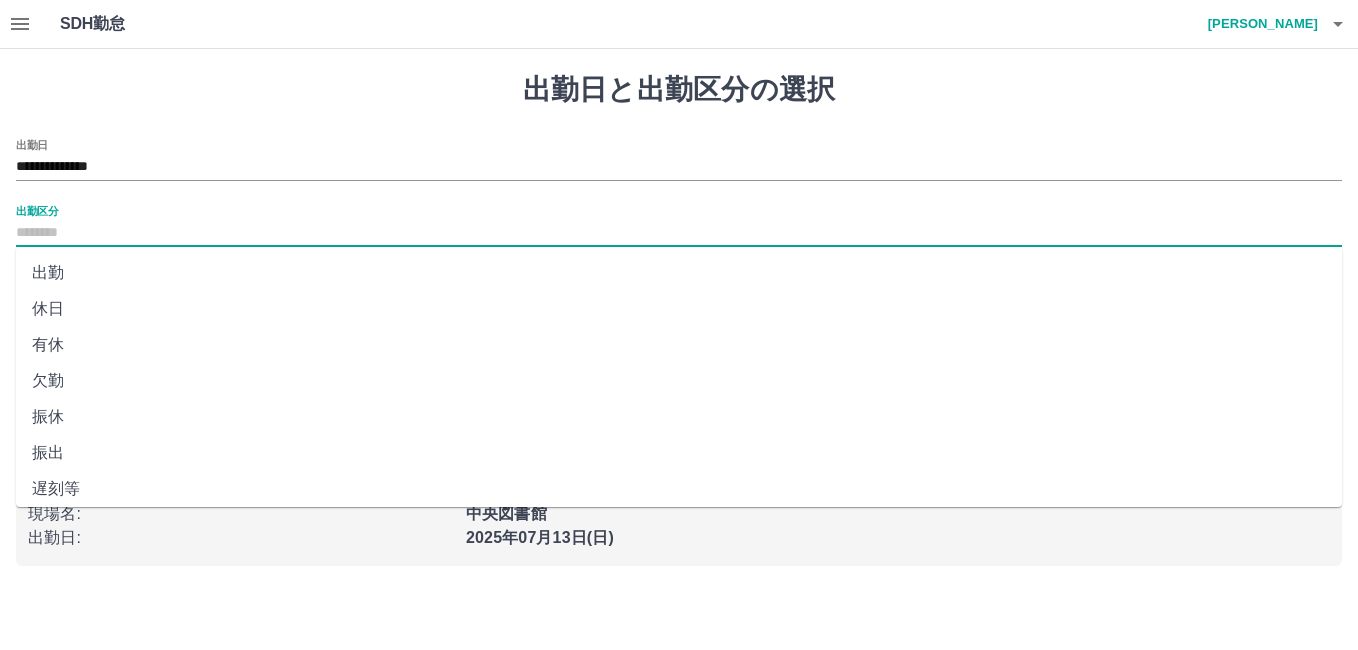 click on "有休" at bounding box center [679, 345] 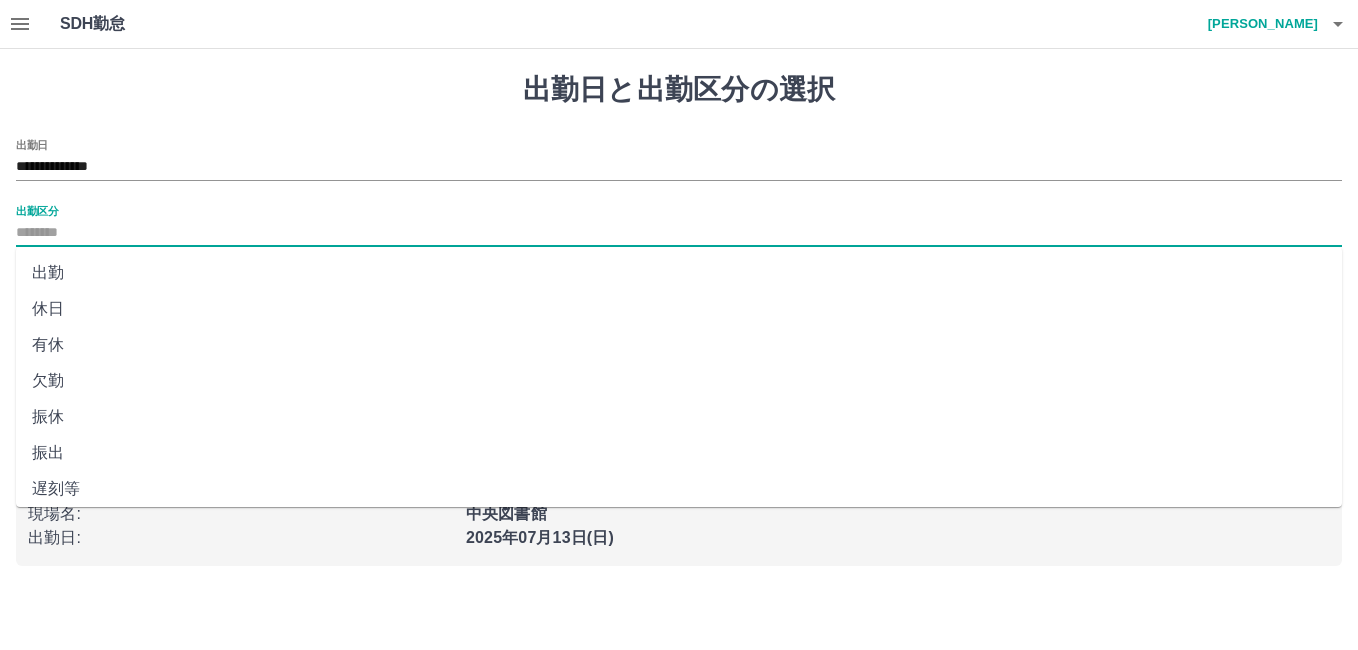type on "**" 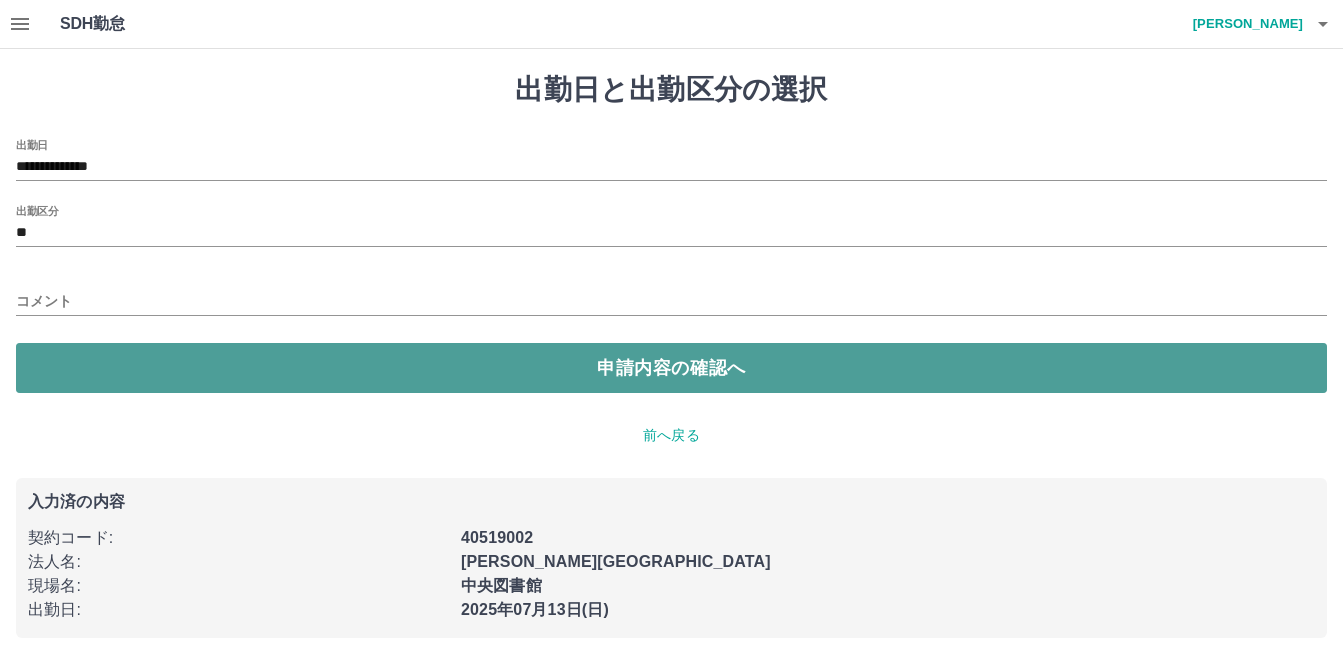 click on "申請内容の確認へ" at bounding box center [671, 368] 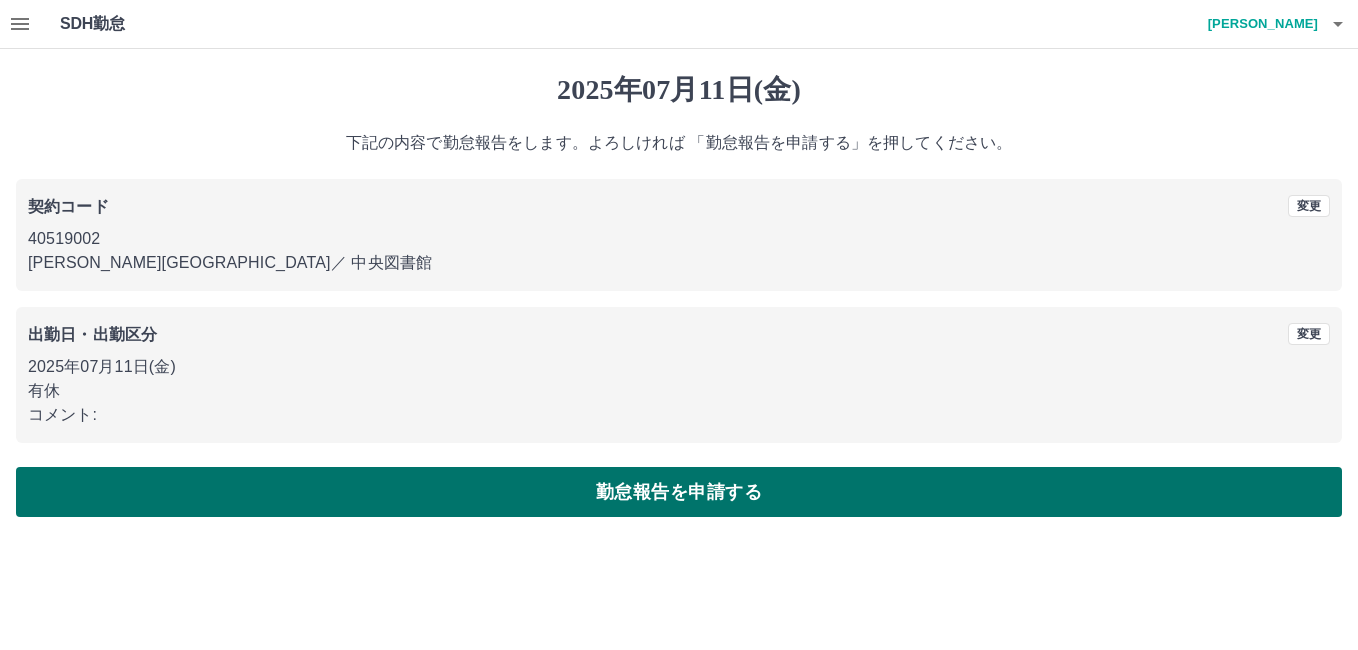 click on "勤怠報告を申請する" at bounding box center (679, 492) 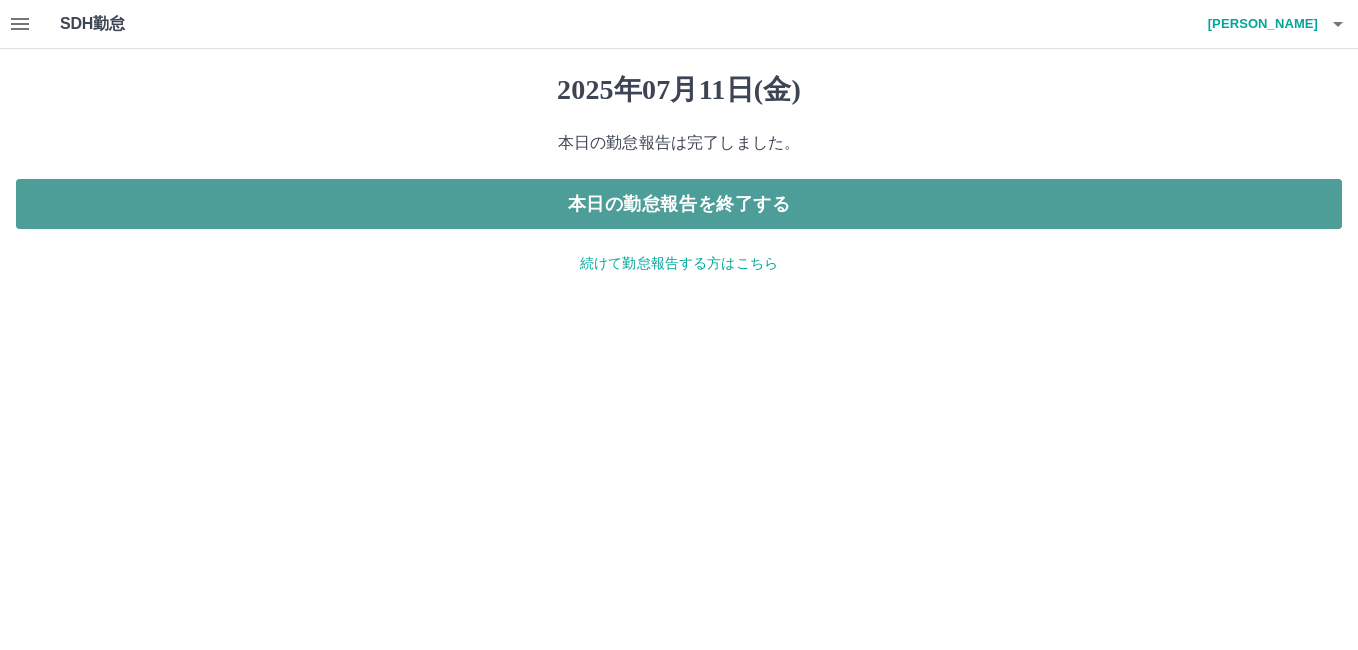 click on "本日の勤怠報告を終了する" at bounding box center (679, 204) 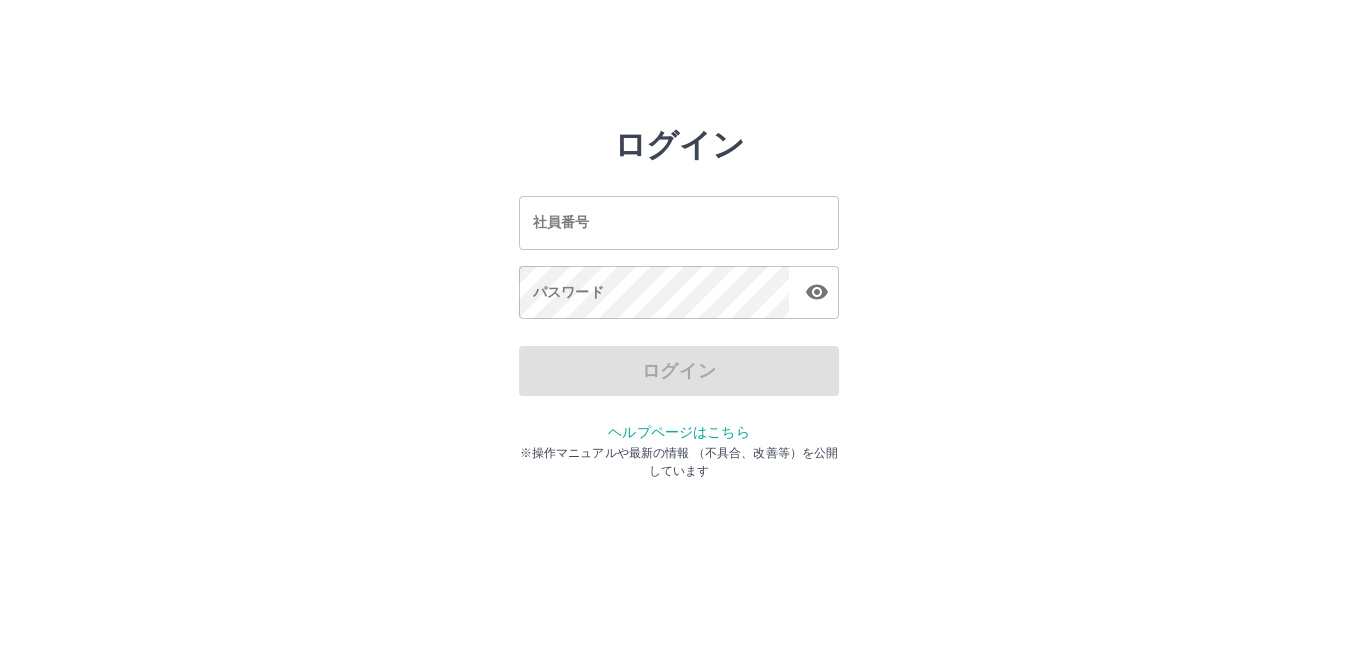 scroll, scrollTop: 0, scrollLeft: 0, axis: both 